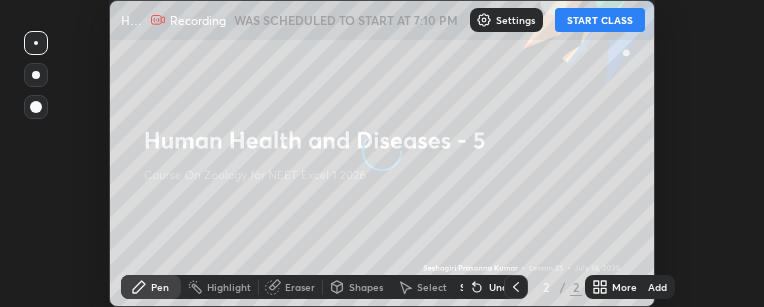 scroll, scrollTop: 0, scrollLeft: 0, axis: both 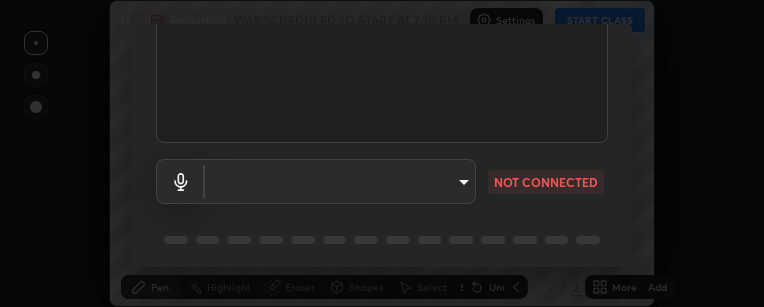 type on "8cea66f645ce9c070599b46f13c83024a06207ba0dda310b65b708e1c43d2ed9" 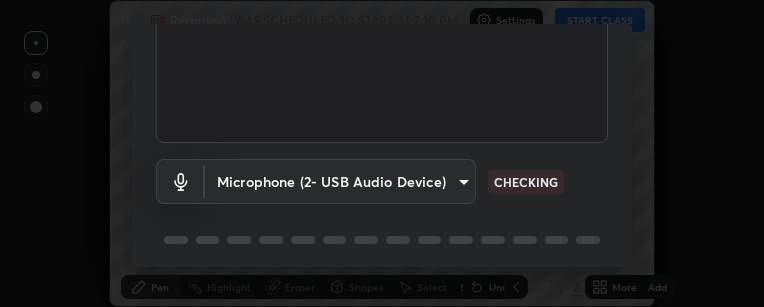 click on "Erase all Human Health and Diseases - 5 Recording WAS SCHEDULED TO START AT  7:10 PM Settings START CLASS Setting up your live class Human Health and Diseases - 5 • L25 of Course On Zoology for NEET Excel 1 2026 [PERSON_NAME] Pen Highlight Eraser Shapes Select Undo Slides 2 / 2 Add More No doubts shared Encourage your learners to ask a doubt for better clarity Report an issue Reason for reporting Buffering Chat not working Audio - Video sync issue Educator video quality low ​ Attach an image Report Media settings OBS Virtual Camera 8cea66f645ce9c070599b46f13c83024a06207ba0dda310b65b708e1c43d2ed9 CHECKING Microphone (2- USB Audio Device) 5299d4366d81b5fa93ccc7fe67c4a0f795a7523f0d3f89e92c6e3c0e252c478c CHECKING 1 / 5 Next" at bounding box center [382, 153] 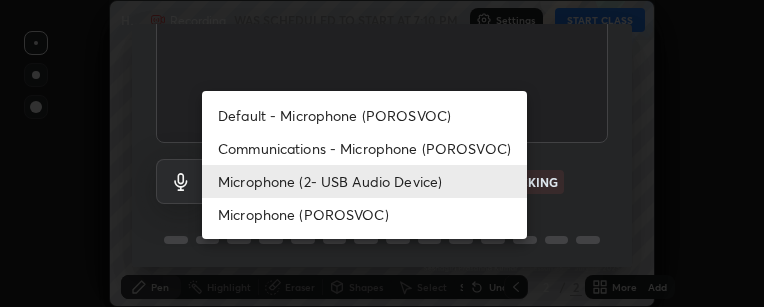 click on "Communications - Microphone (POROSVOC)" at bounding box center (364, 148) 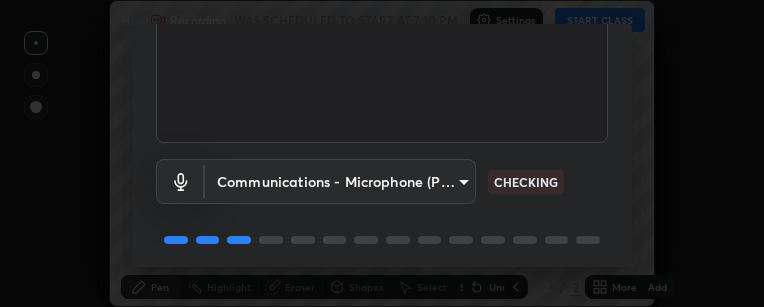 scroll, scrollTop: 348, scrollLeft: 0, axis: vertical 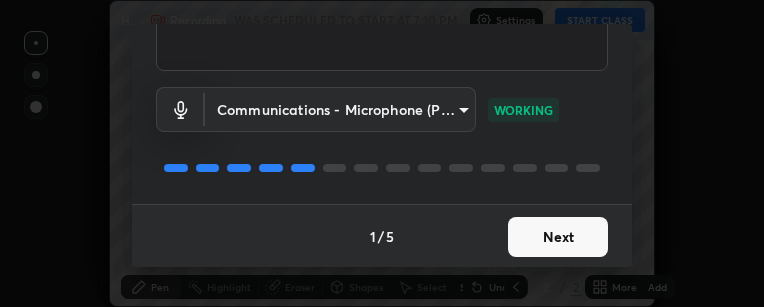 click on "Next" at bounding box center [558, 237] 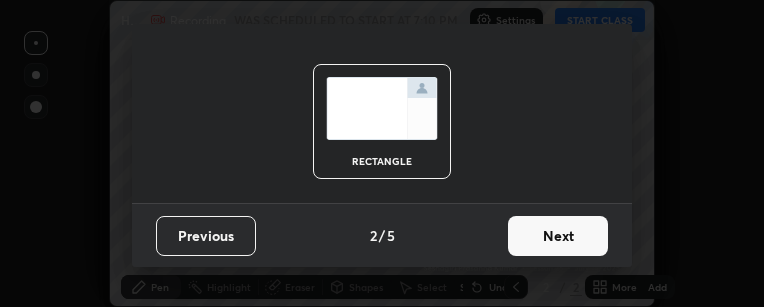 scroll, scrollTop: 24, scrollLeft: 0, axis: vertical 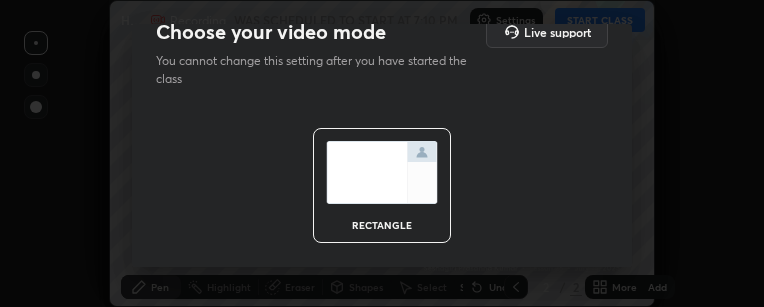 click on "rectangle" at bounding box center [382, 185] 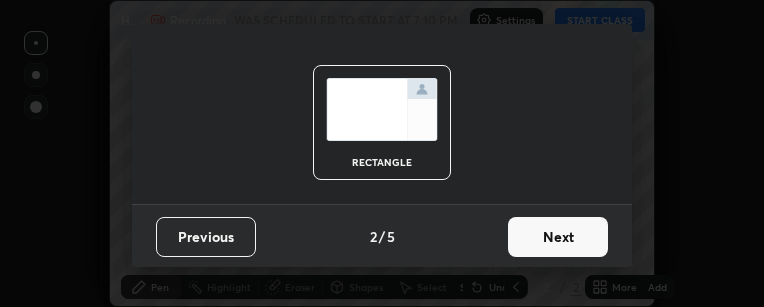 click on "Next" at bounding box center [558, 237] 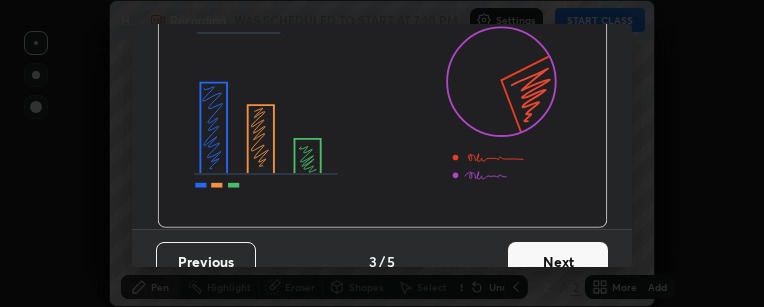 scroll, scrollTop: 292, scrollLeft: 0, axis: vertical 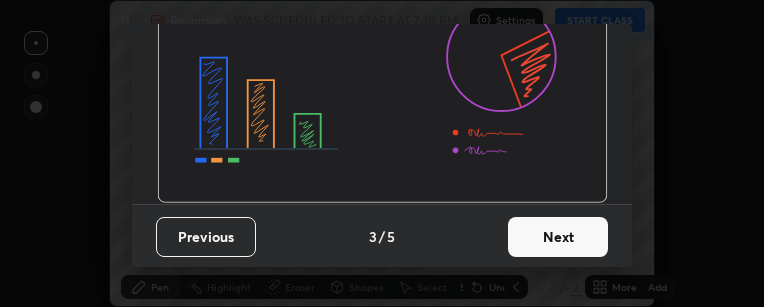 click on "Next" at bounding box center [558, 237] 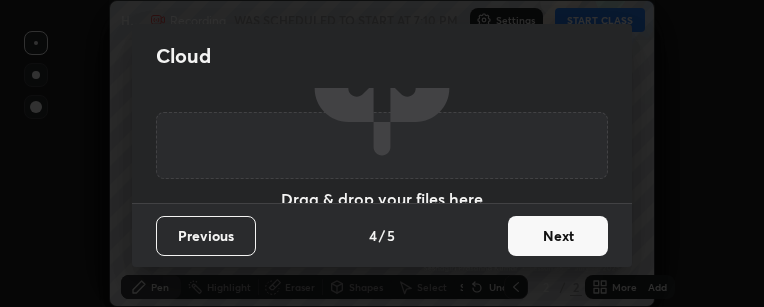scroll, scrollTop: 0, scrollLeft: 0, axis: both 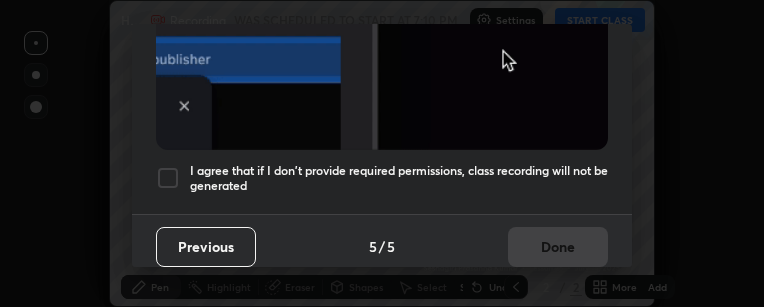 click on "I agree that if I don't provide required permissions, class recording will not be generated" at bounding box center (399, 178) 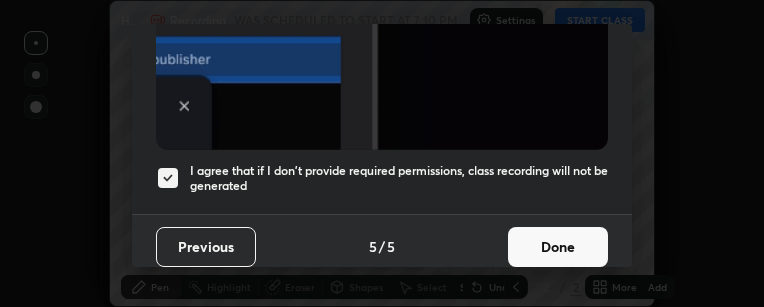 click on "Done" at bounding box center (558, 247) 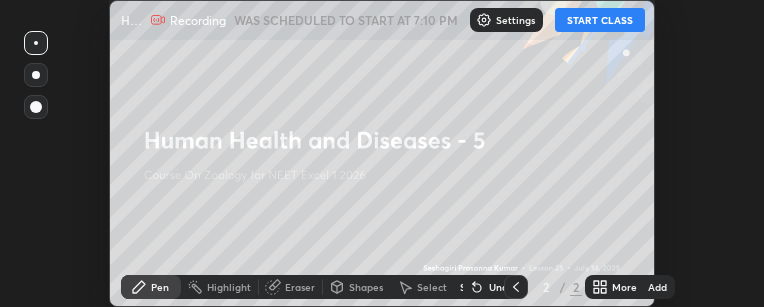 click on "START CLASS" at bounding box center (600, 20) 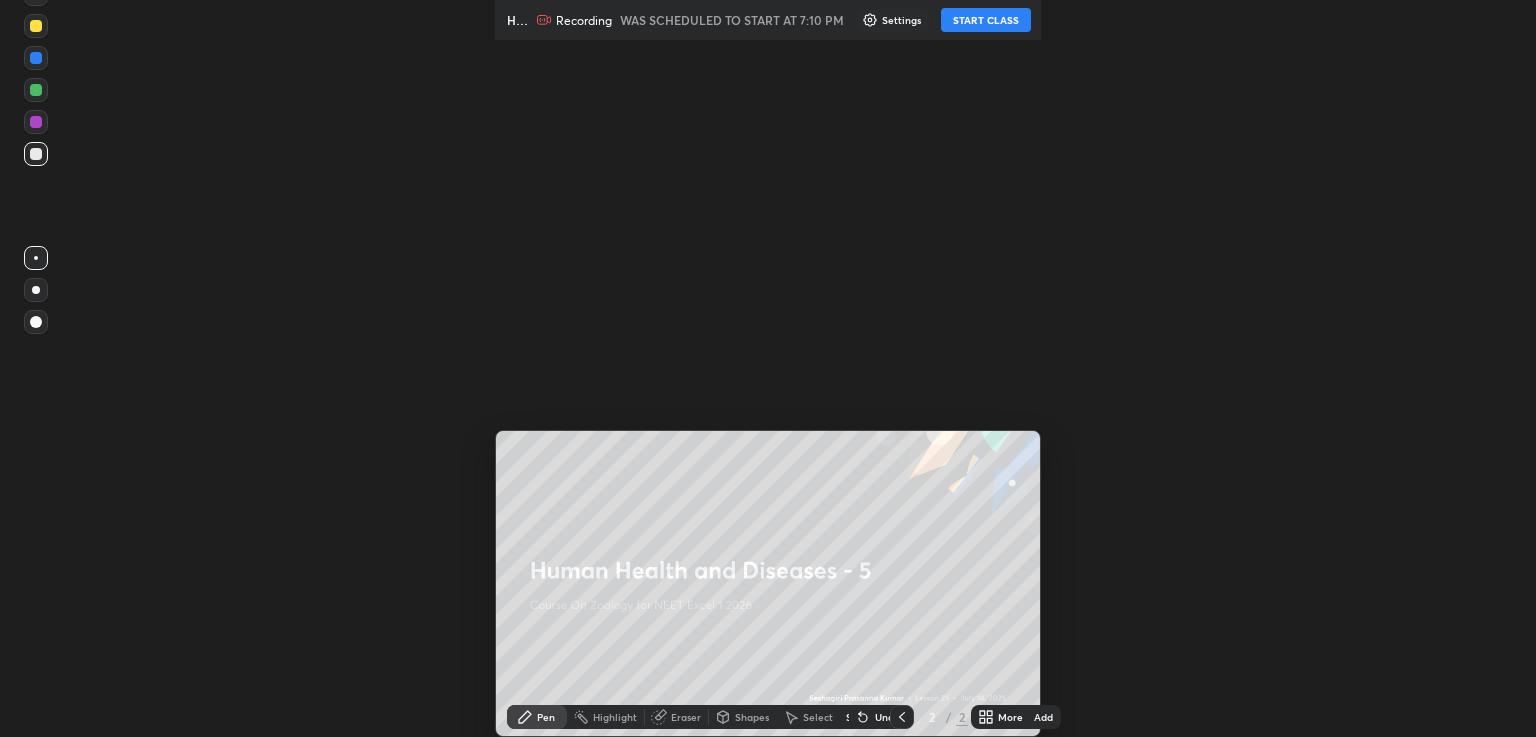 scroll, scrollTop: 99262, scrollLeft: 98464, axis: both 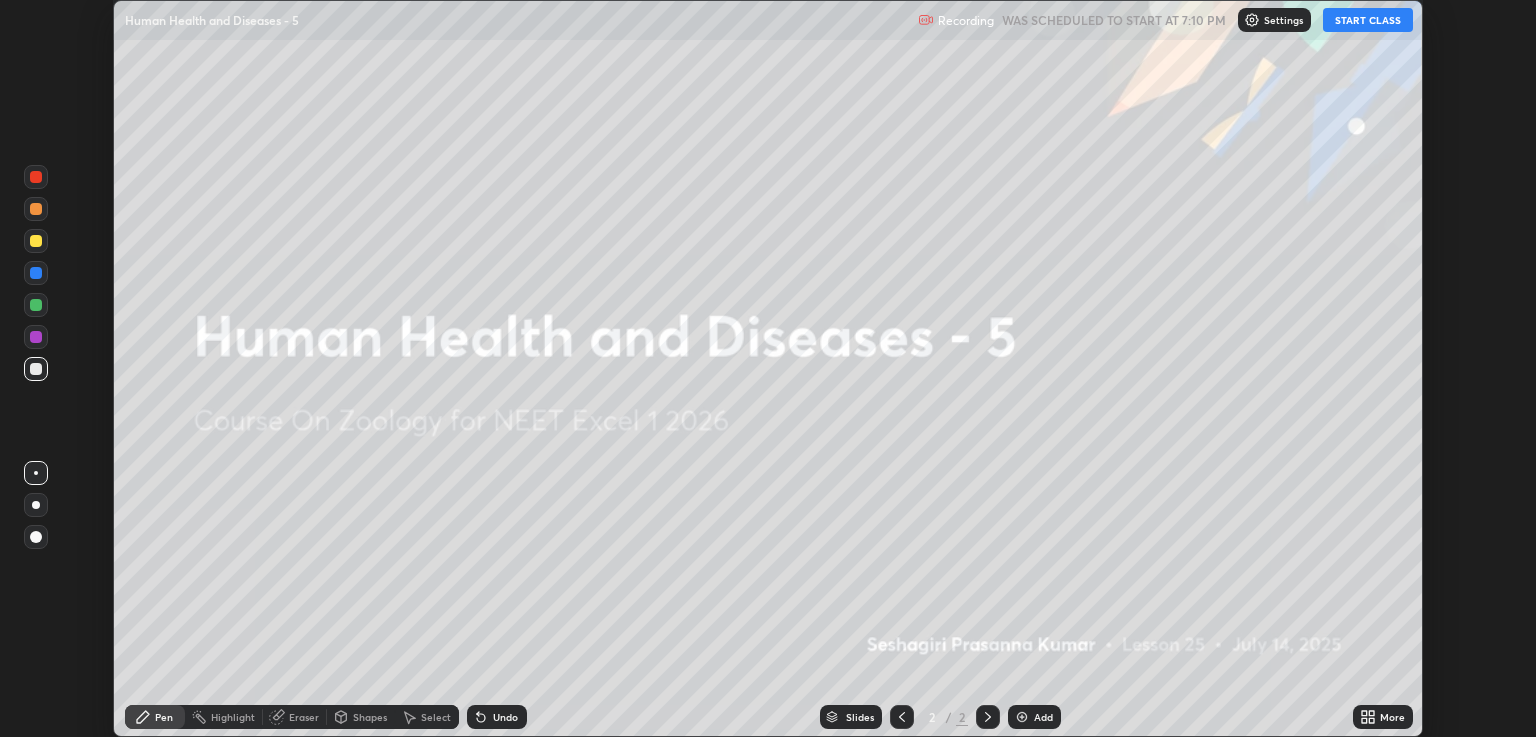 click on "START CLASS" at bounding box center (1368, 20) 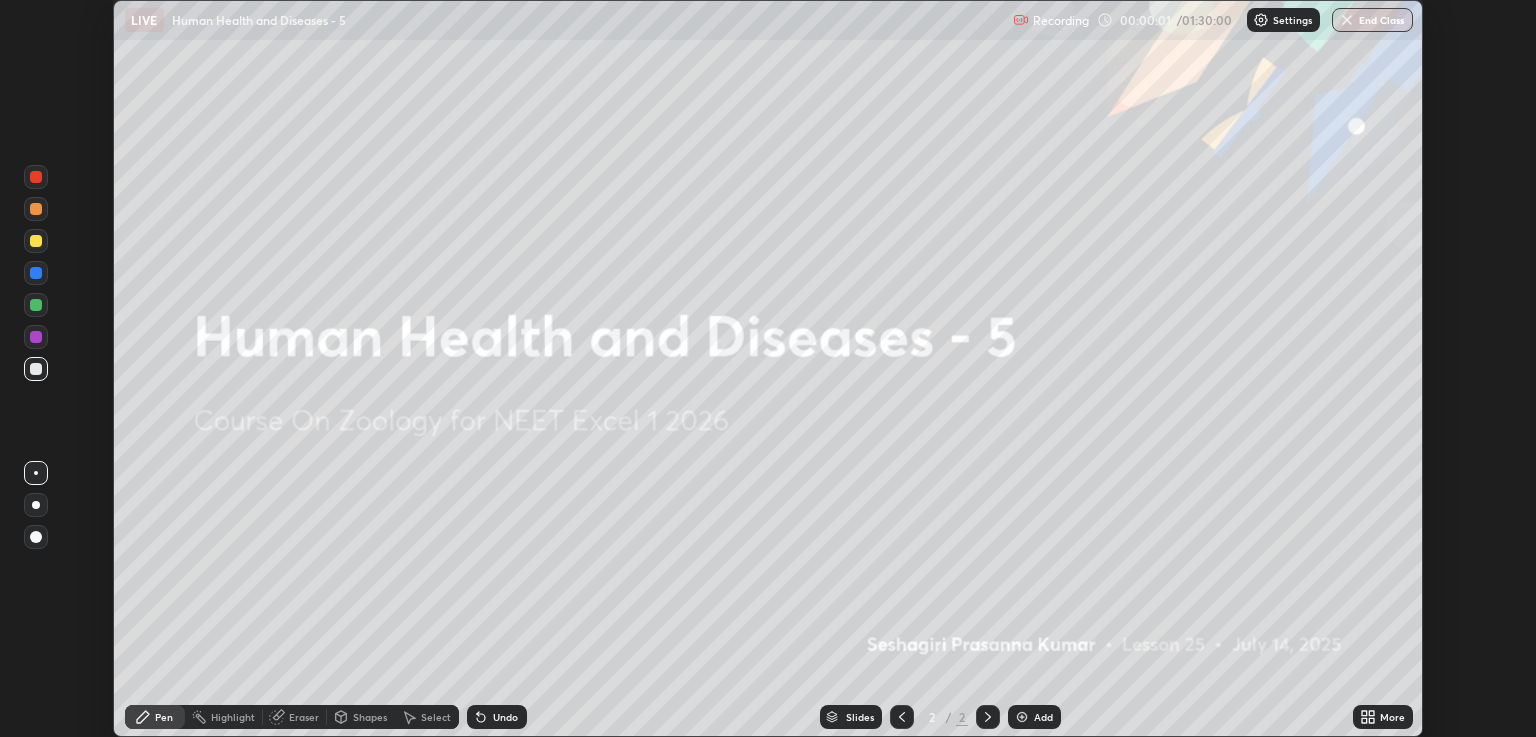 click on "More" at bounding box center (1383, 717) 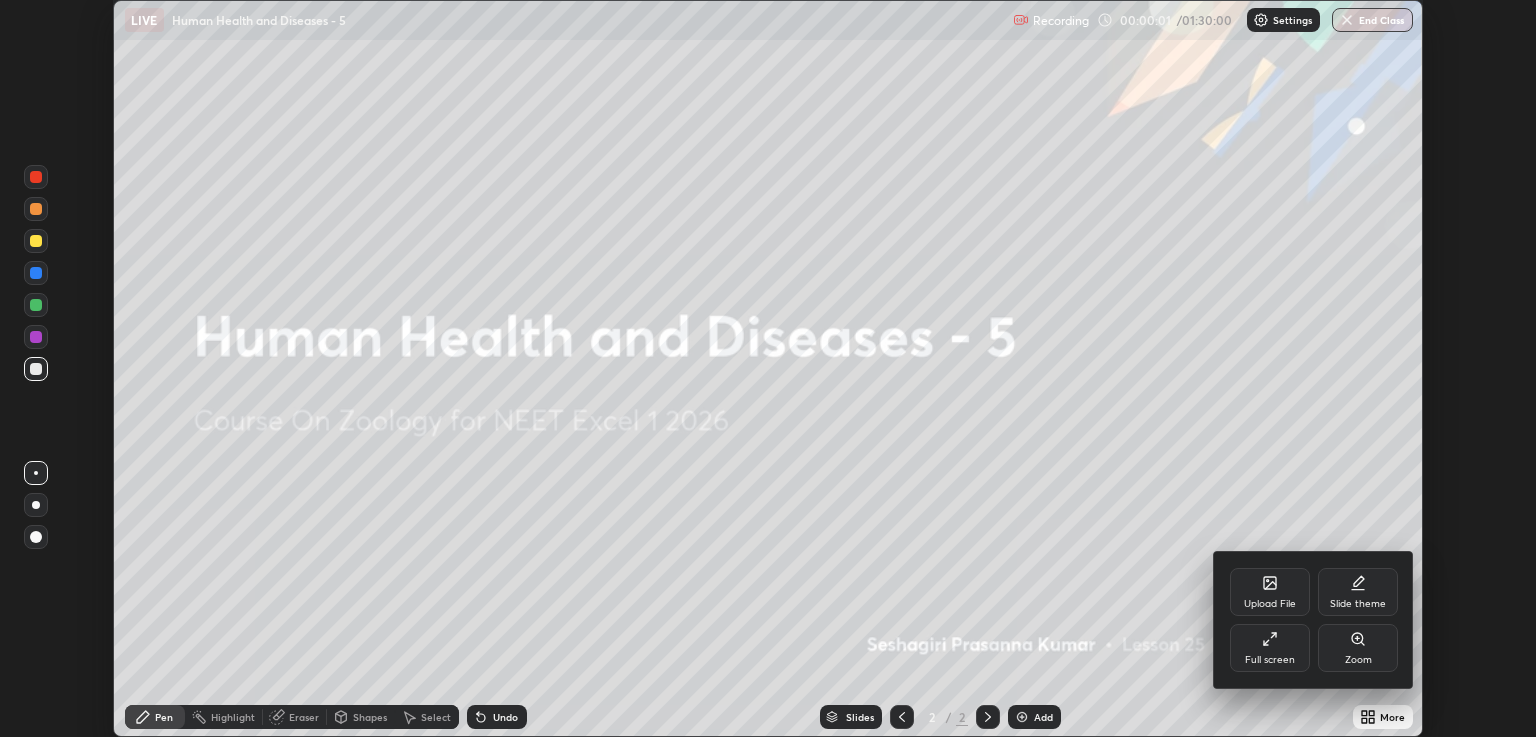 click on "Full screen" at bounding box center [1270, 648] 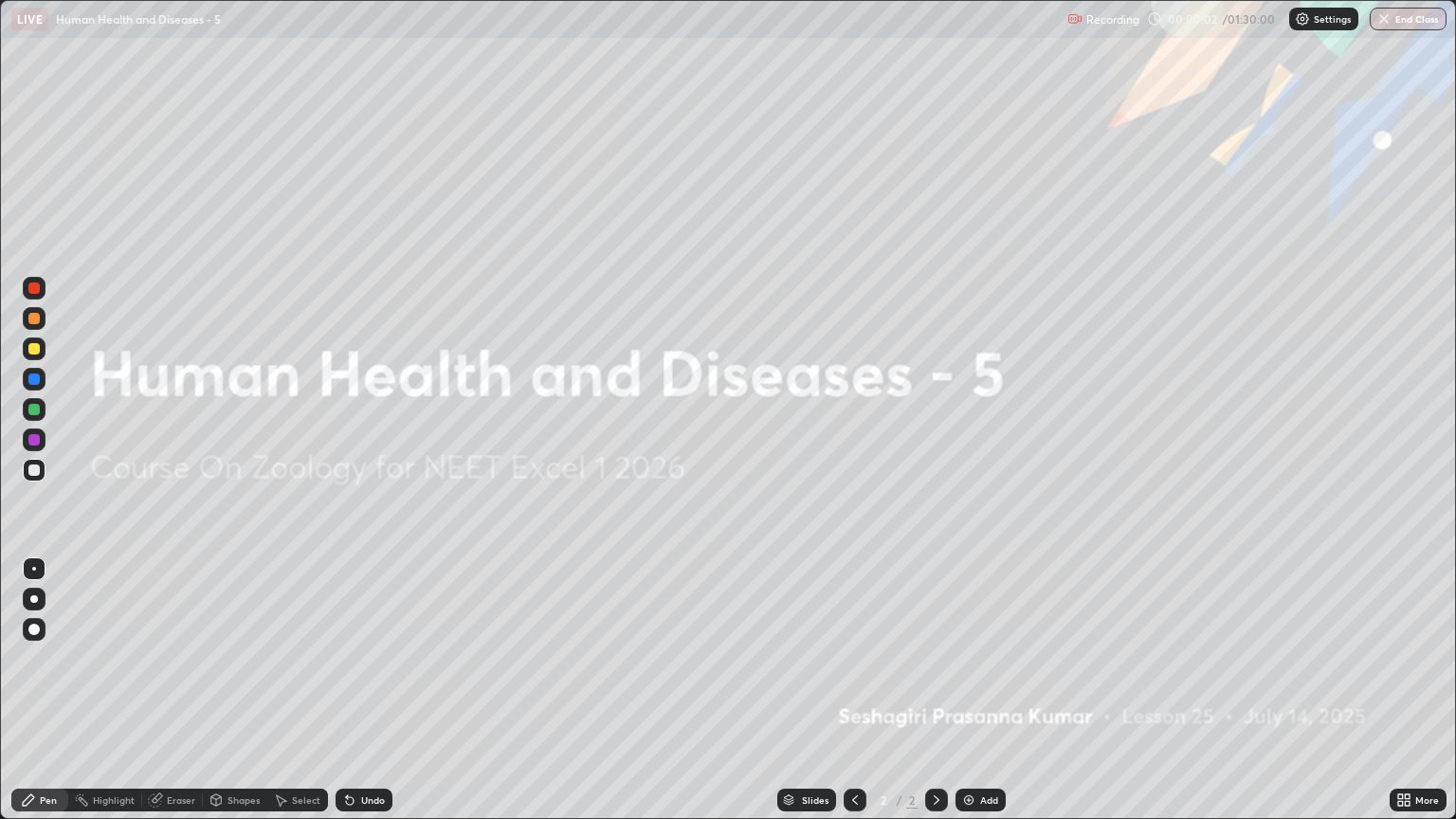 scroll, scrollTop: 93973, scrollLeft: 93336, axis: both 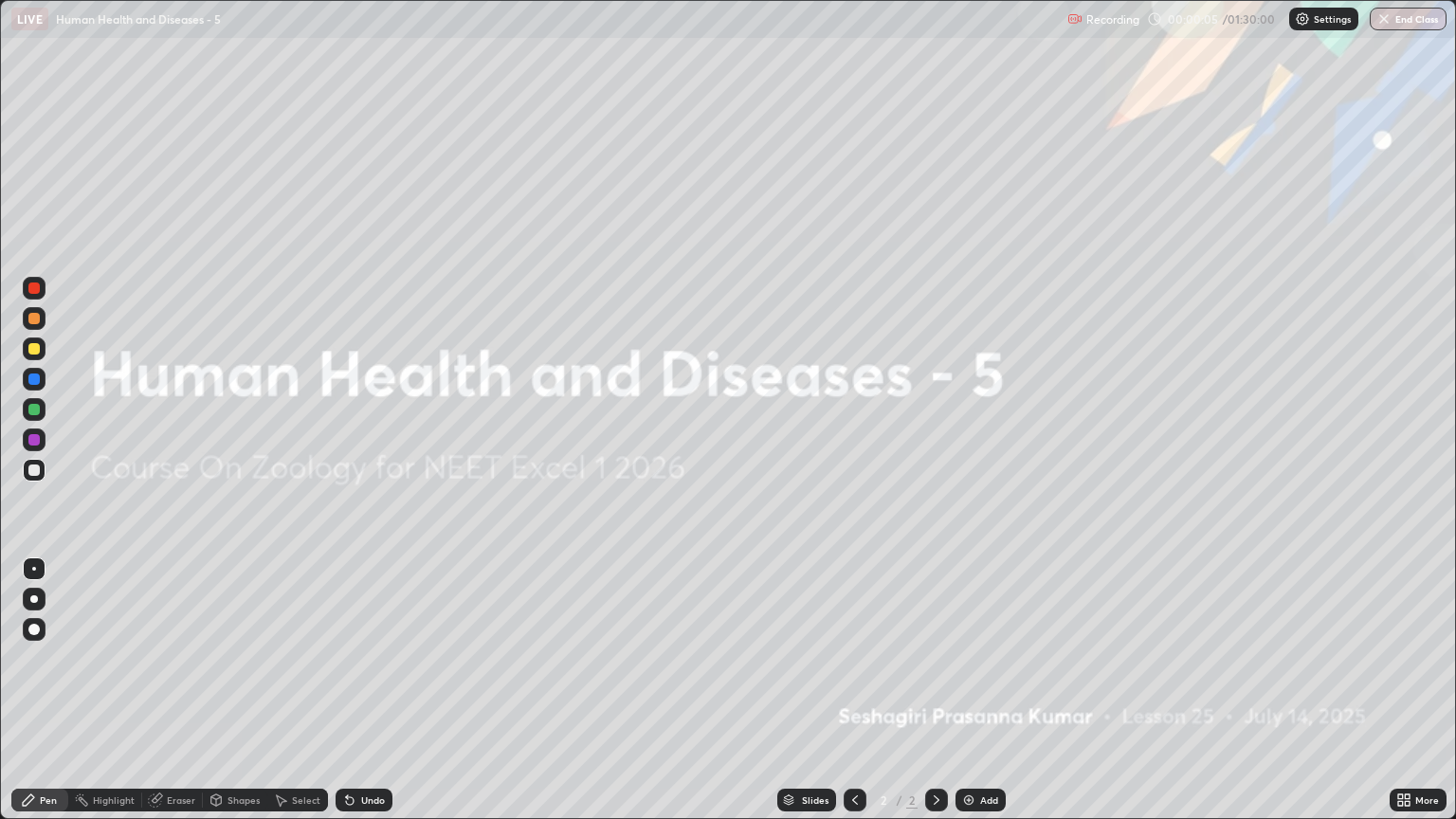 click on "Pen" at bounding box center (48, 800) 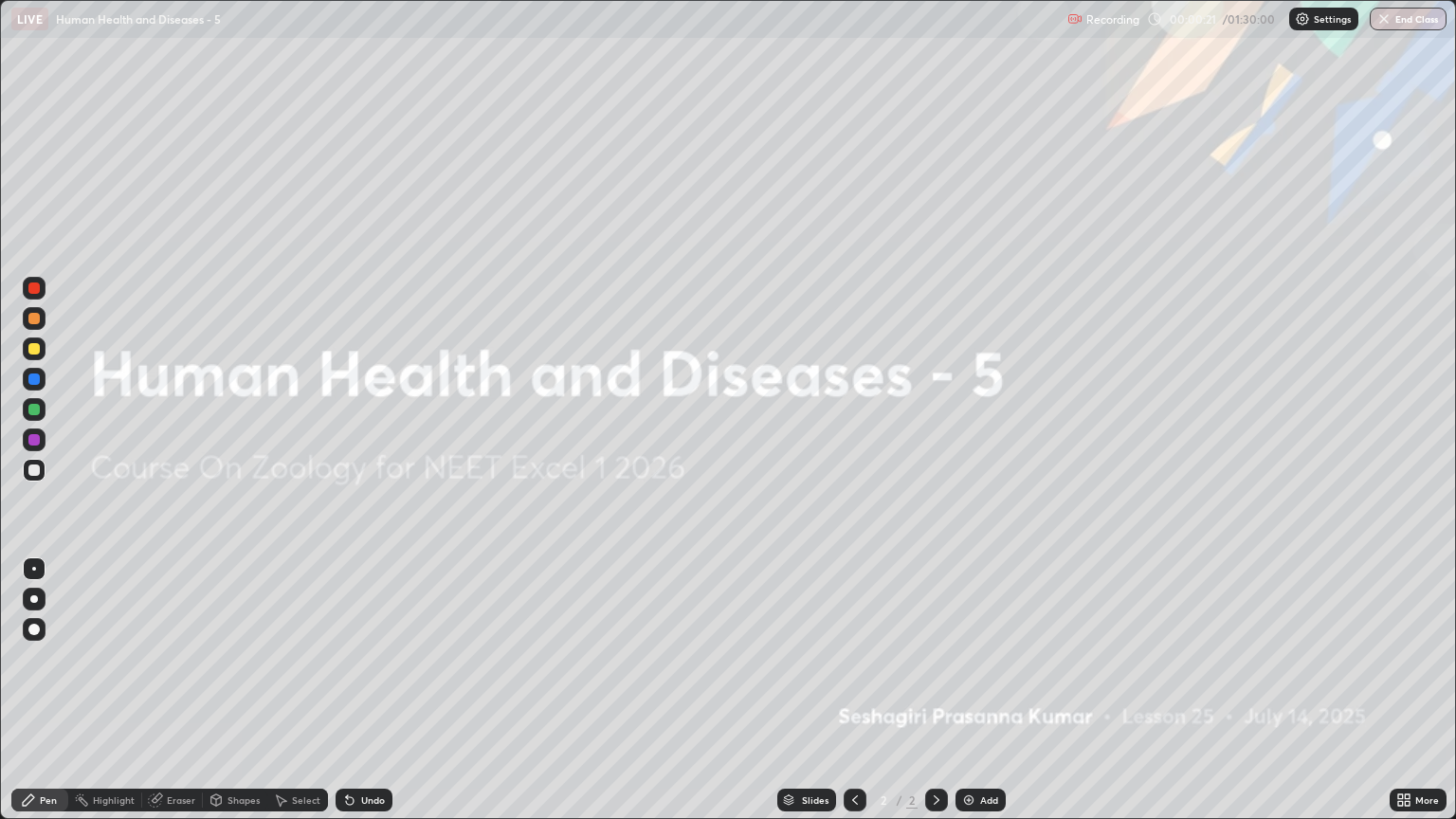 click on "Eraser" at bounding box center (181, 800) 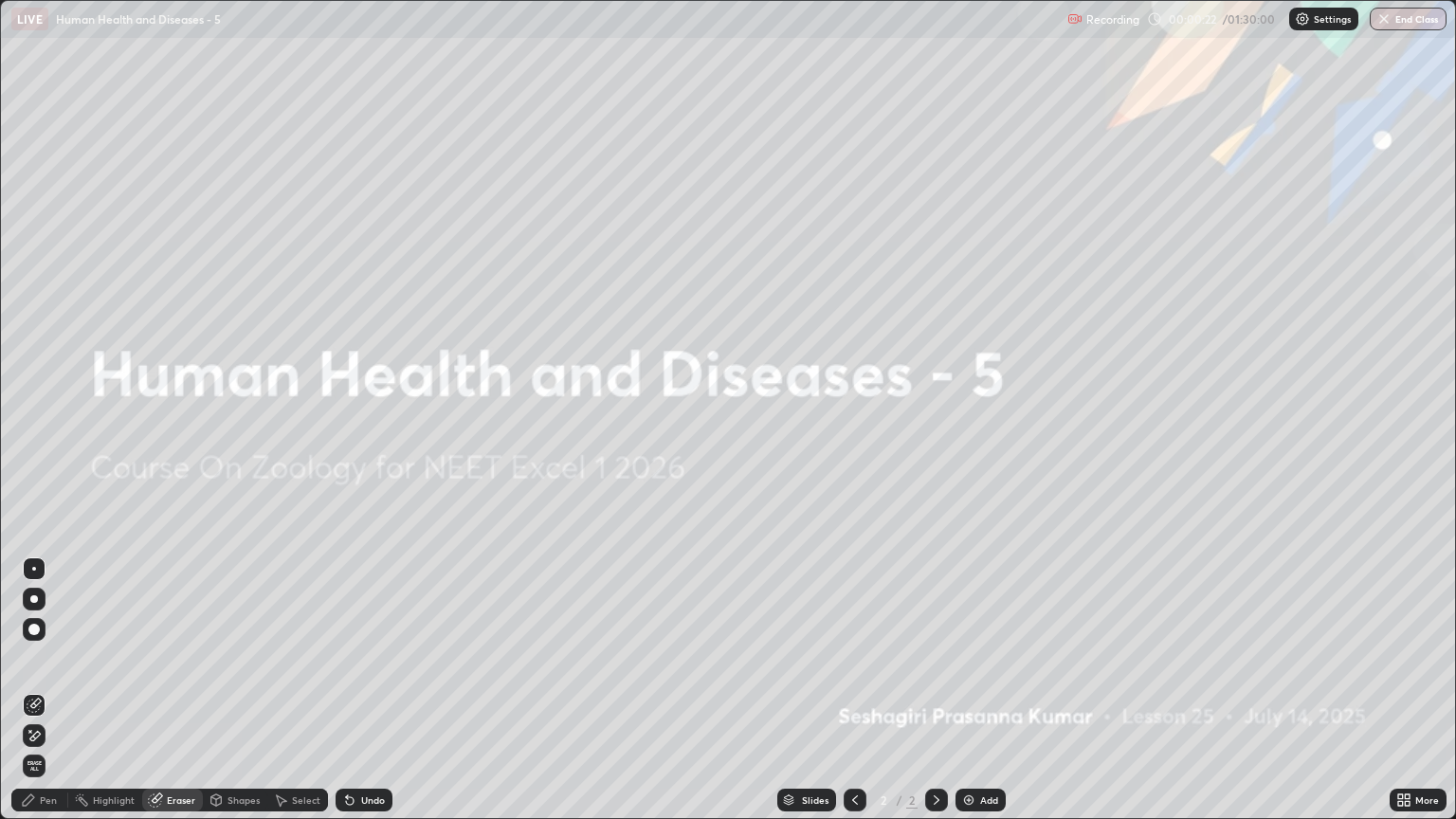 click on "Erase all" at bounding box center (34, 766) 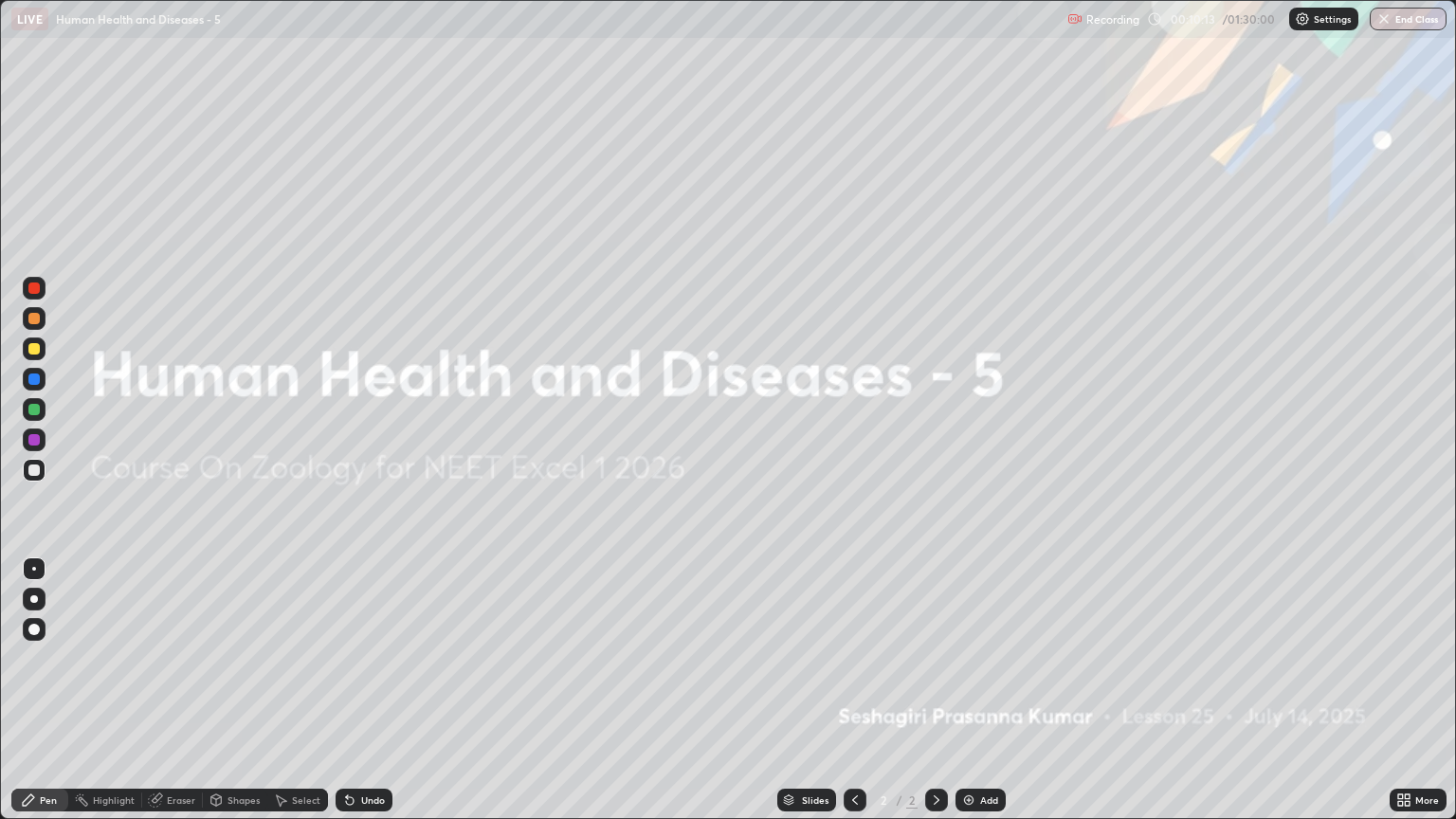 click on "More" at bounding box center [1427, 800] 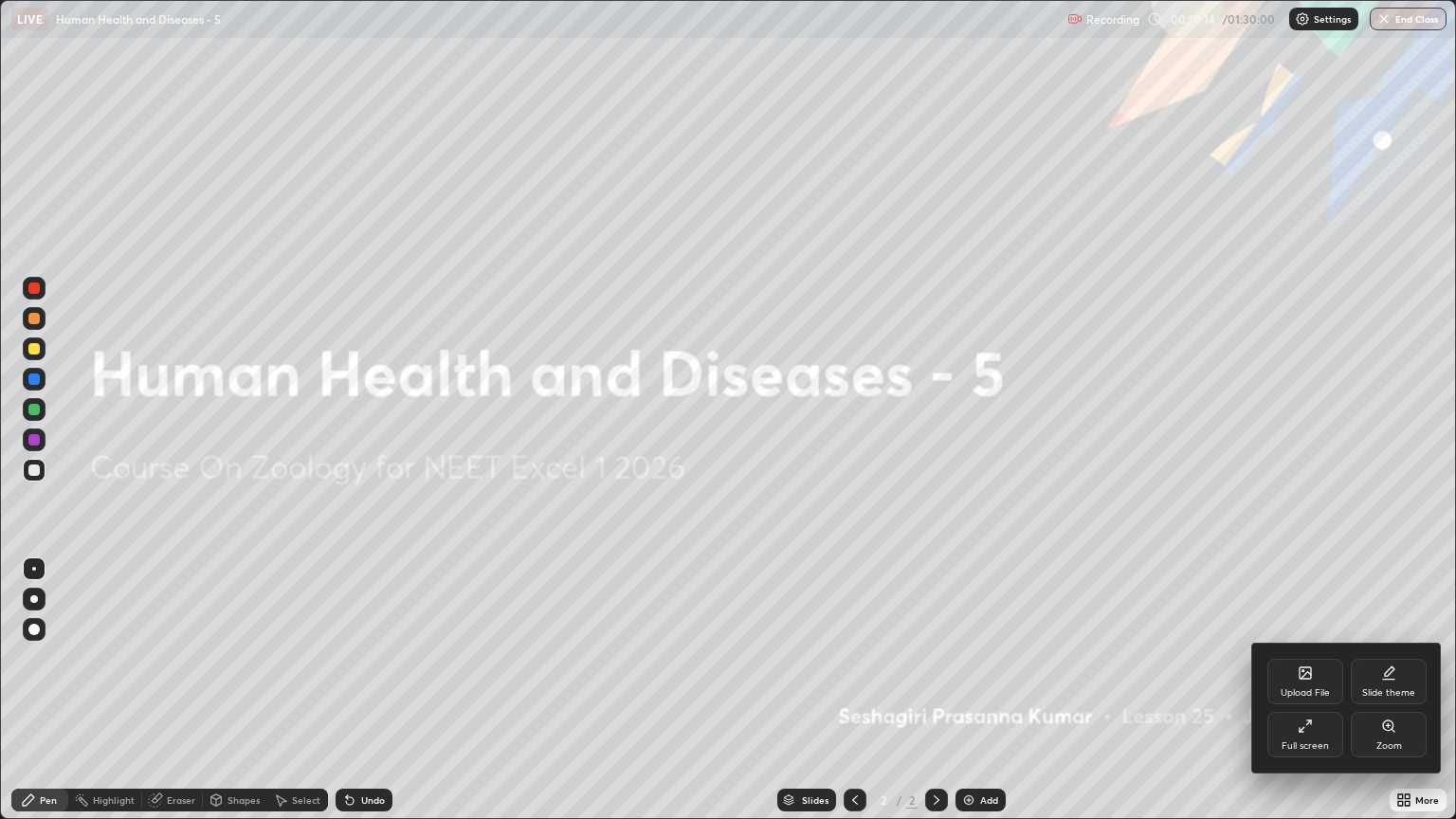 click on "Upload File" at bounding box center (1305, 682) 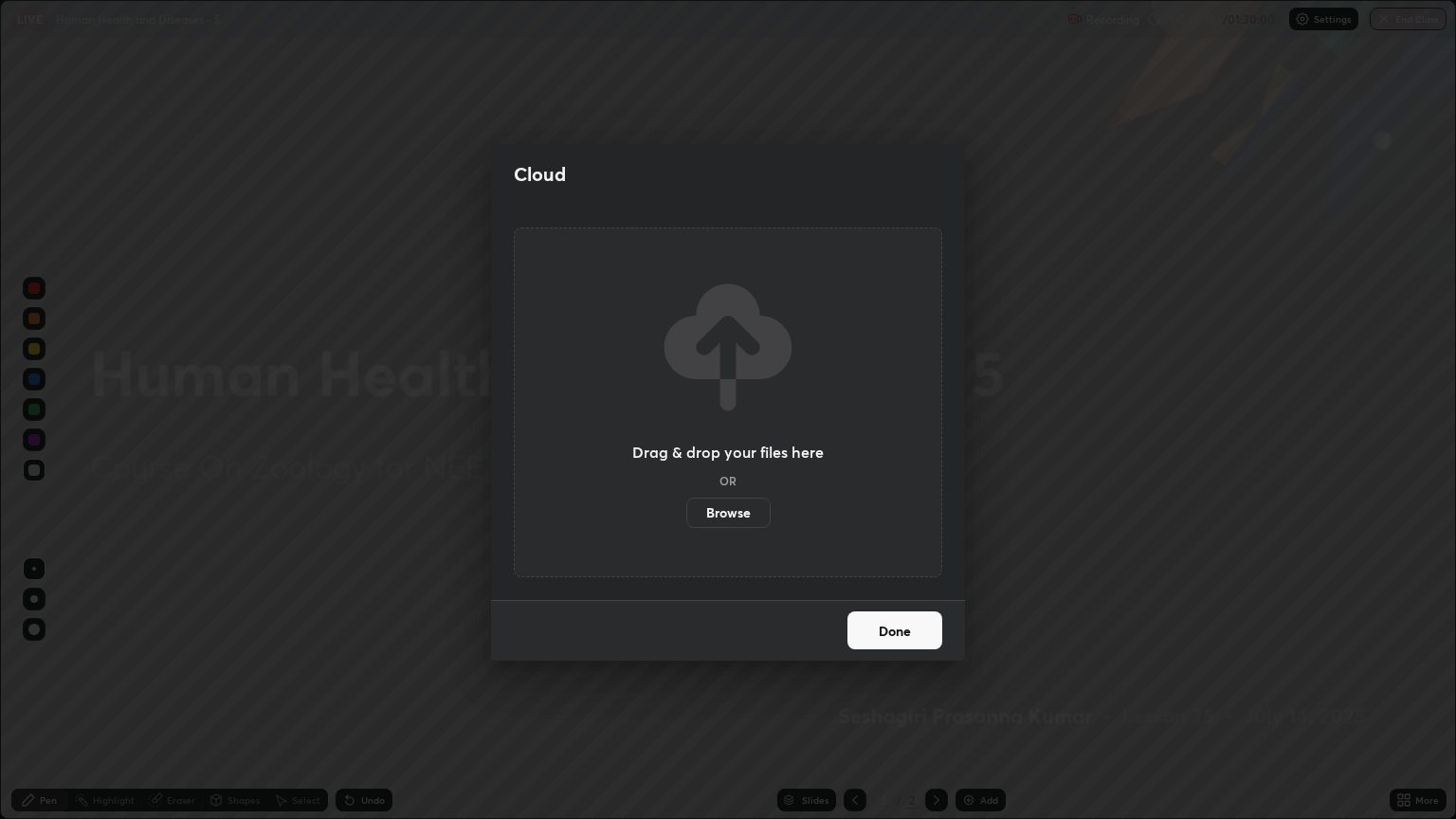 click on "Browse" at bounding box center [728, 513] 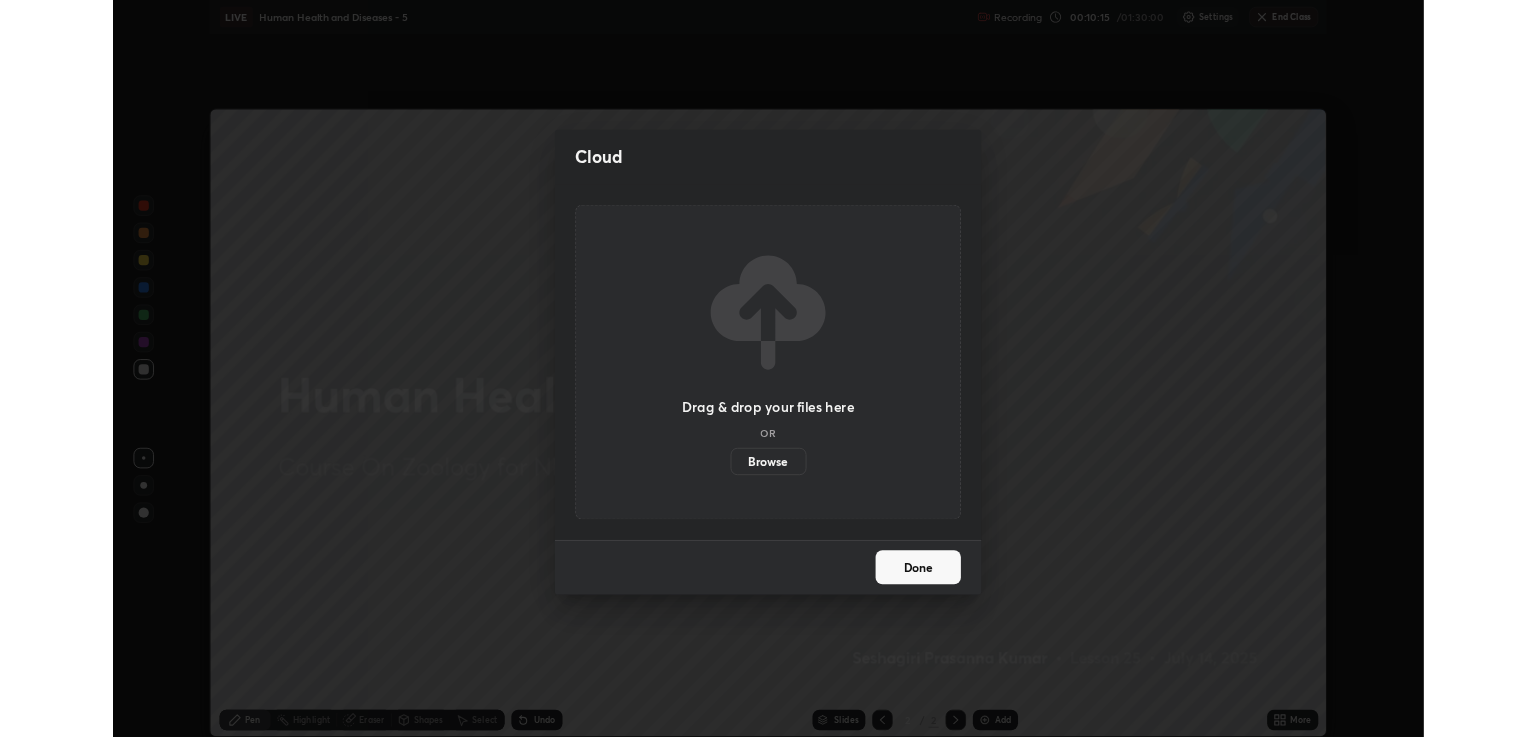 scroll, scrollTop: 737, scrollLeft: 1536, axis: both 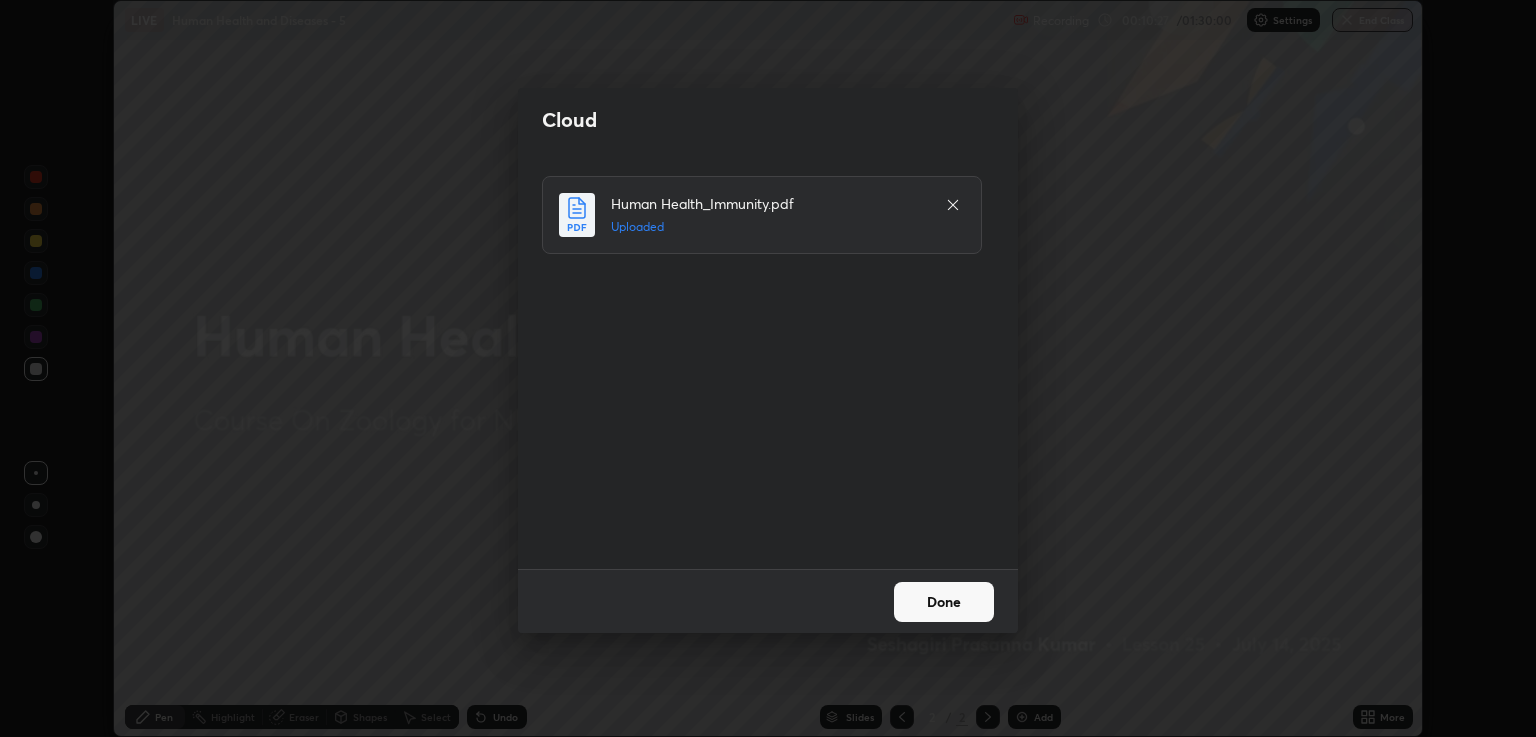 click on "Done" at bounding box center (944, 602) 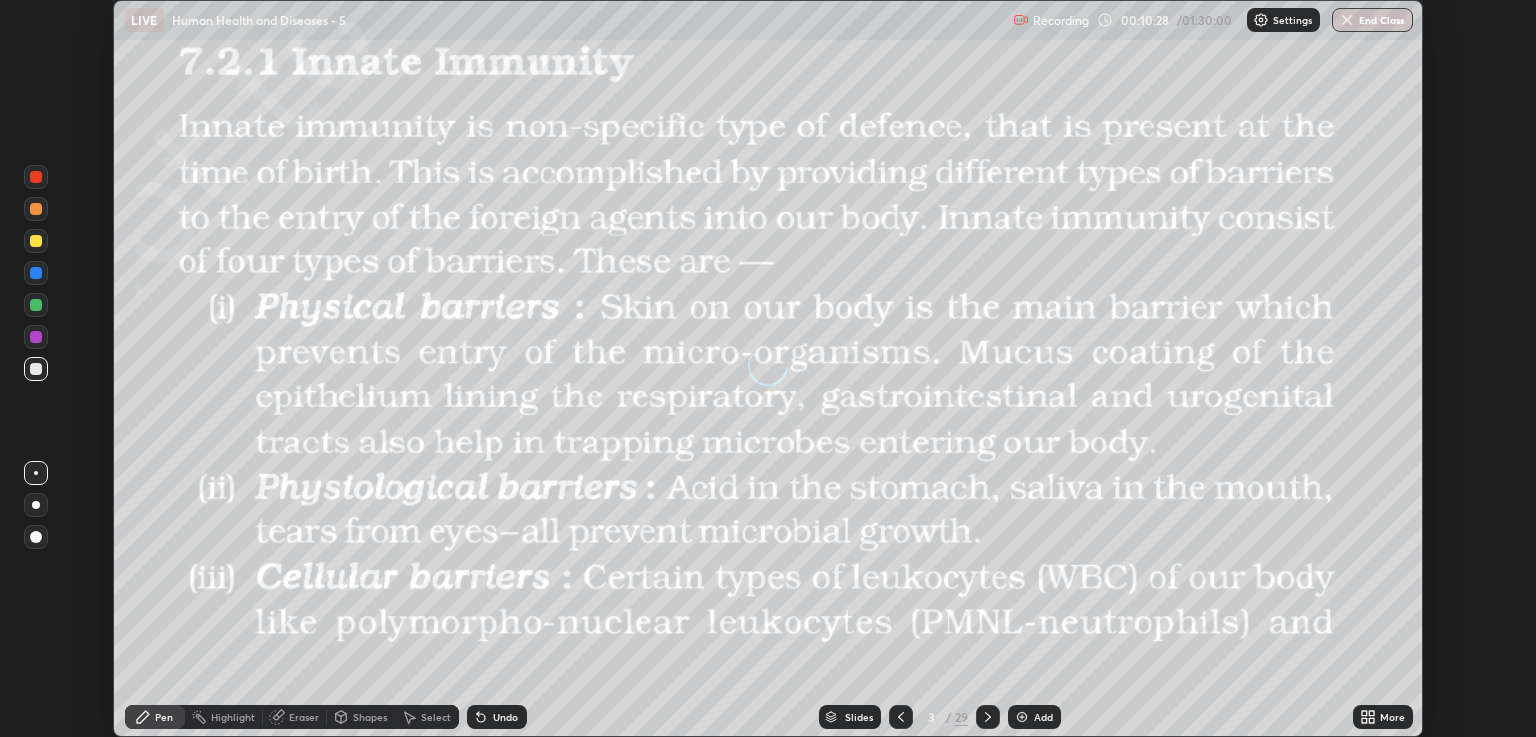 click 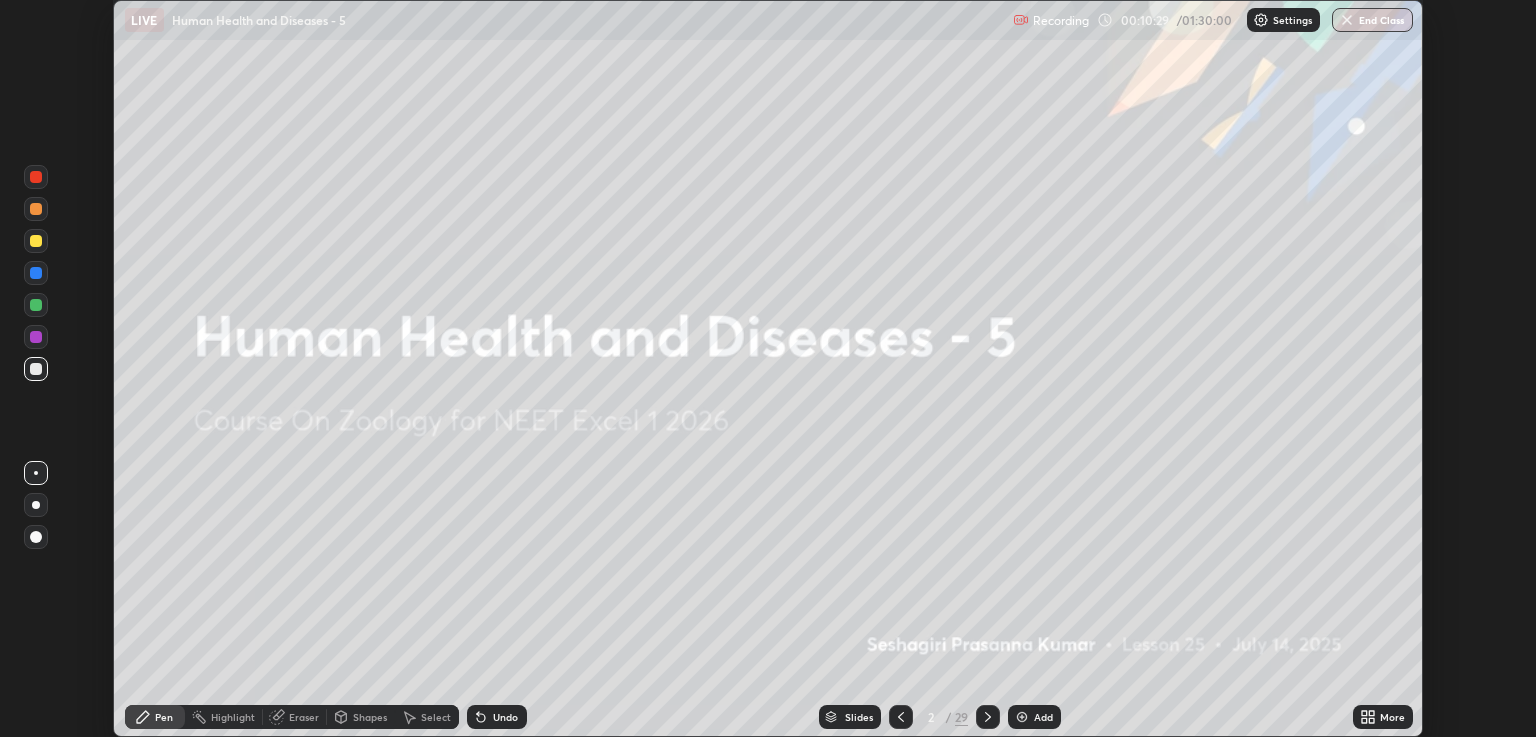 click 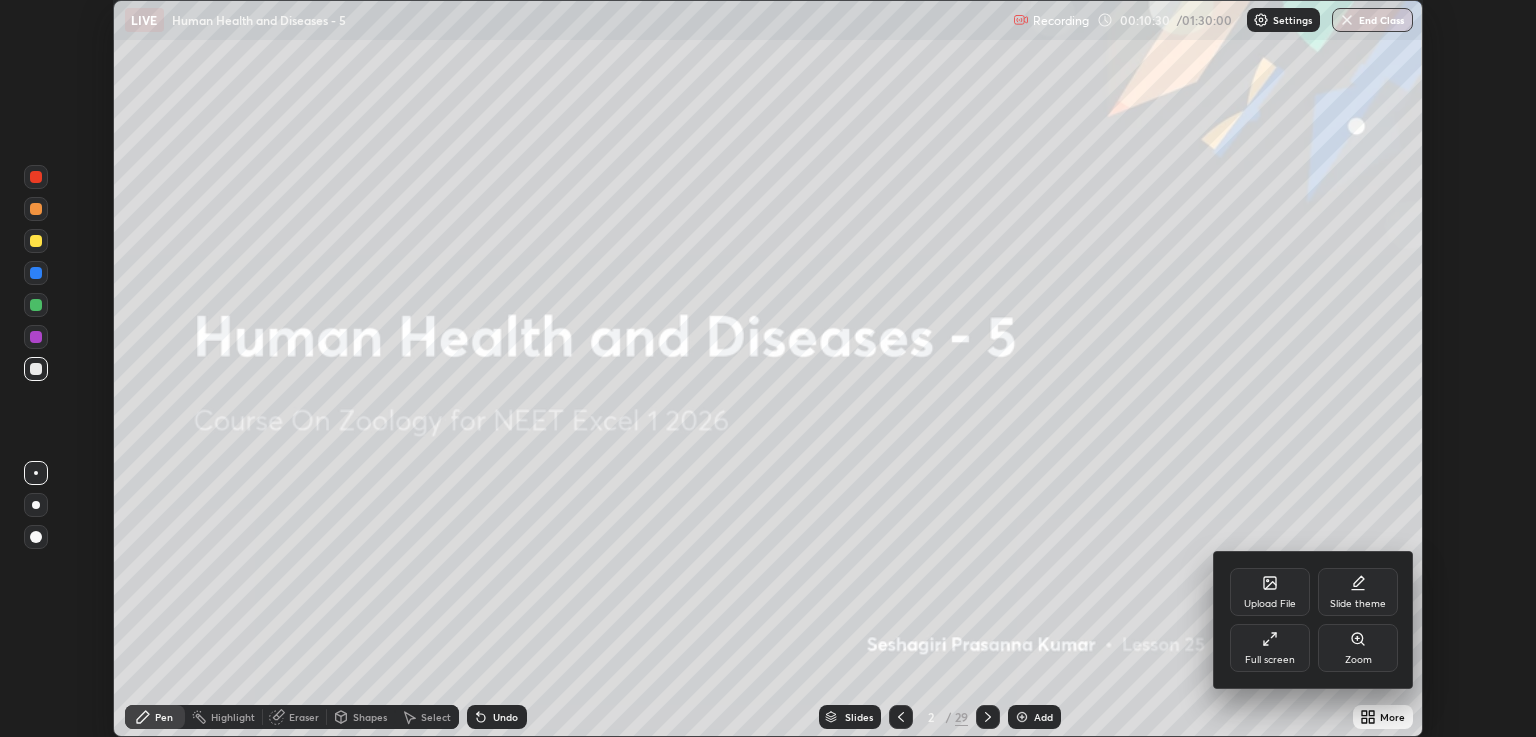 click on "Full screen" at bounding box center [1270, 648] 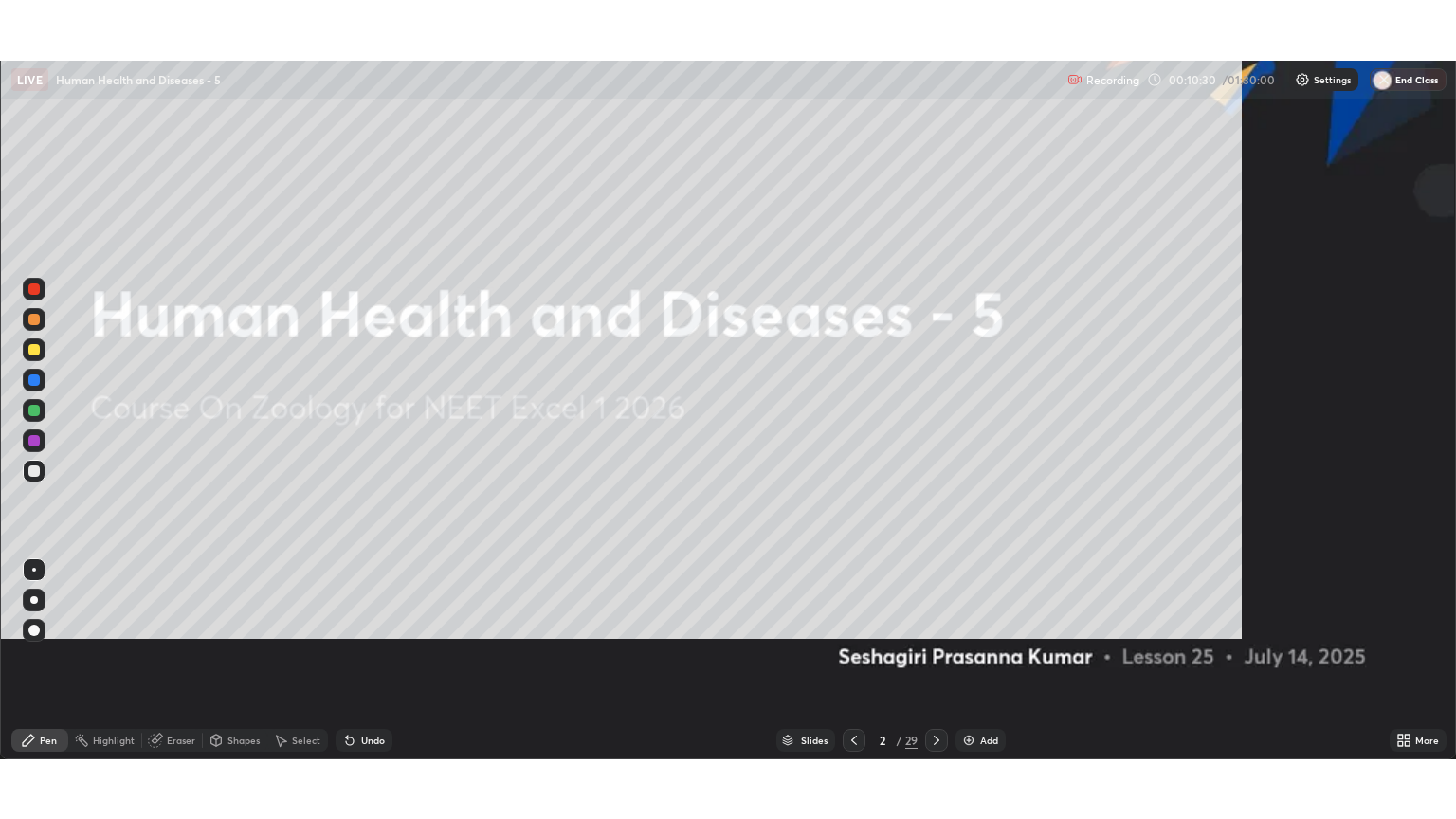 scroll, scrollTop: 93973, scrollLeft: 93336, axis: both 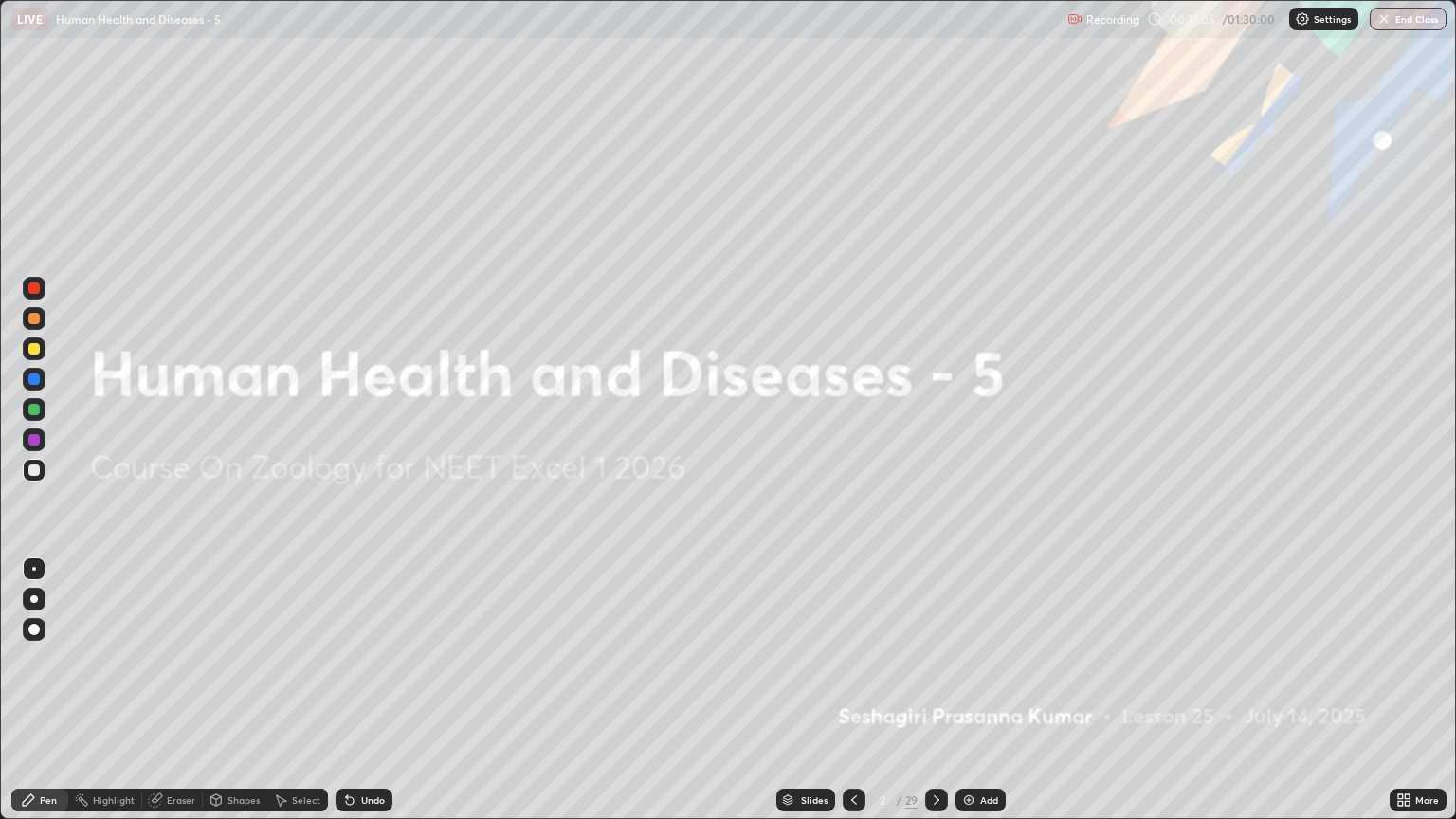 click at bounding box center (969, 800) 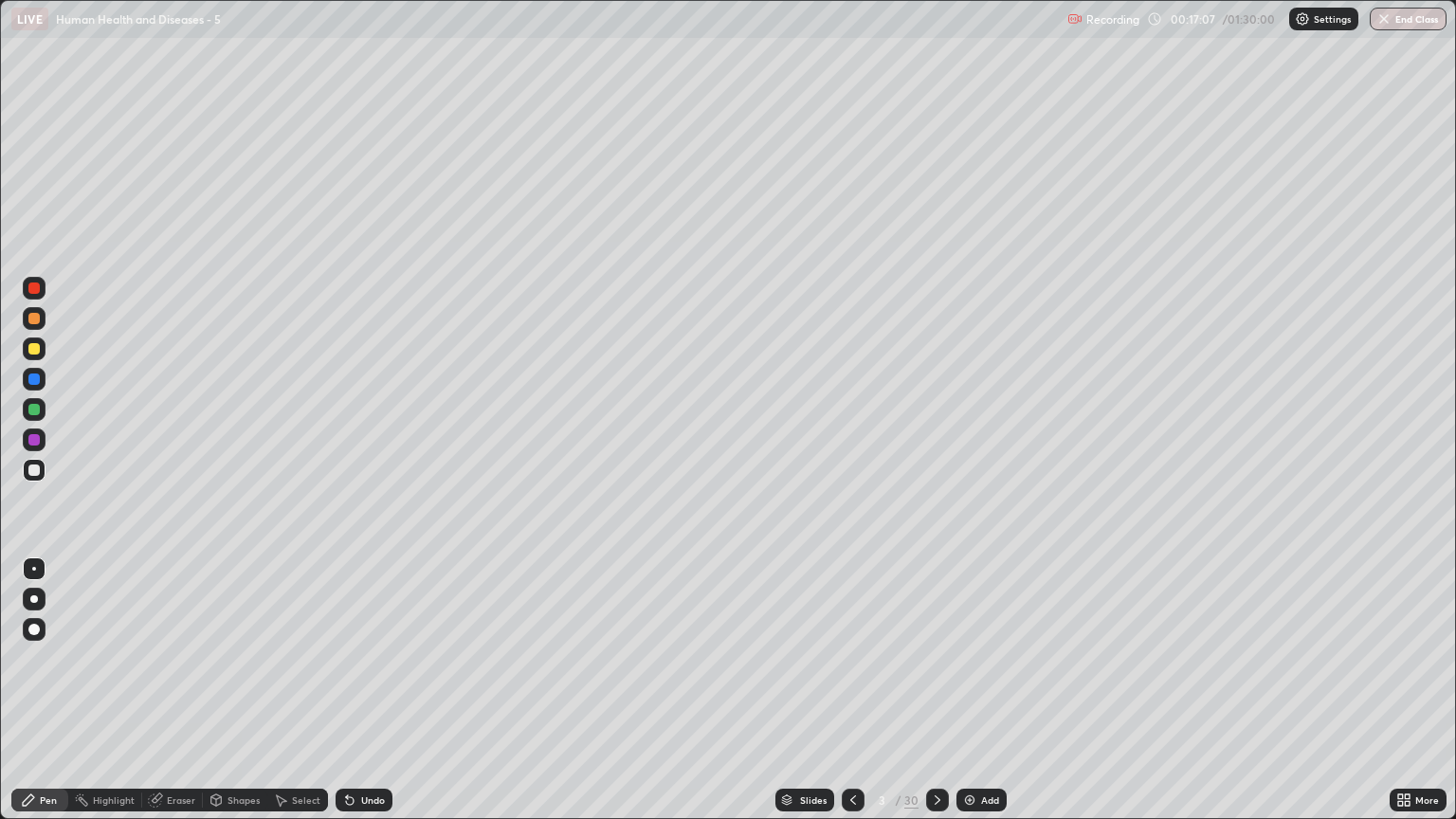 click at bounding box center (34, 349) 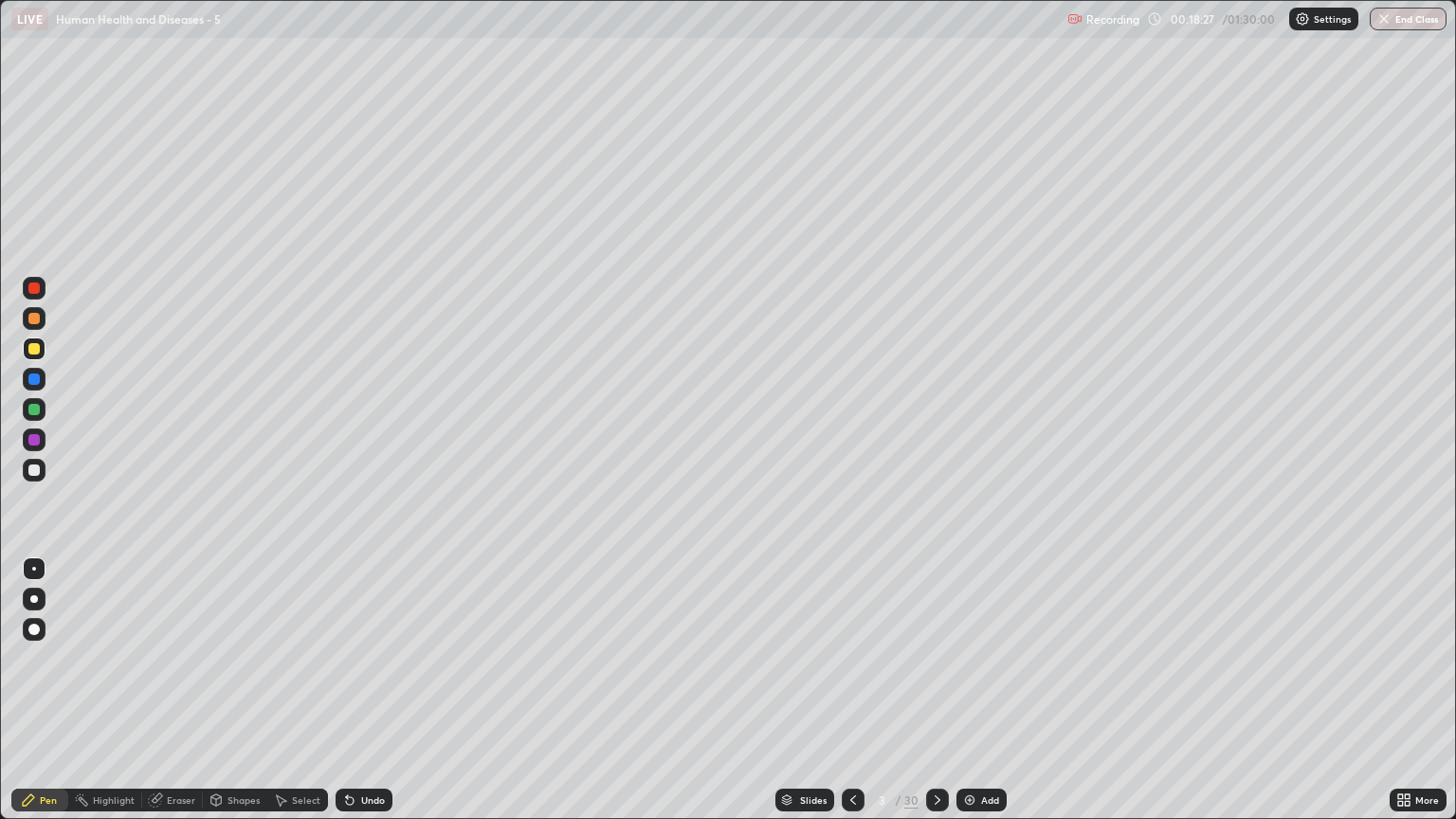 click at bounding box center (34, 410) 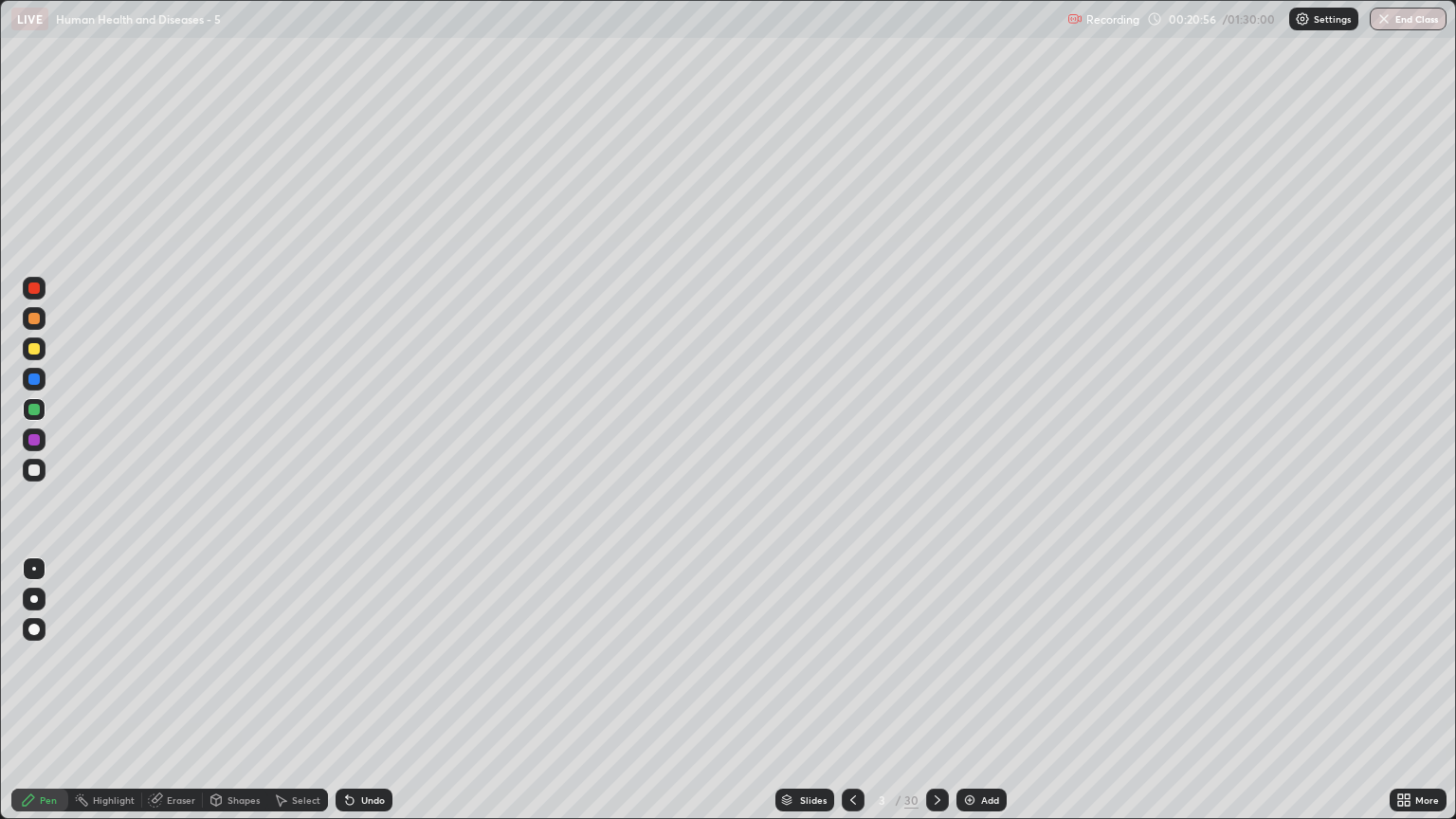 click at bounding box center (34, 349) 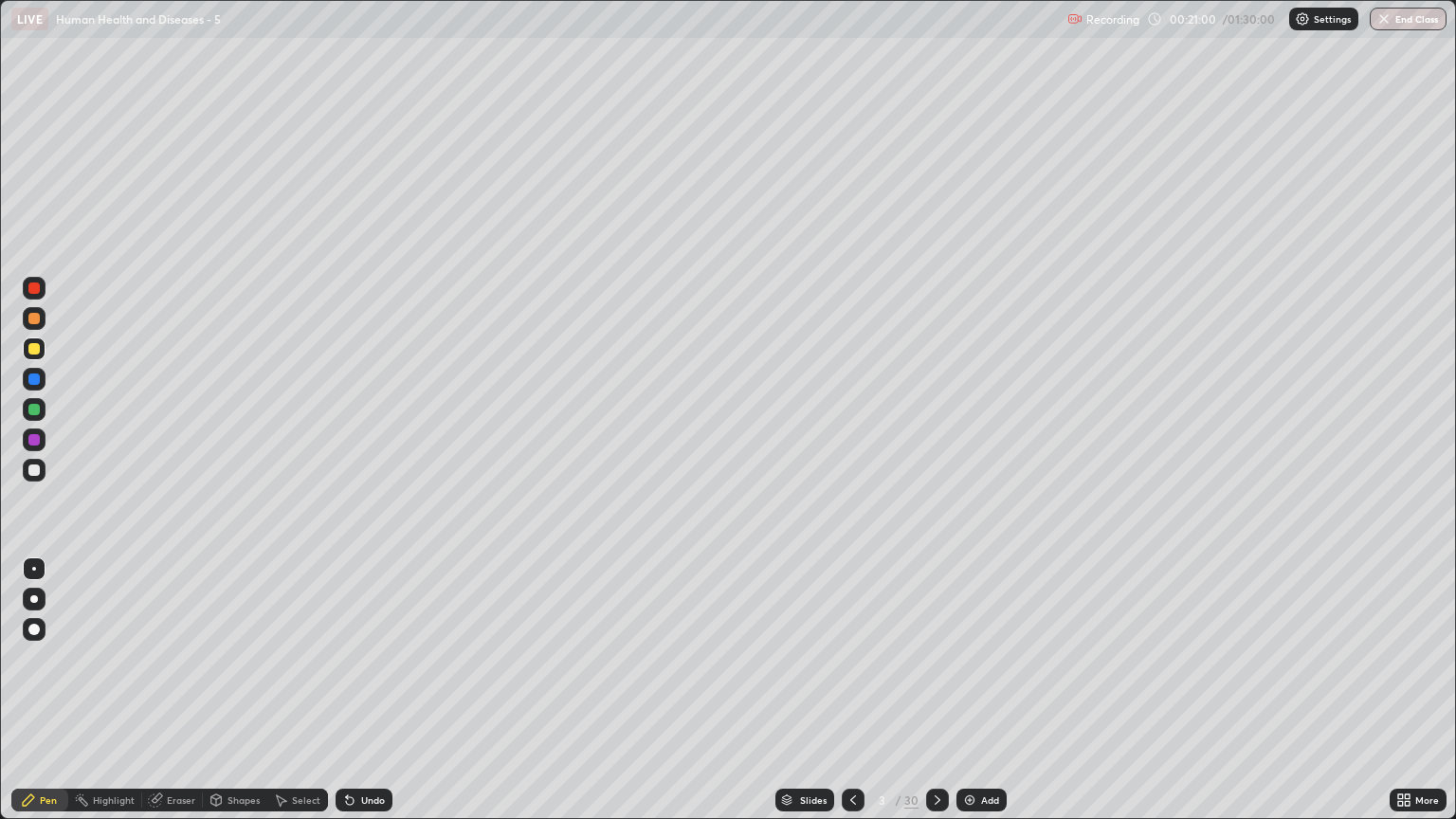 click at bounding box center (34, 379) 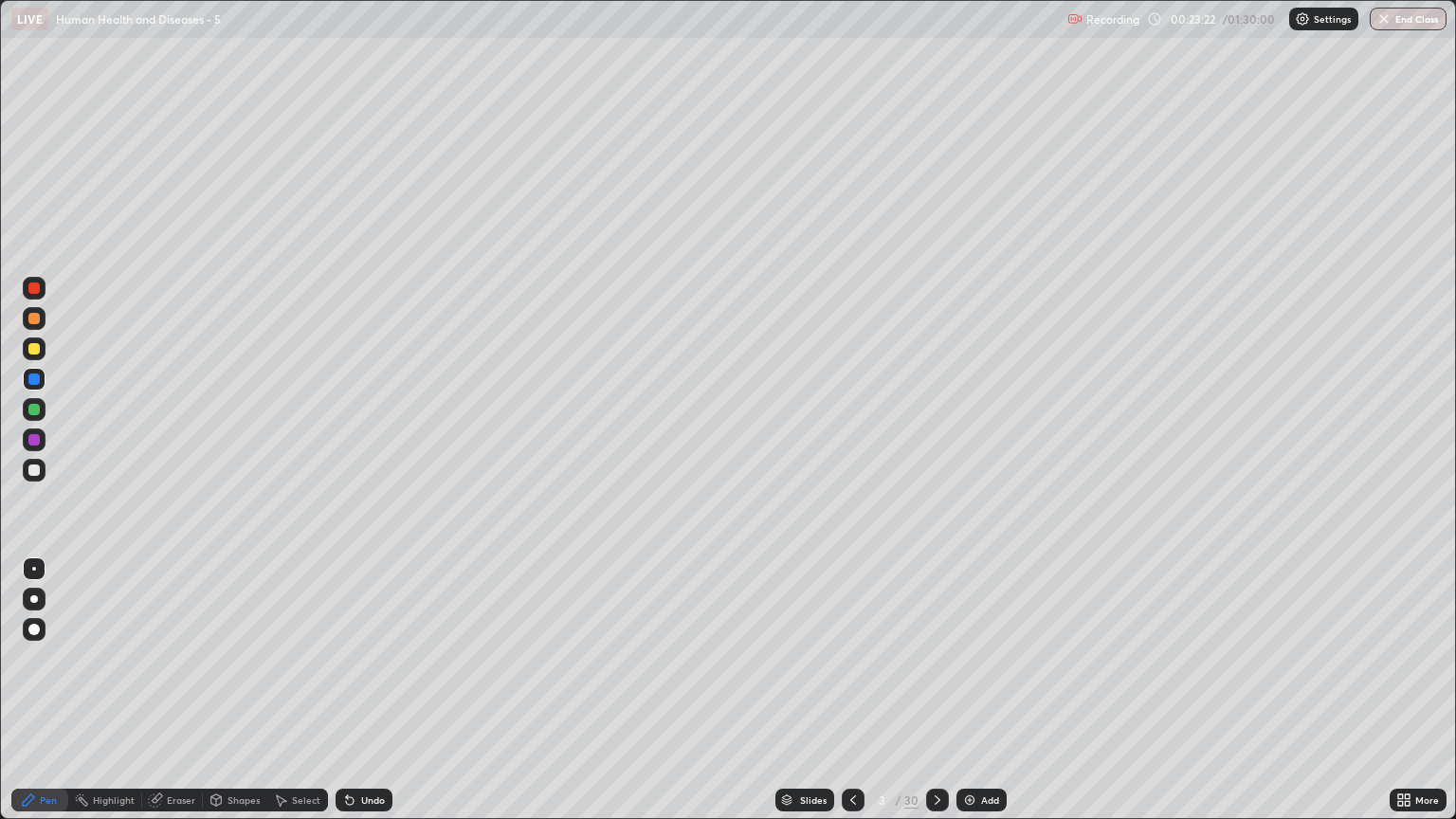 click at bounding box center [34, 349] 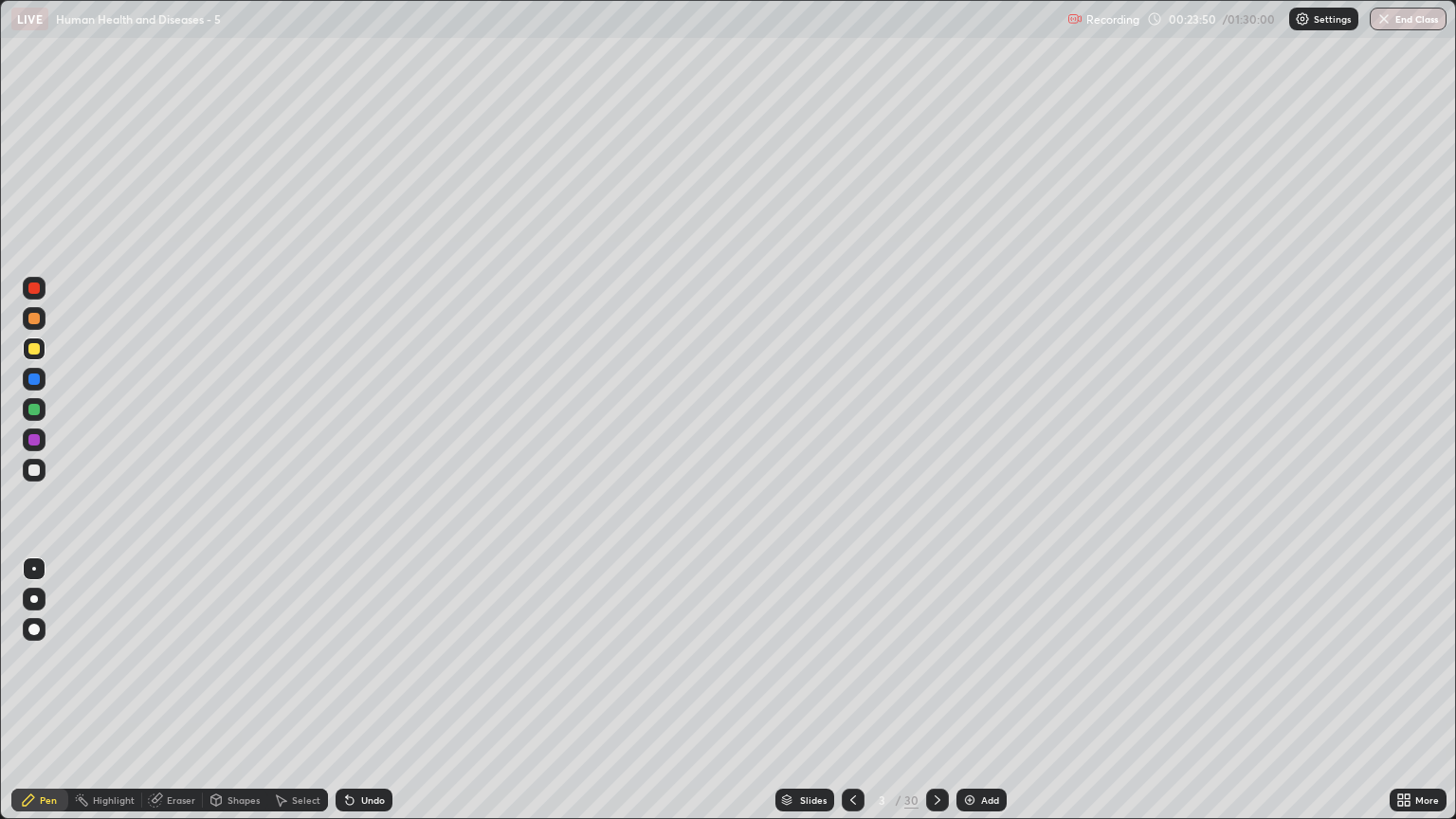click on "Undo" at bounding box center [373, 800] 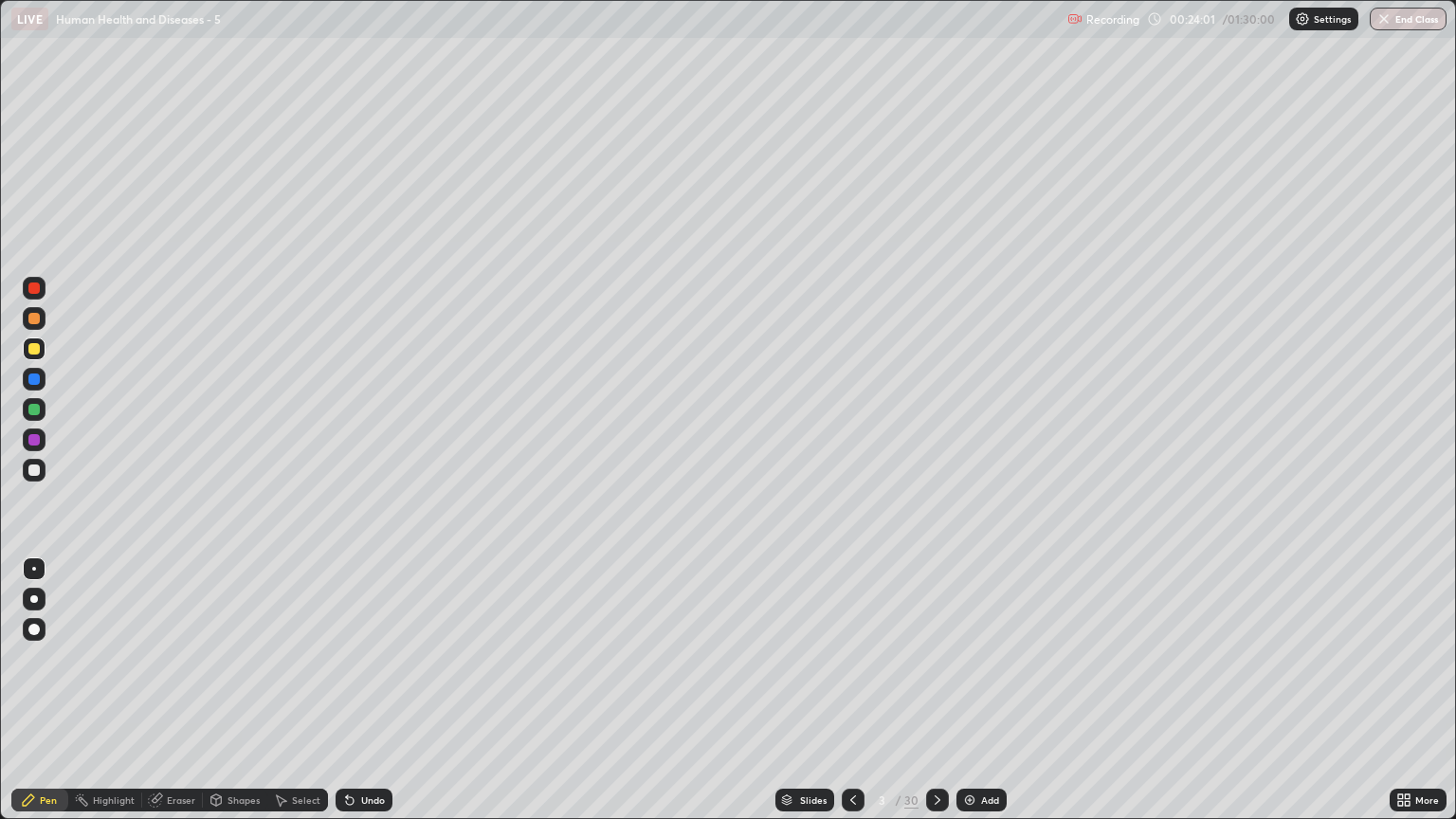 click at bounding box center [34, 470] 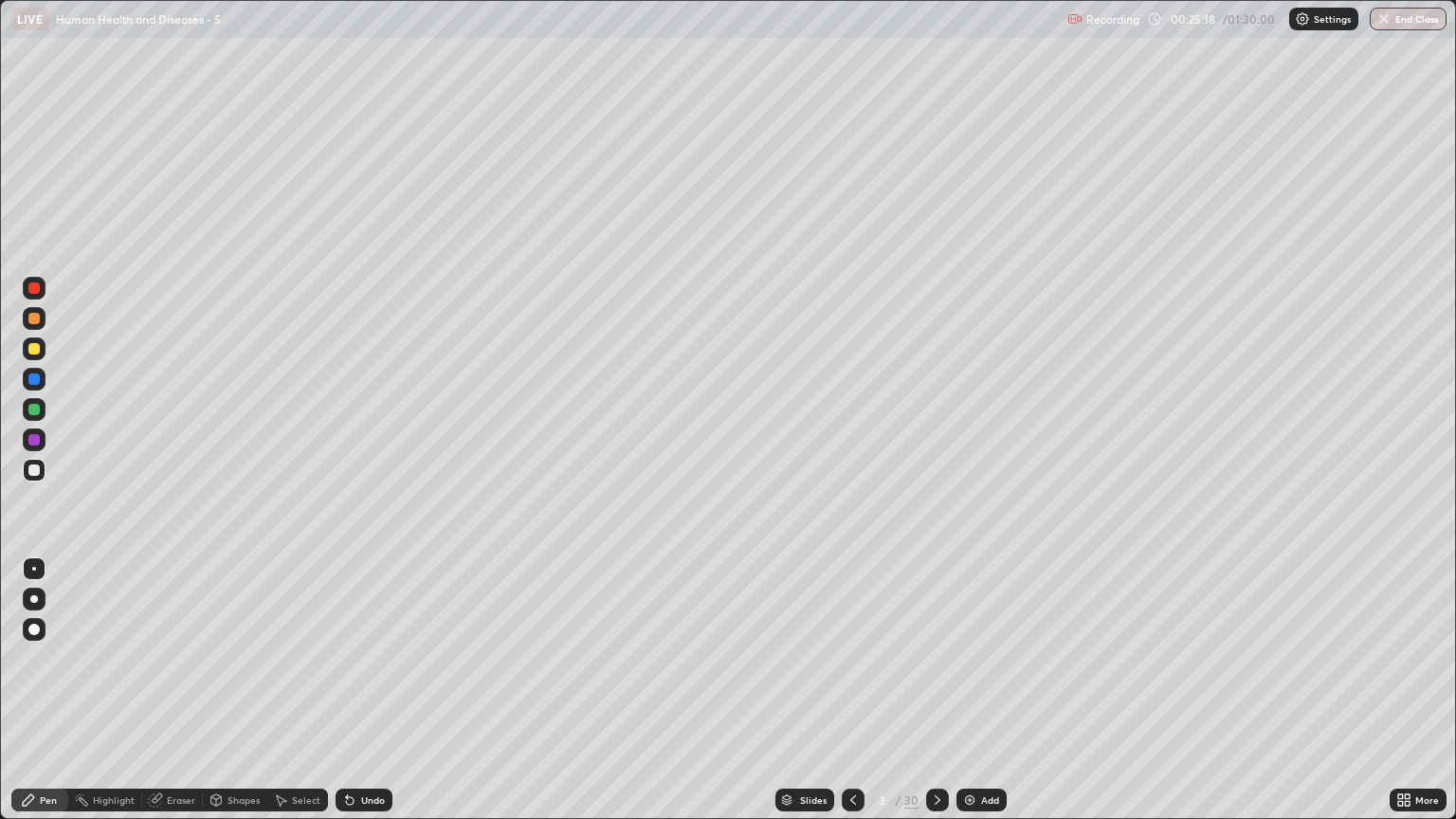 click at bounding box center [34, 349] 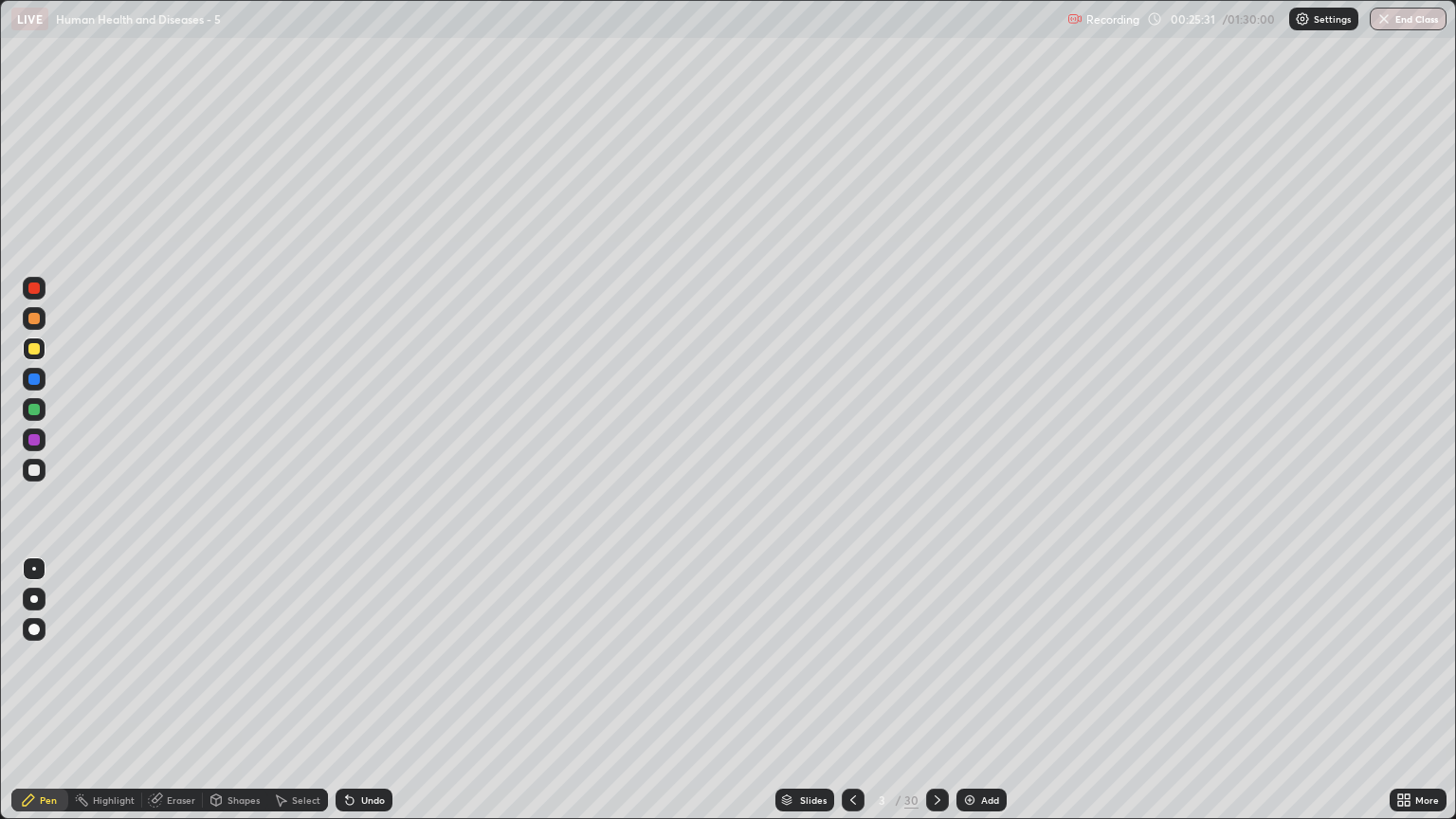 click 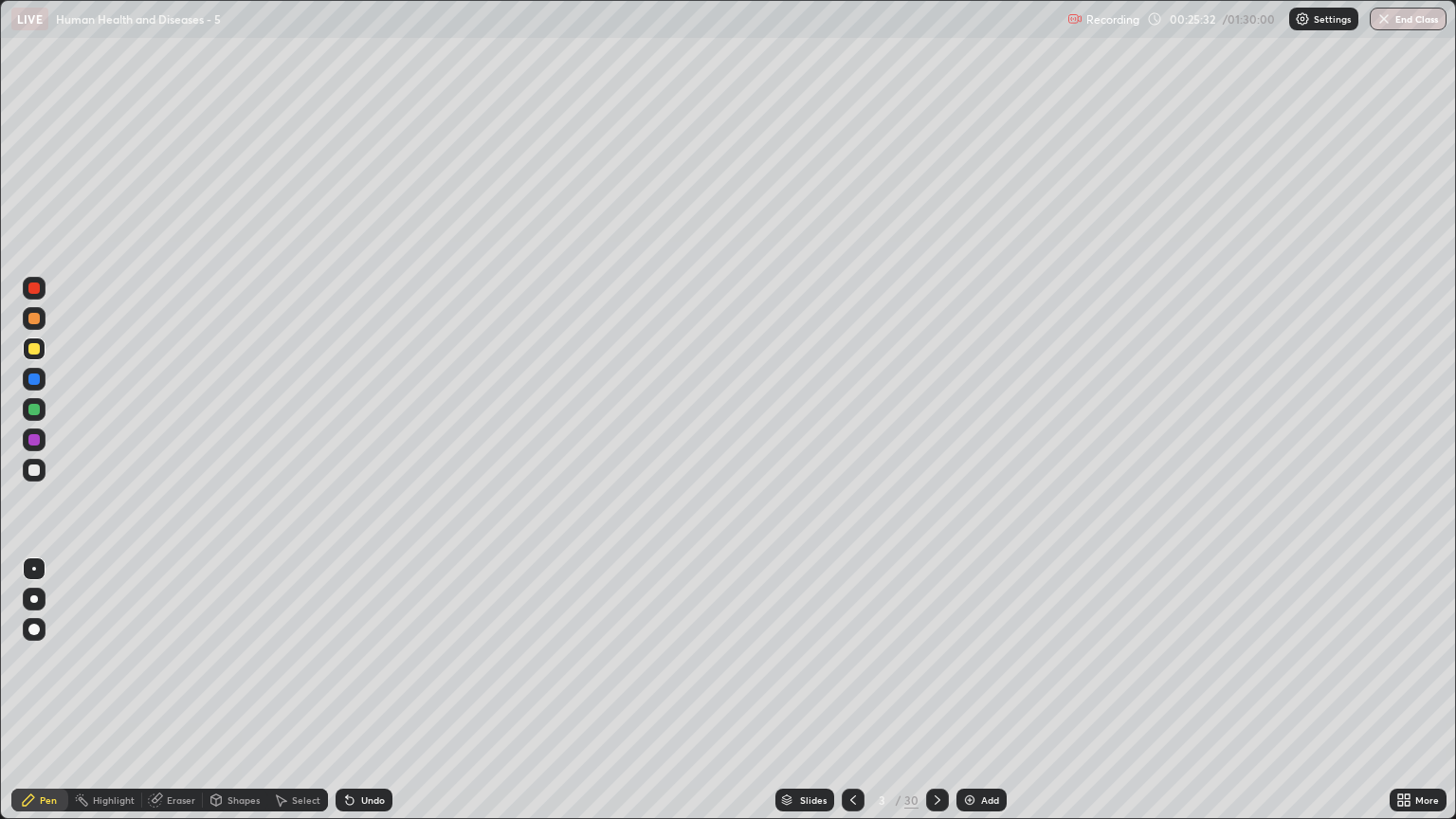 click on "Undo" at bounding box center [373, 800] 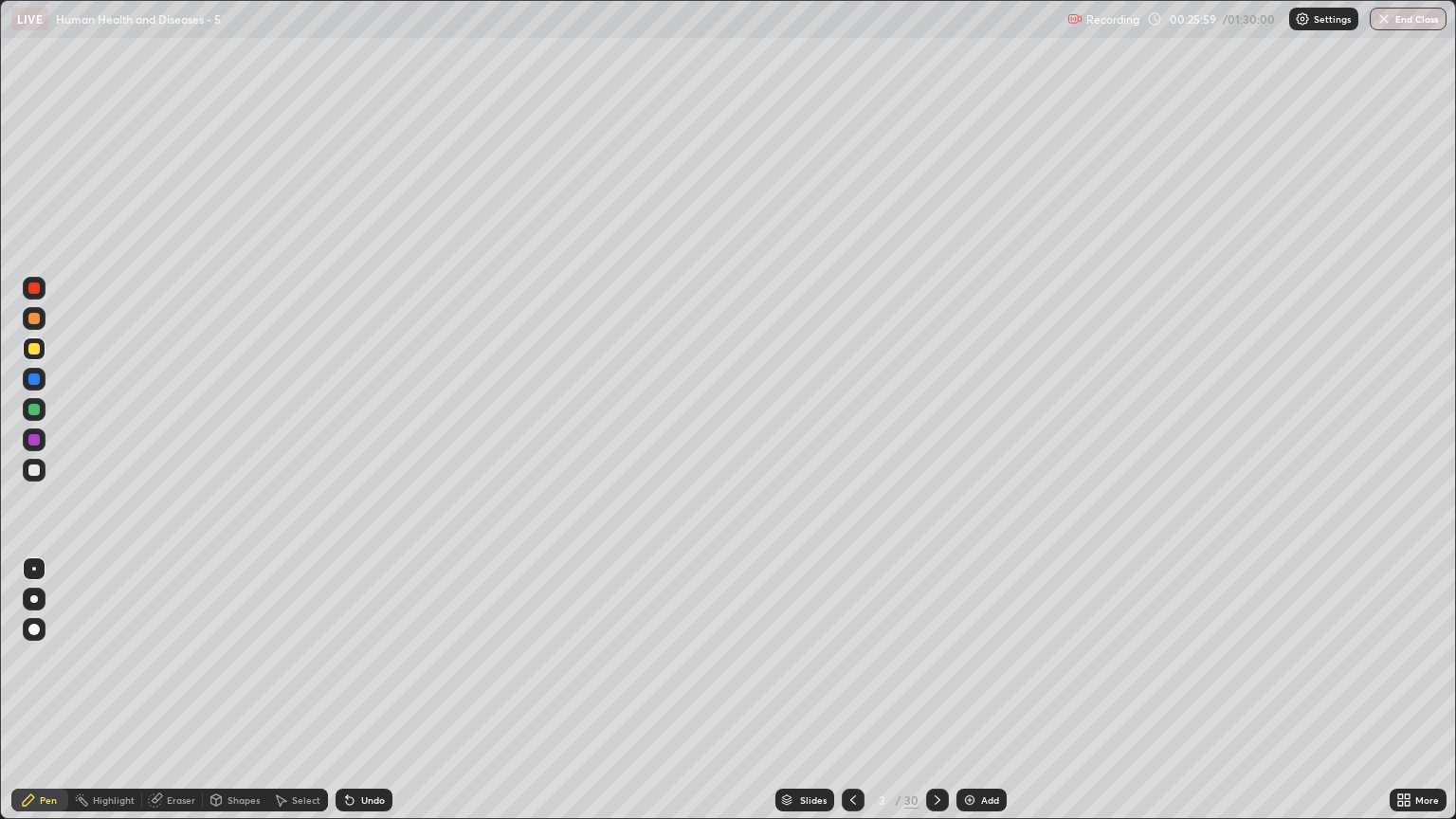 click at bounding box center [34, 379] 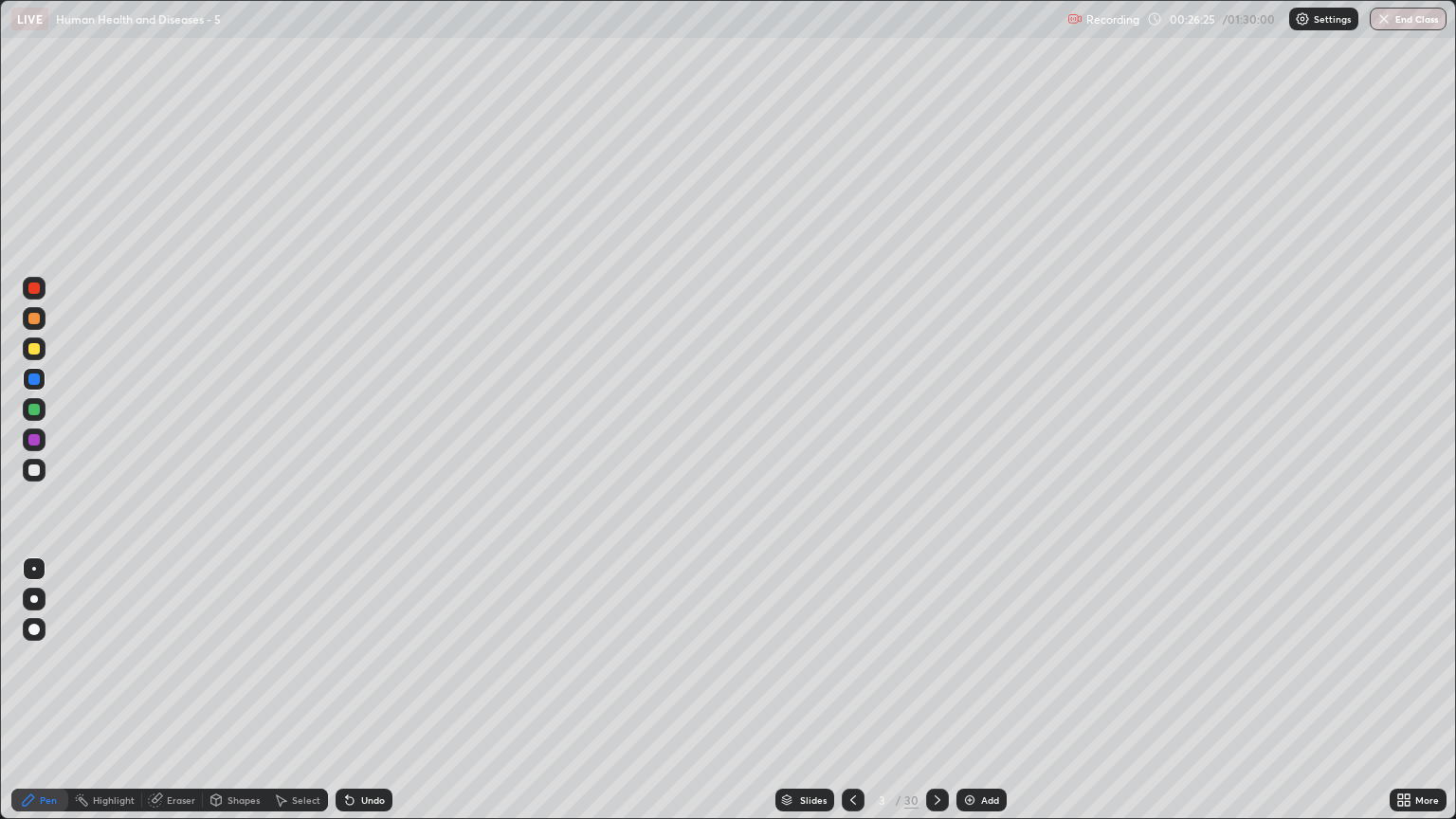 click at bounding box center [34, 410] 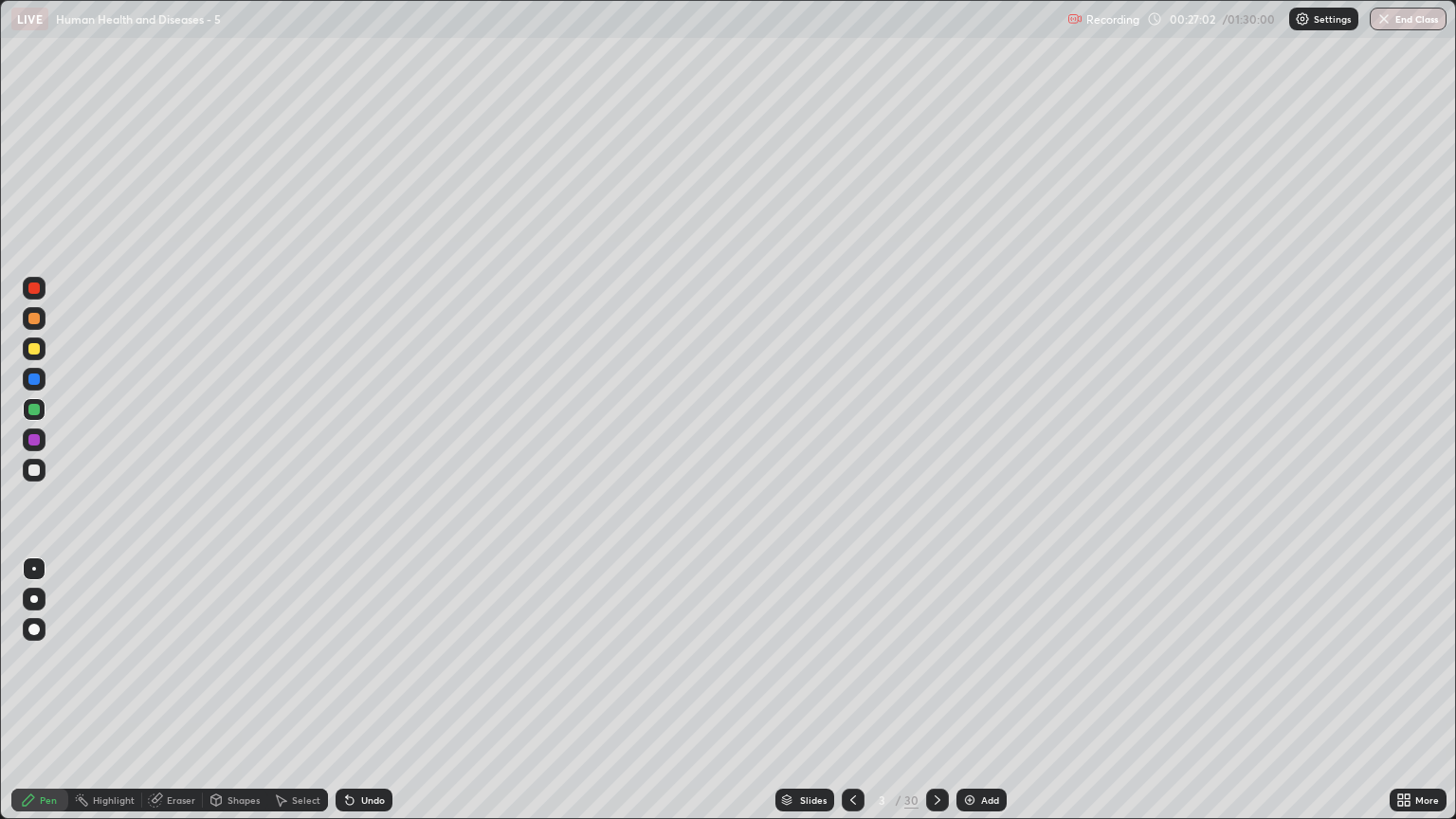 click on "Eraser" at bounding box center (181, 800) 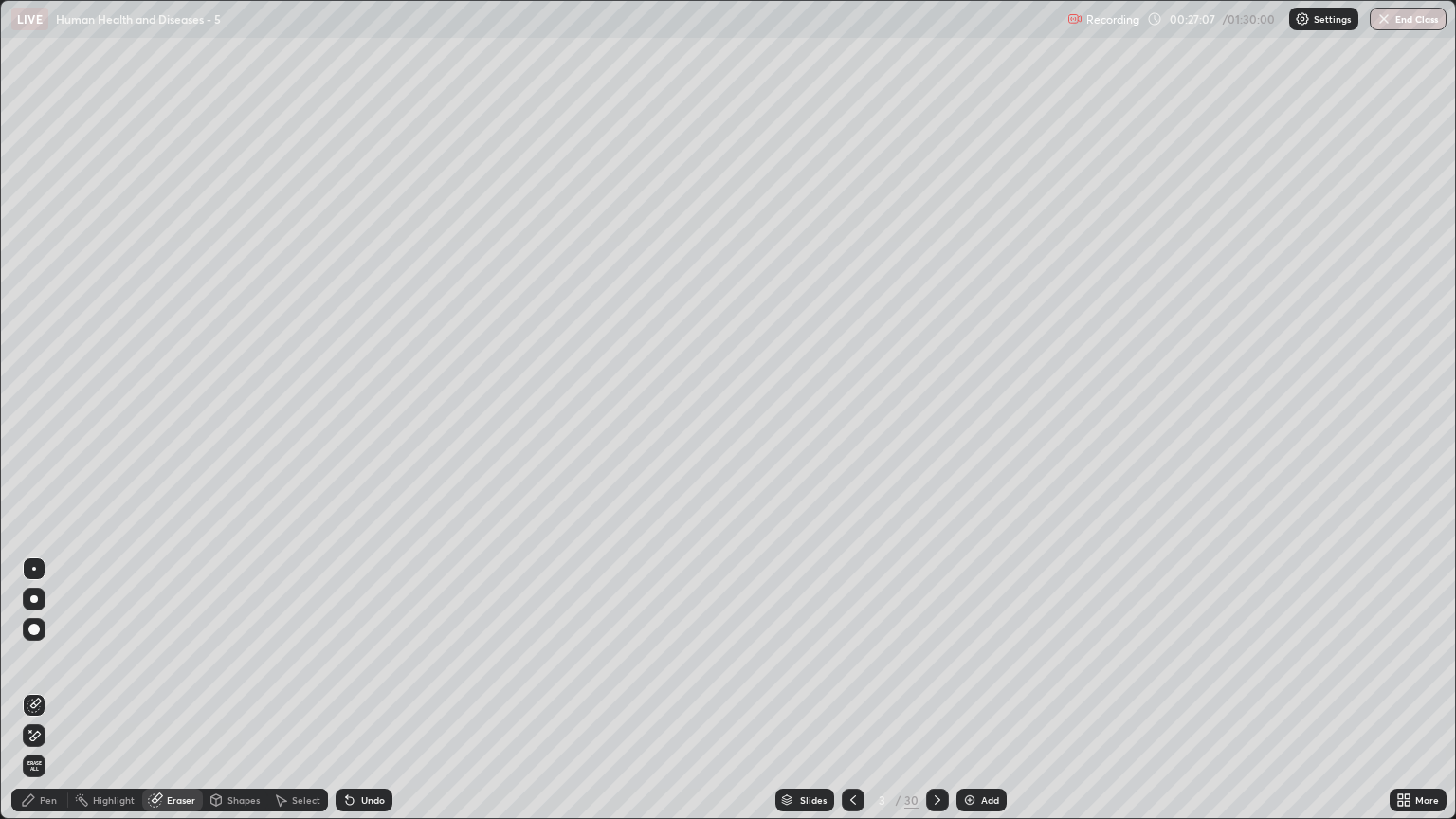 click on "Pen" at bounding box center (48, 800) 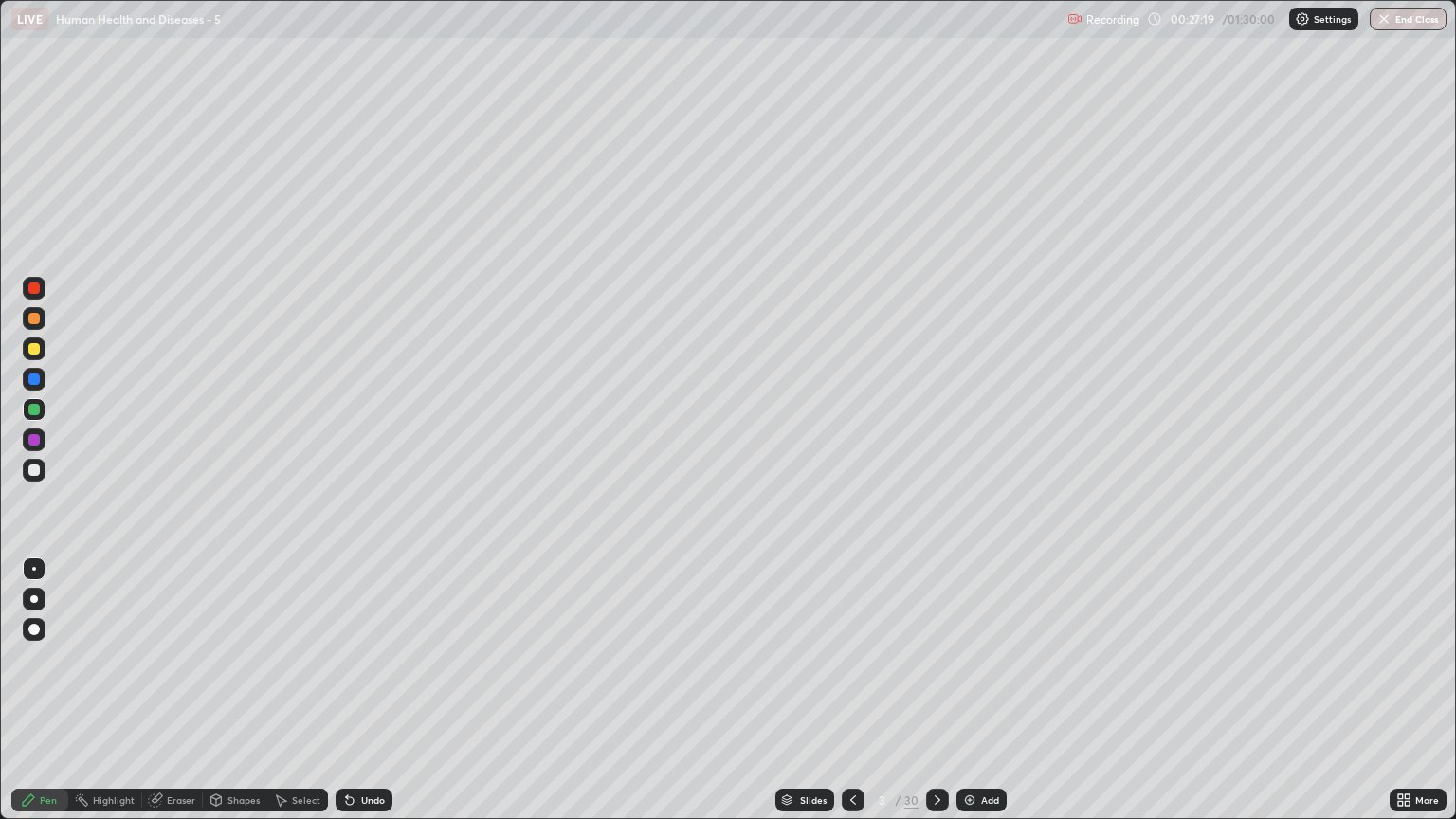 click on "Undo" at bounding box center (364, 800) 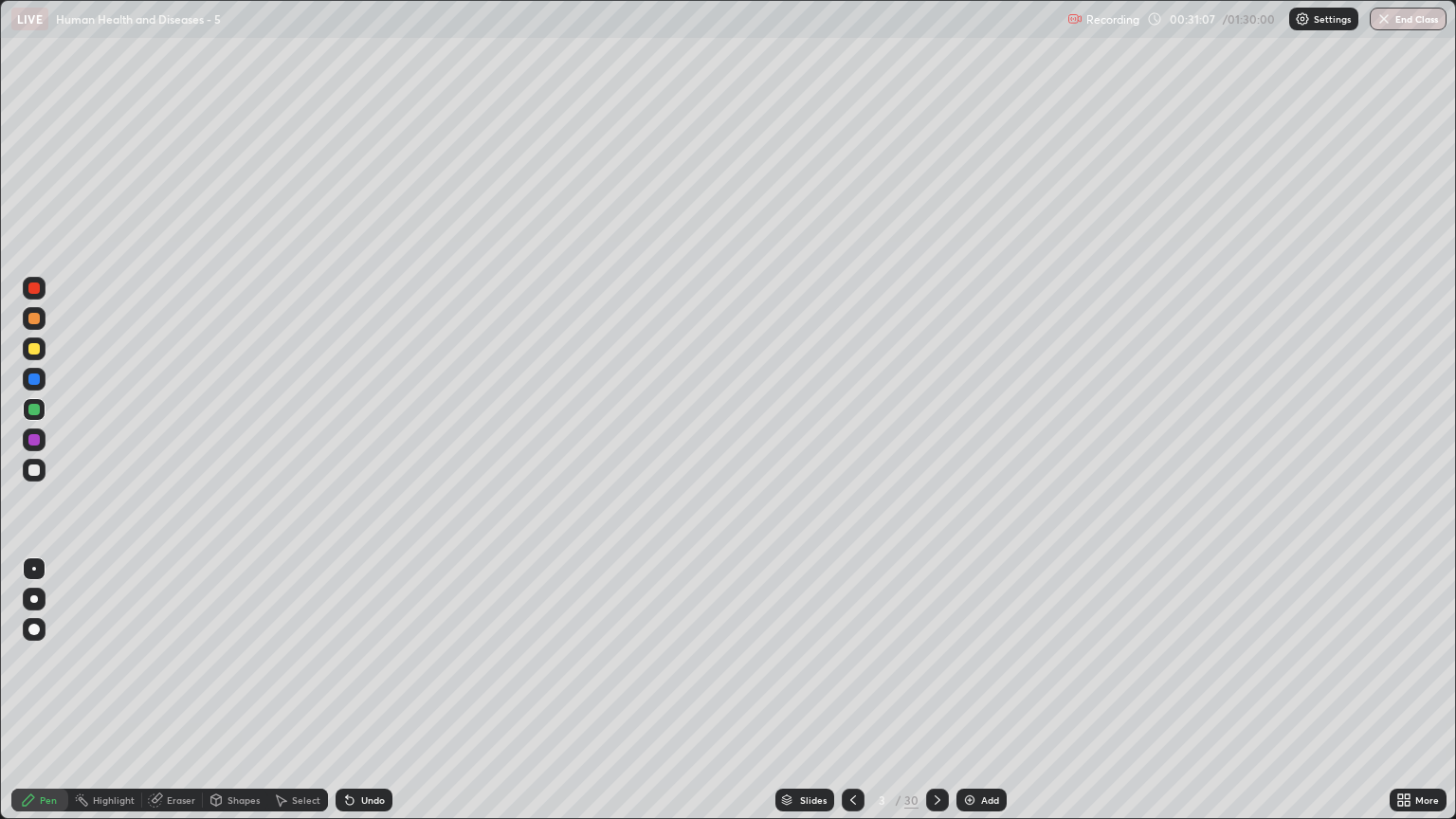 click at bounding box center (34, 379) 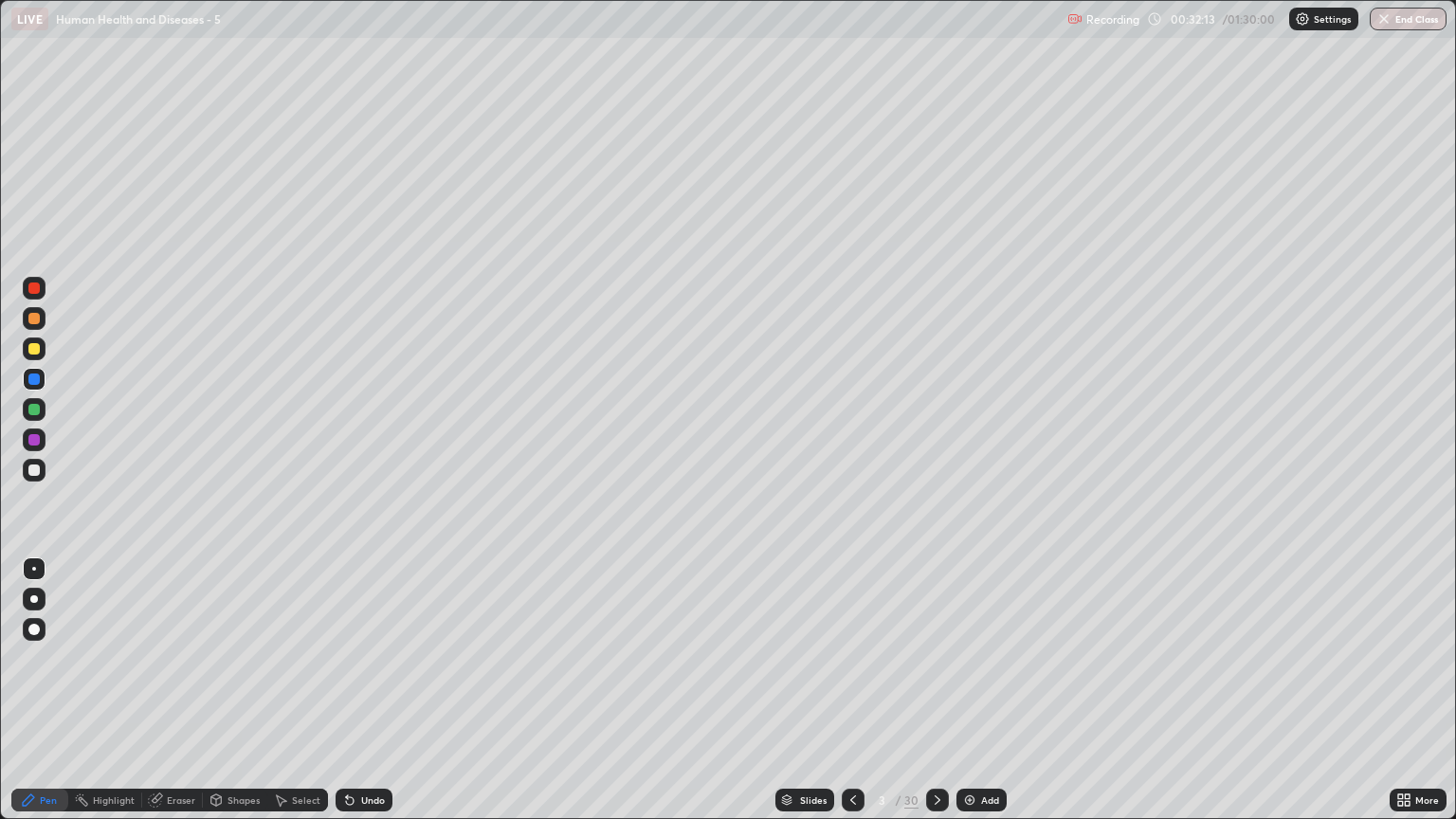 click at bounding box center [34, 470] 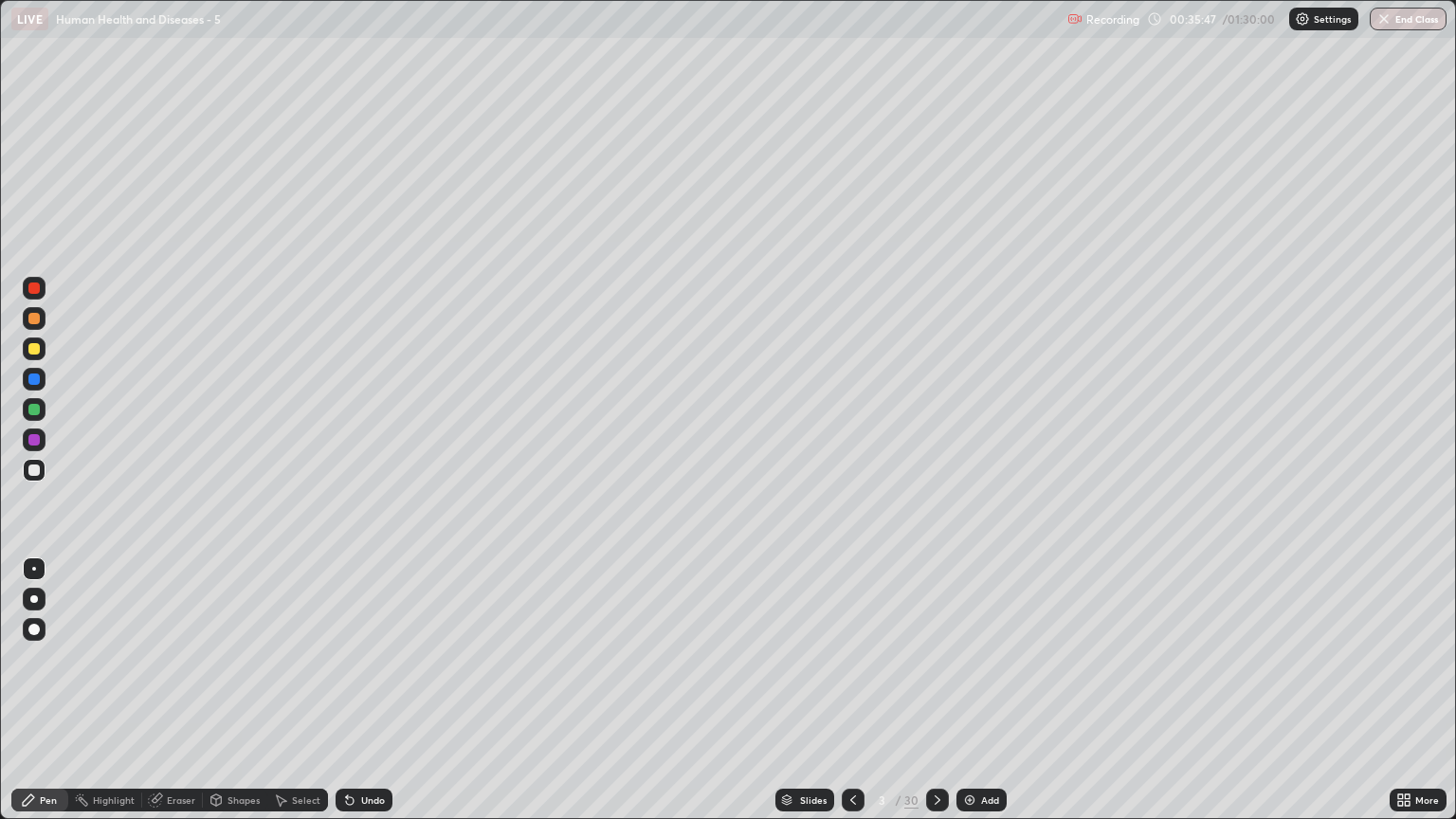 click on "Slides" at bounding box center [805, 800] 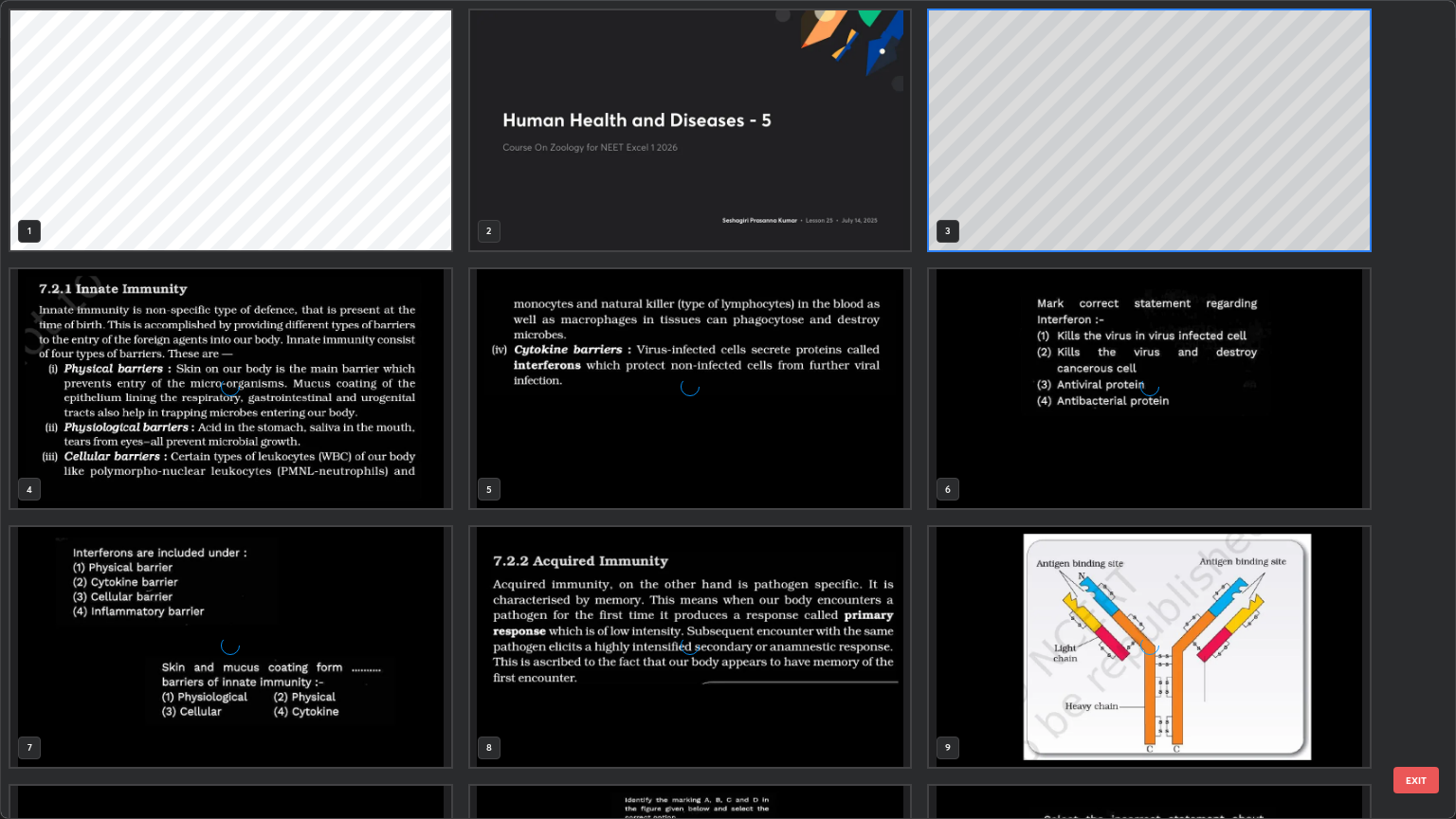 scroll, scrollTop: 6, scrollLeft: 9, axis: both 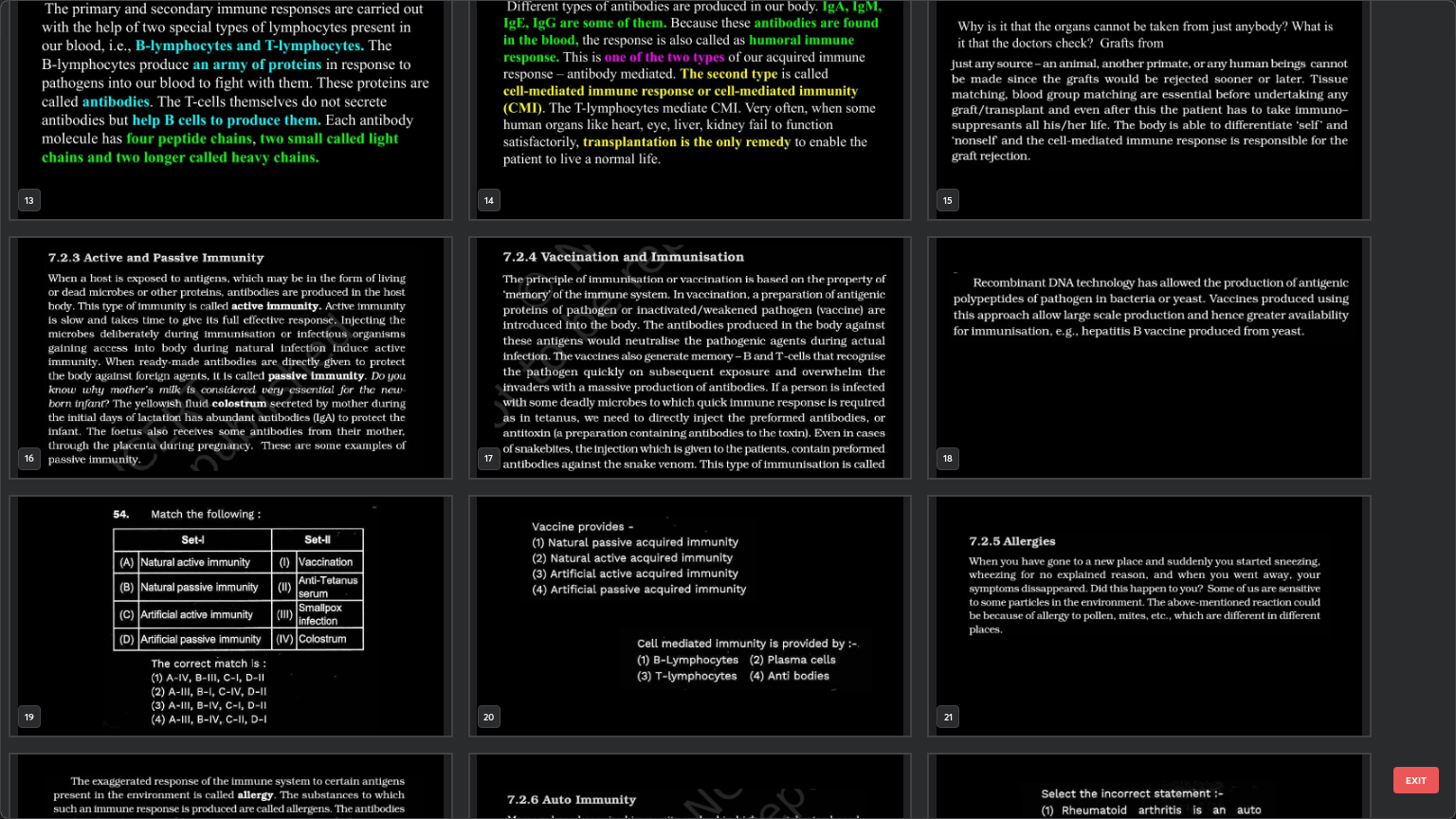 click at bounding box center [230, 616] 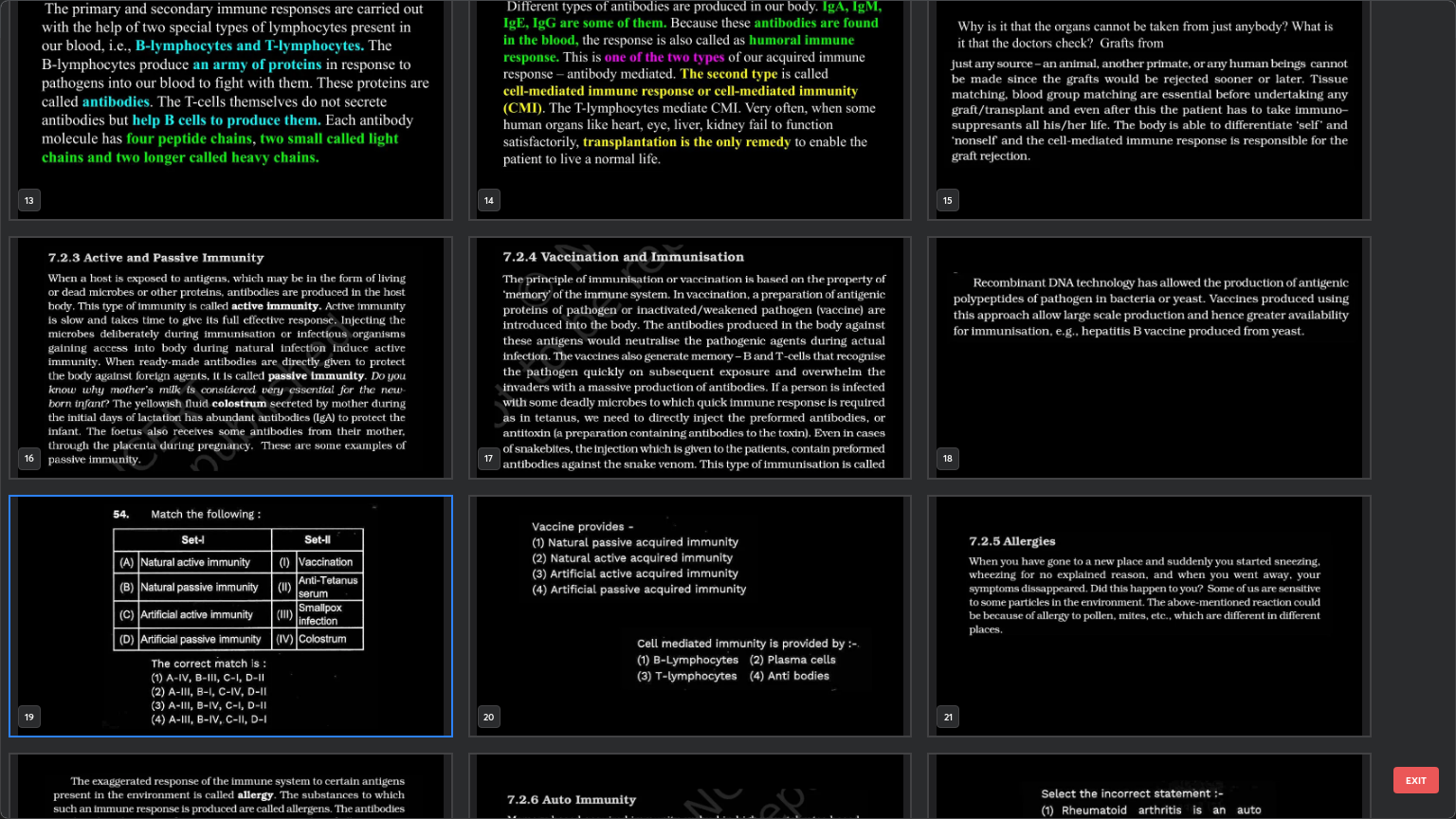 click at bounding box center [230, 616] 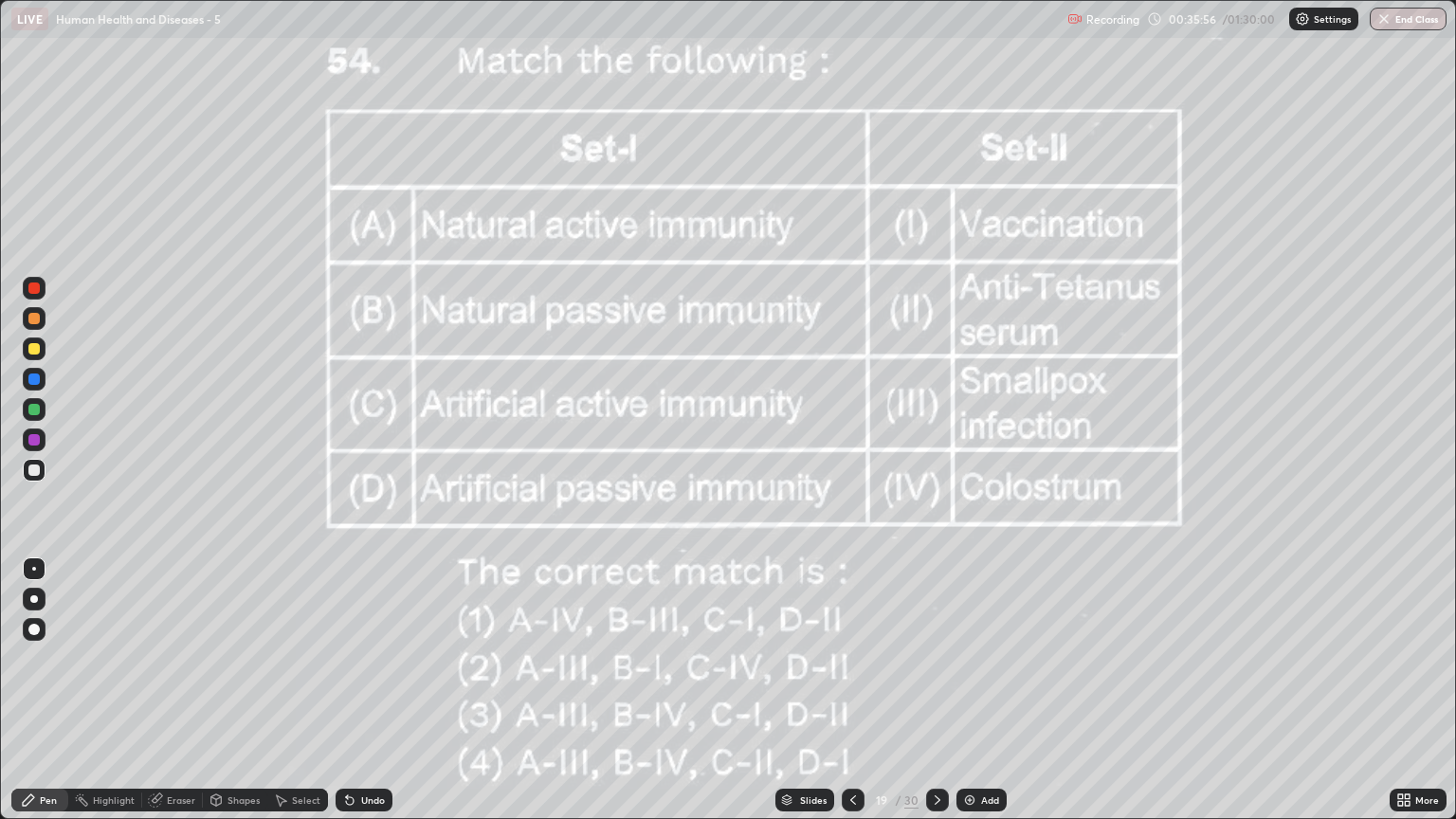 click at bounding box center [230, 616] 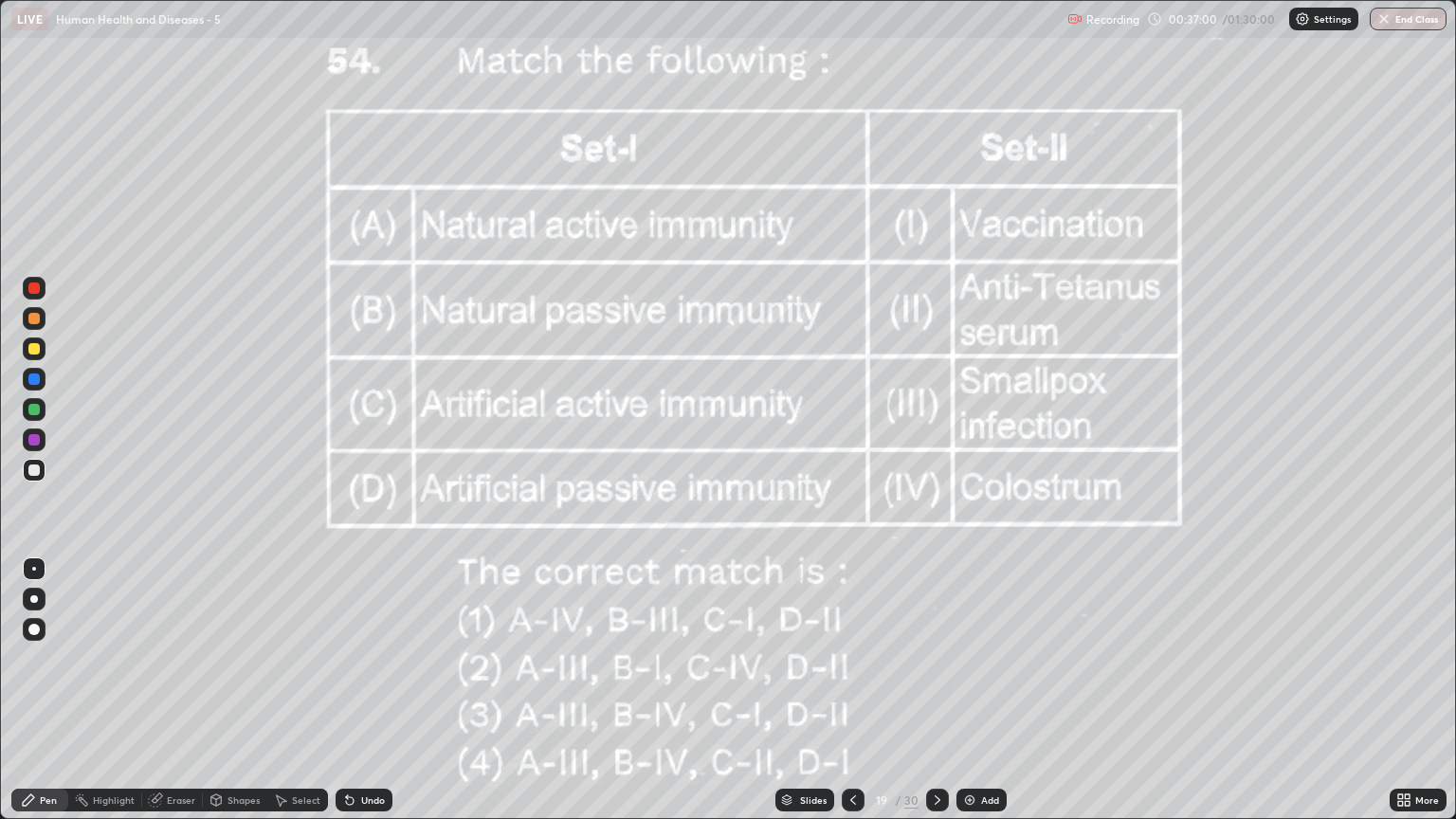 click at bounding box center (34, 440) 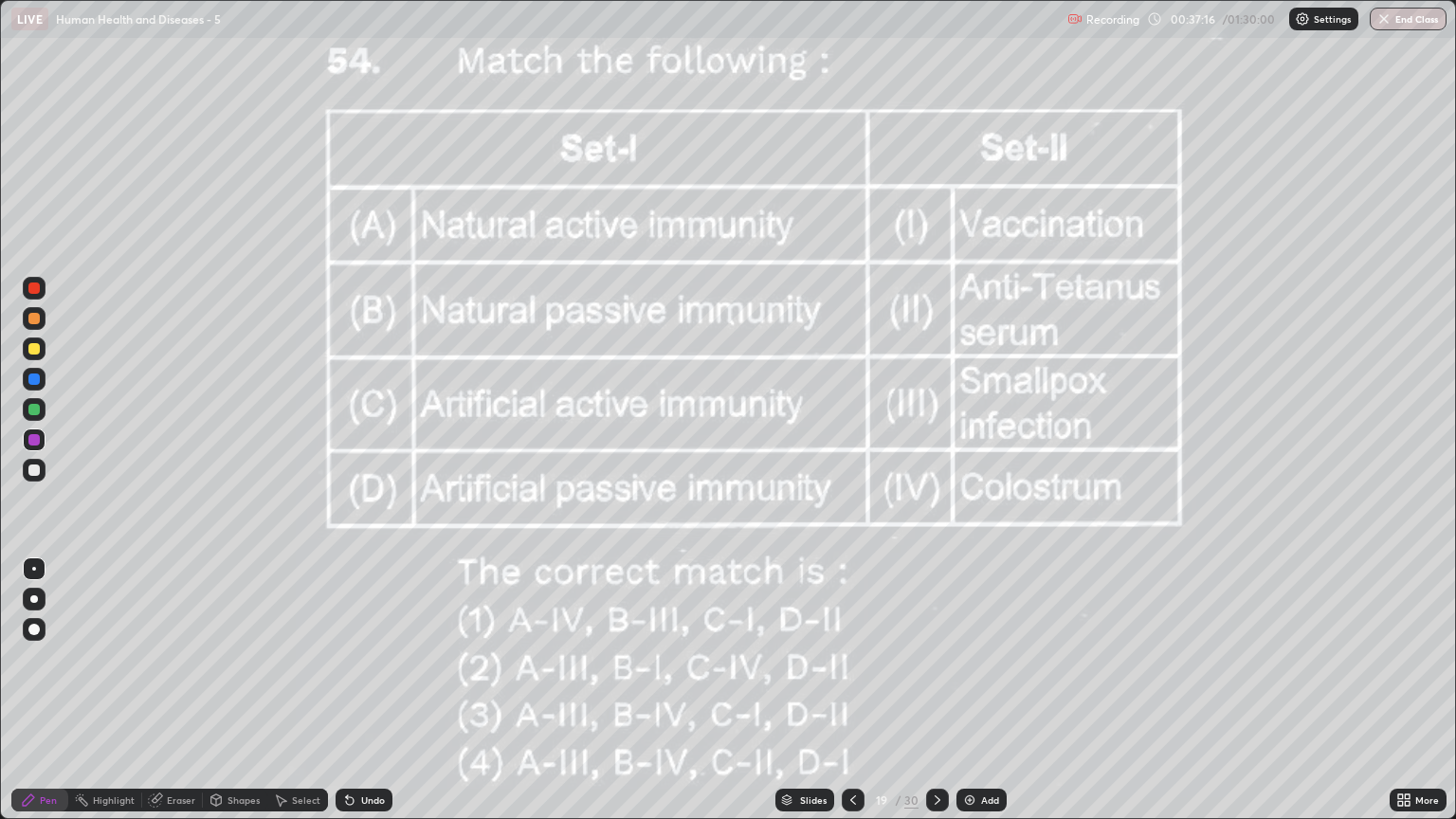click at bounding box center (34, 379) 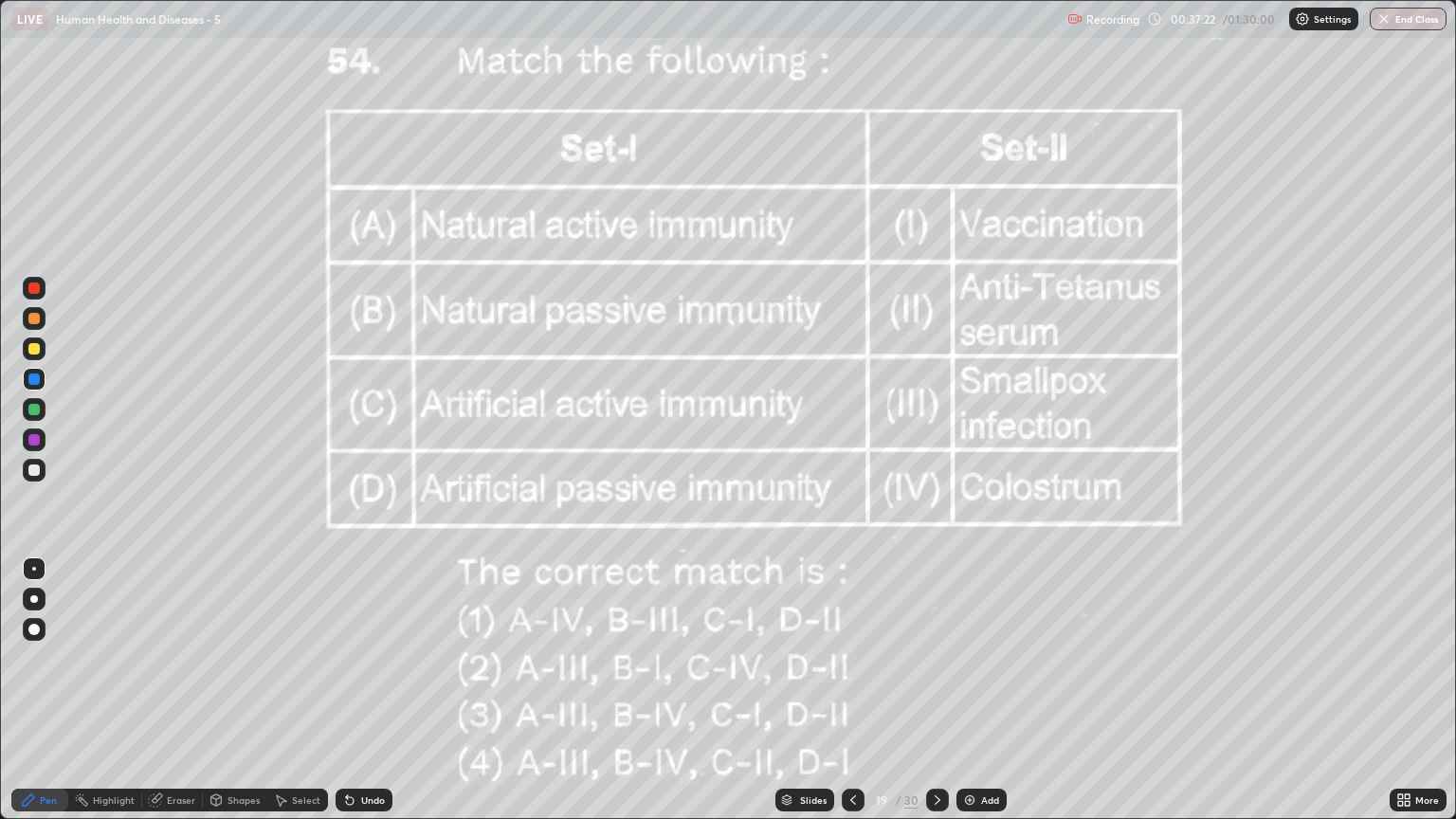 click at bounding box center (34, 349) 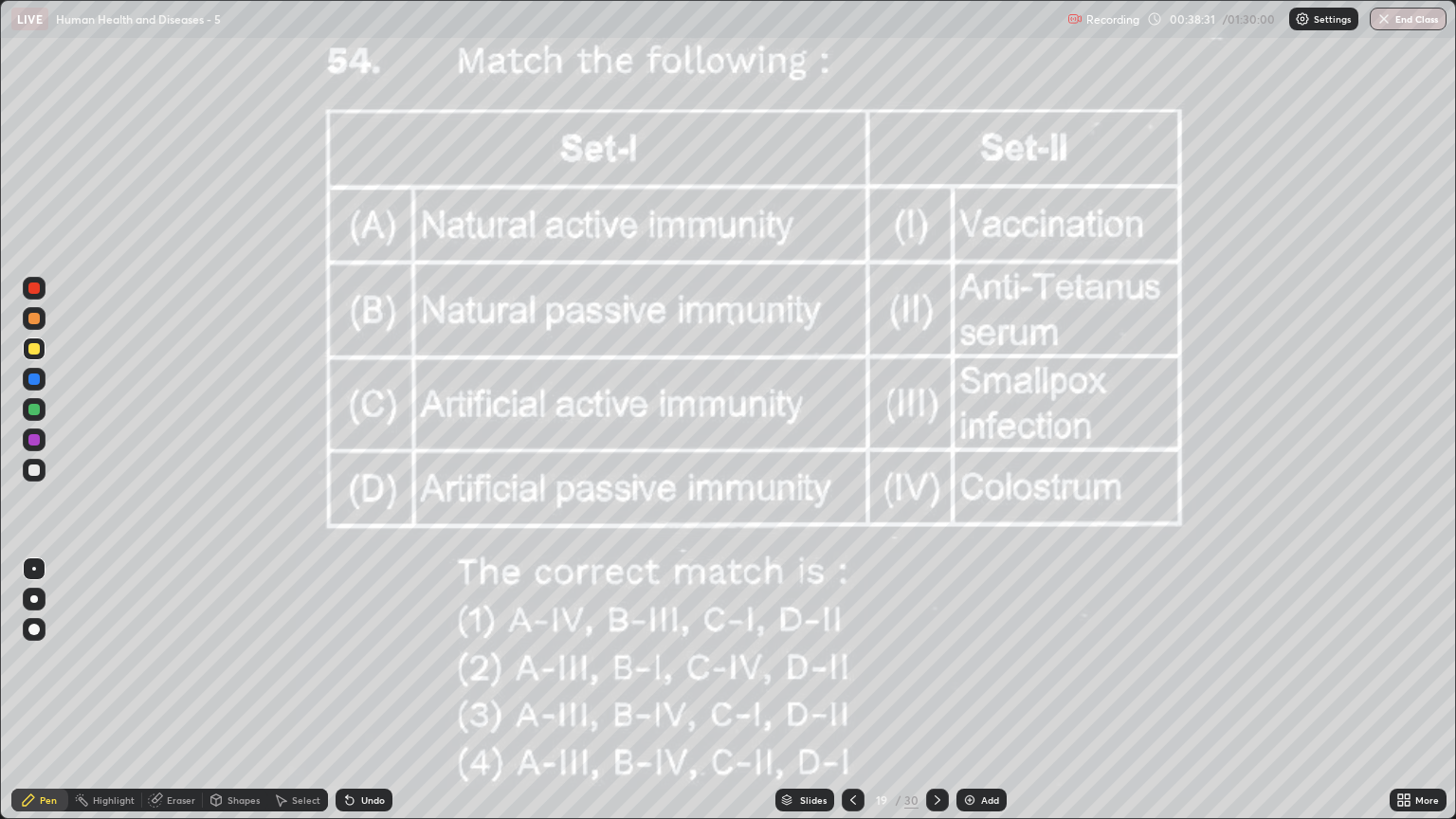 click 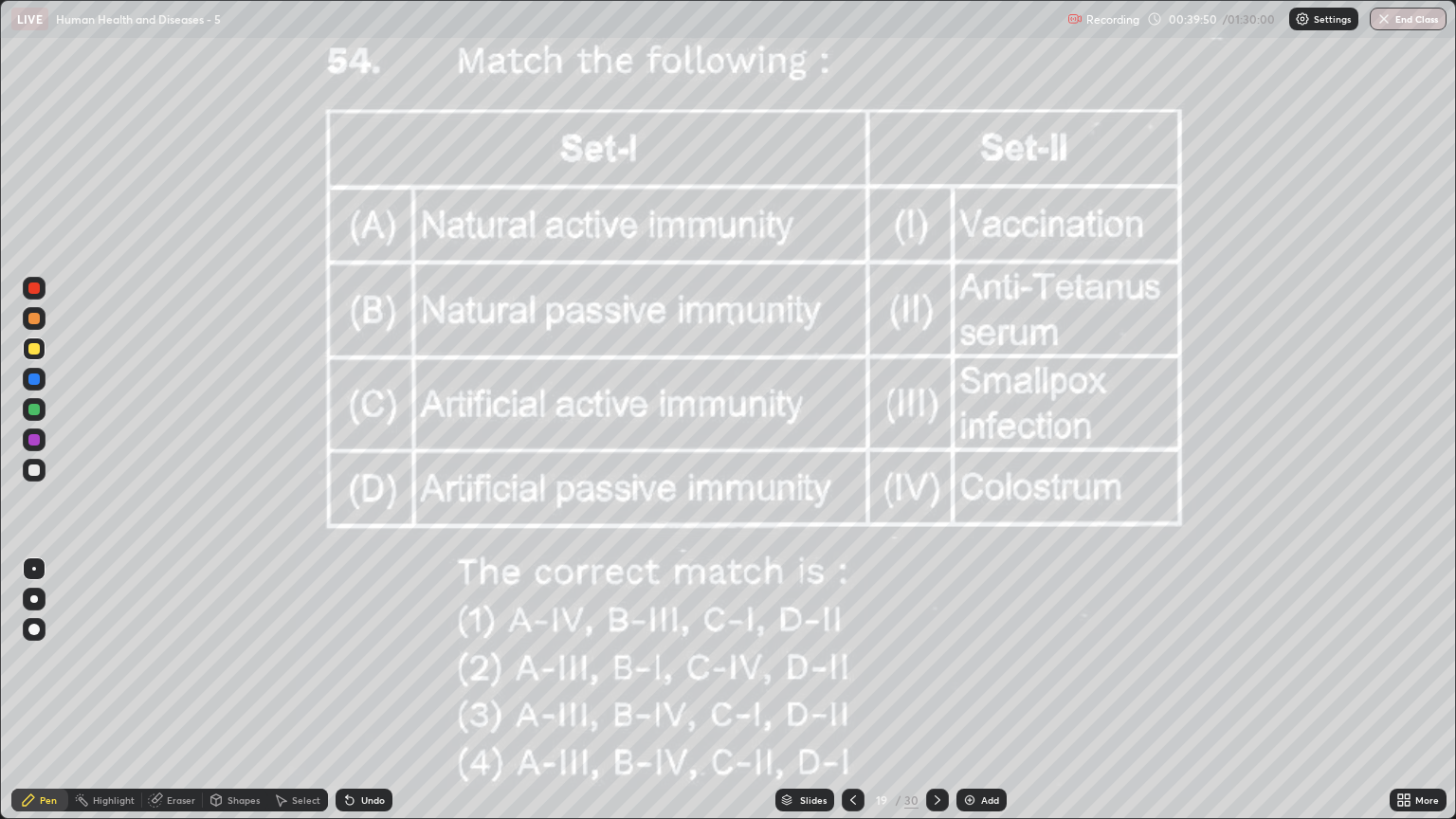 click on "Slides" at bounding box center (813, 800) 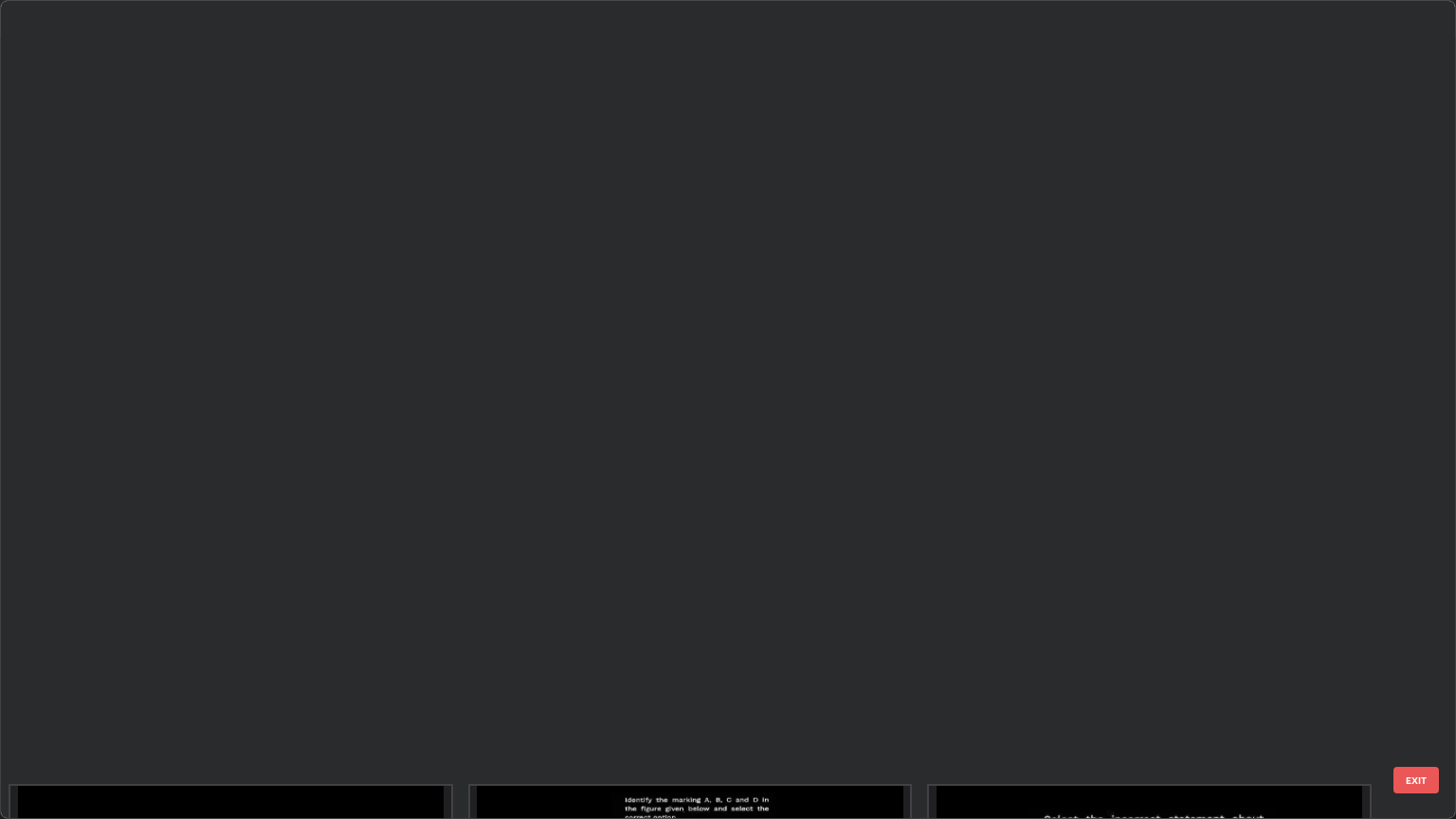 scroll, scrollTop: 992, scrollLeft: 0, axis: vertical 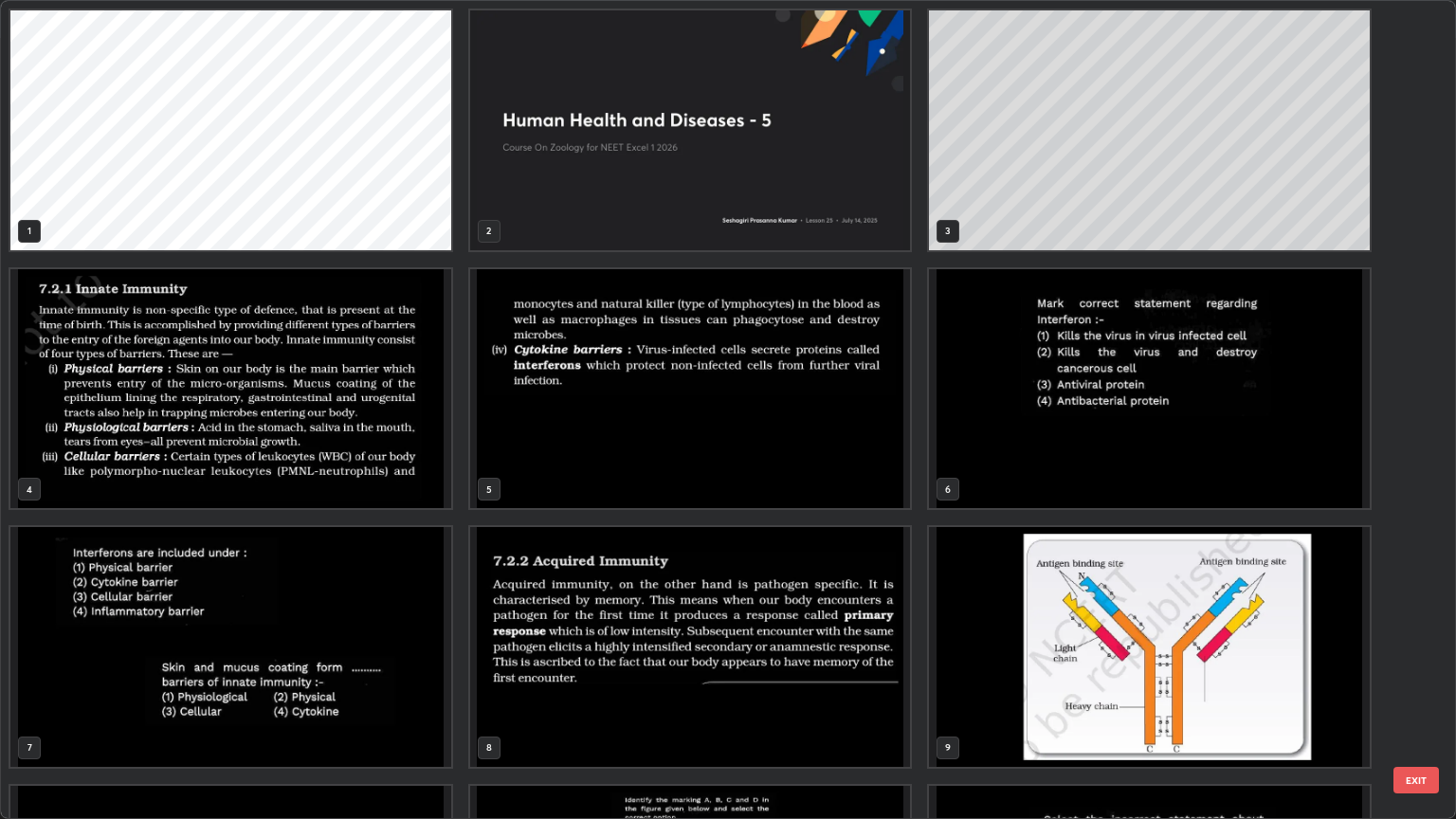 click at bounding box center [230, 389] 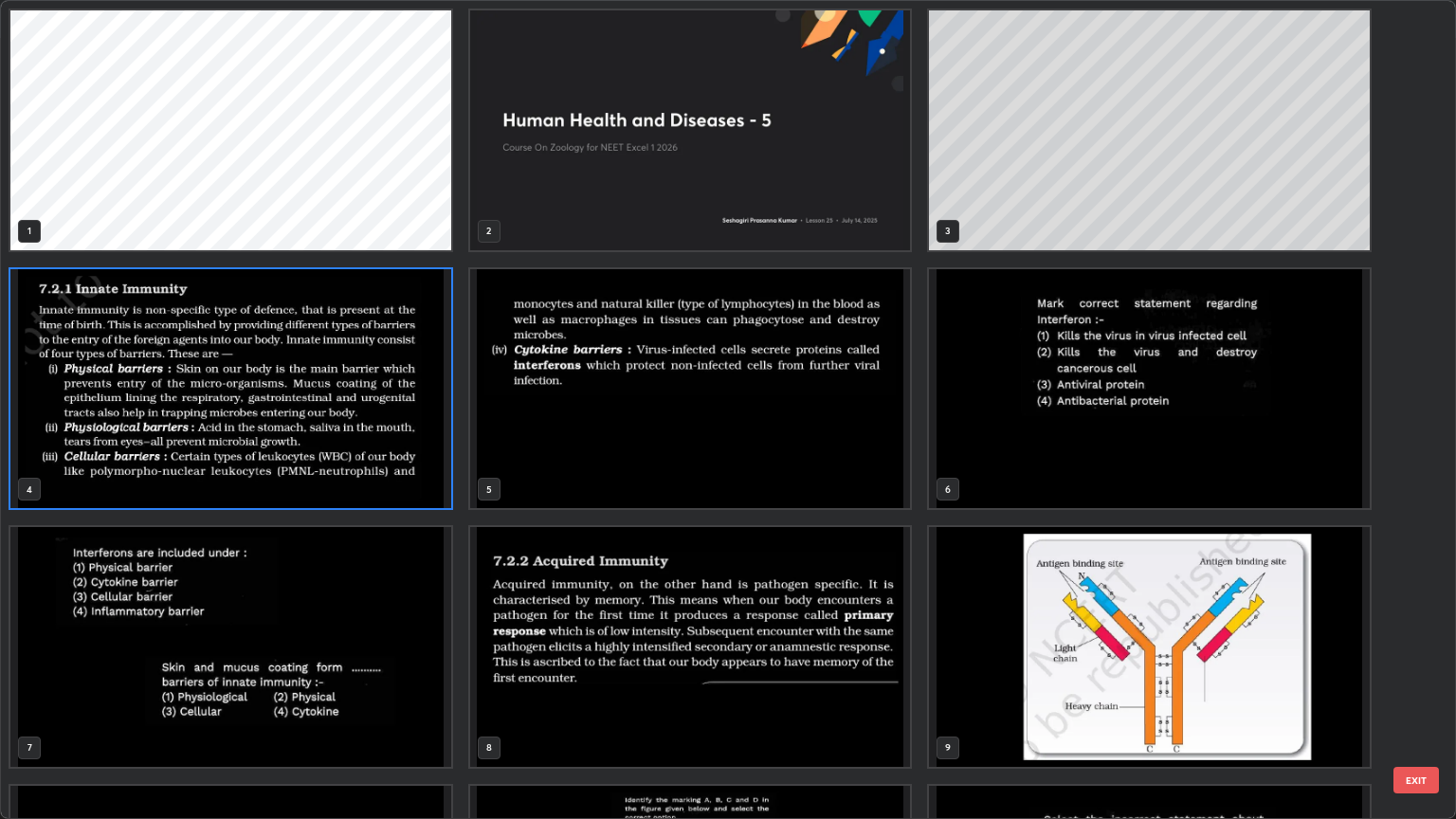 click at bounding box center [230, 389] 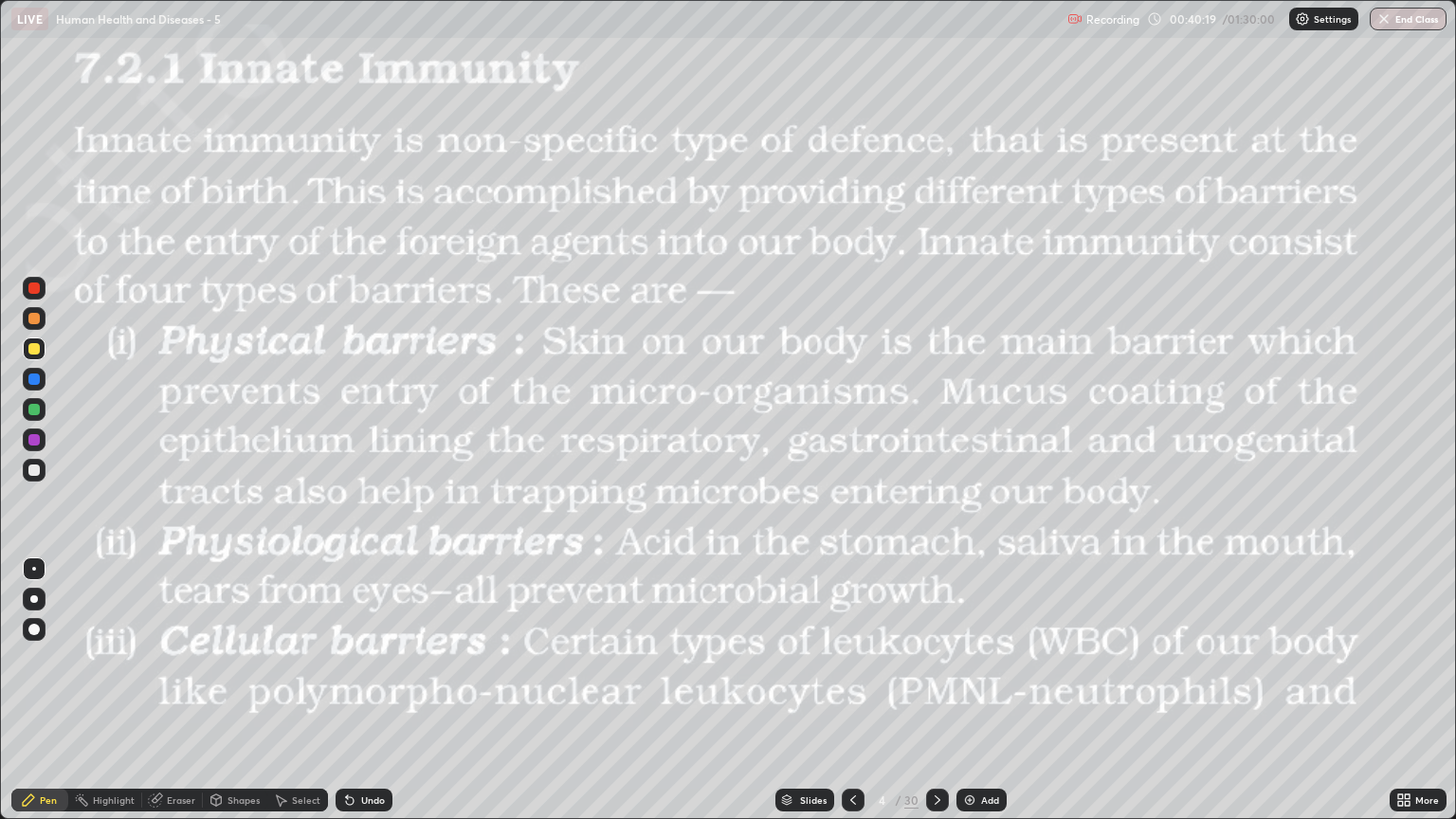 click 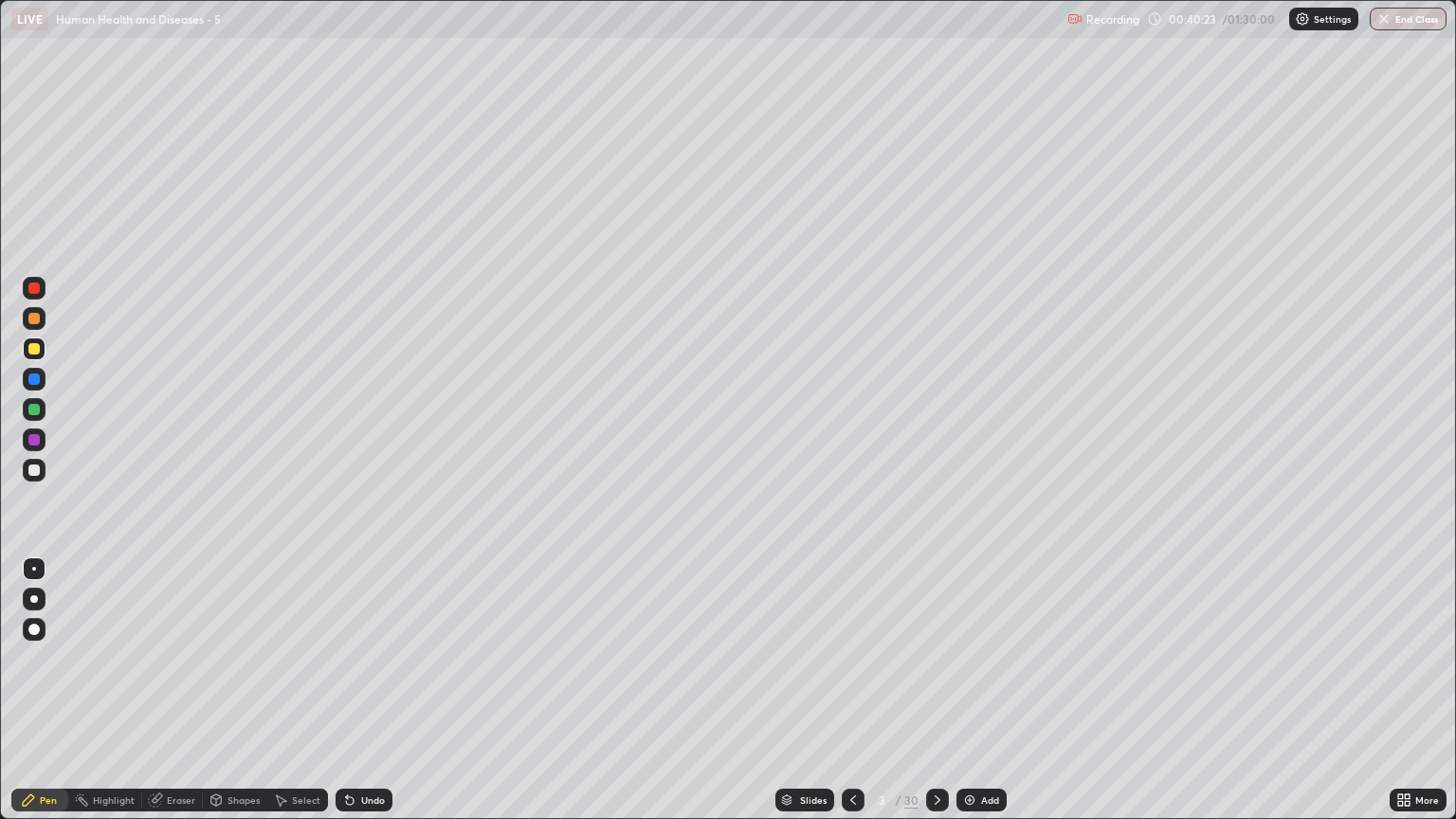 click at bounding box center [34, 318] 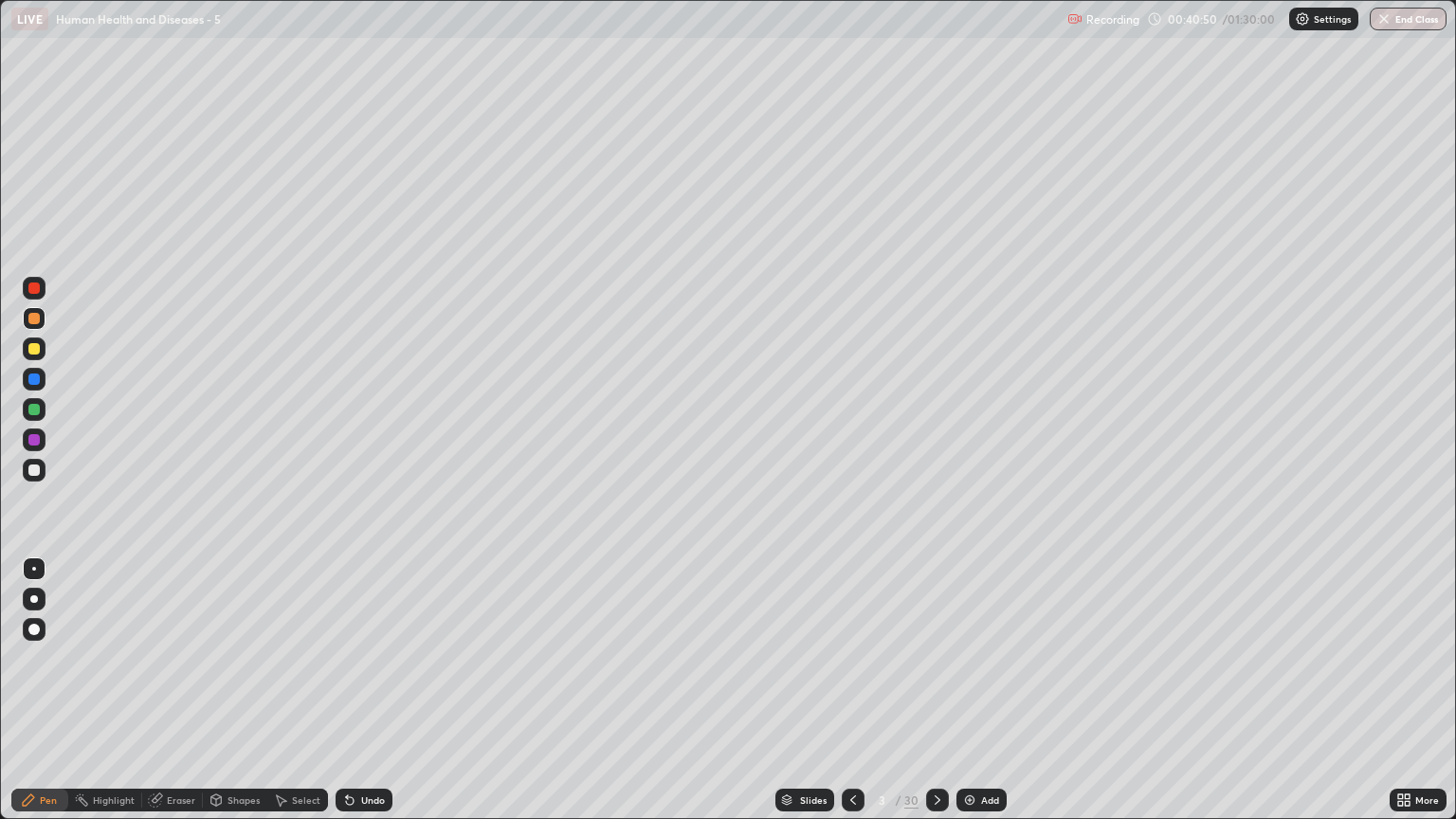 click 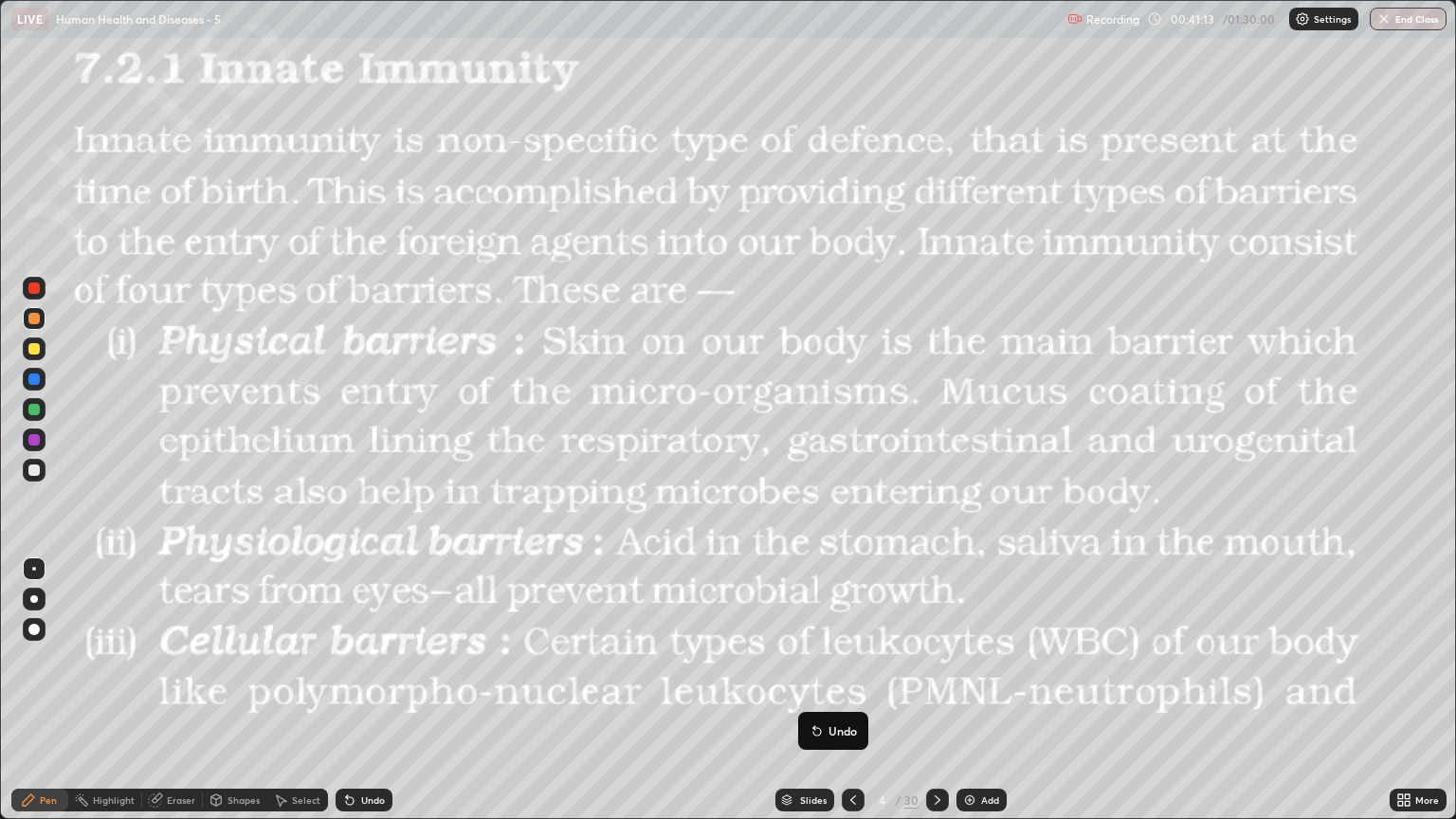 click 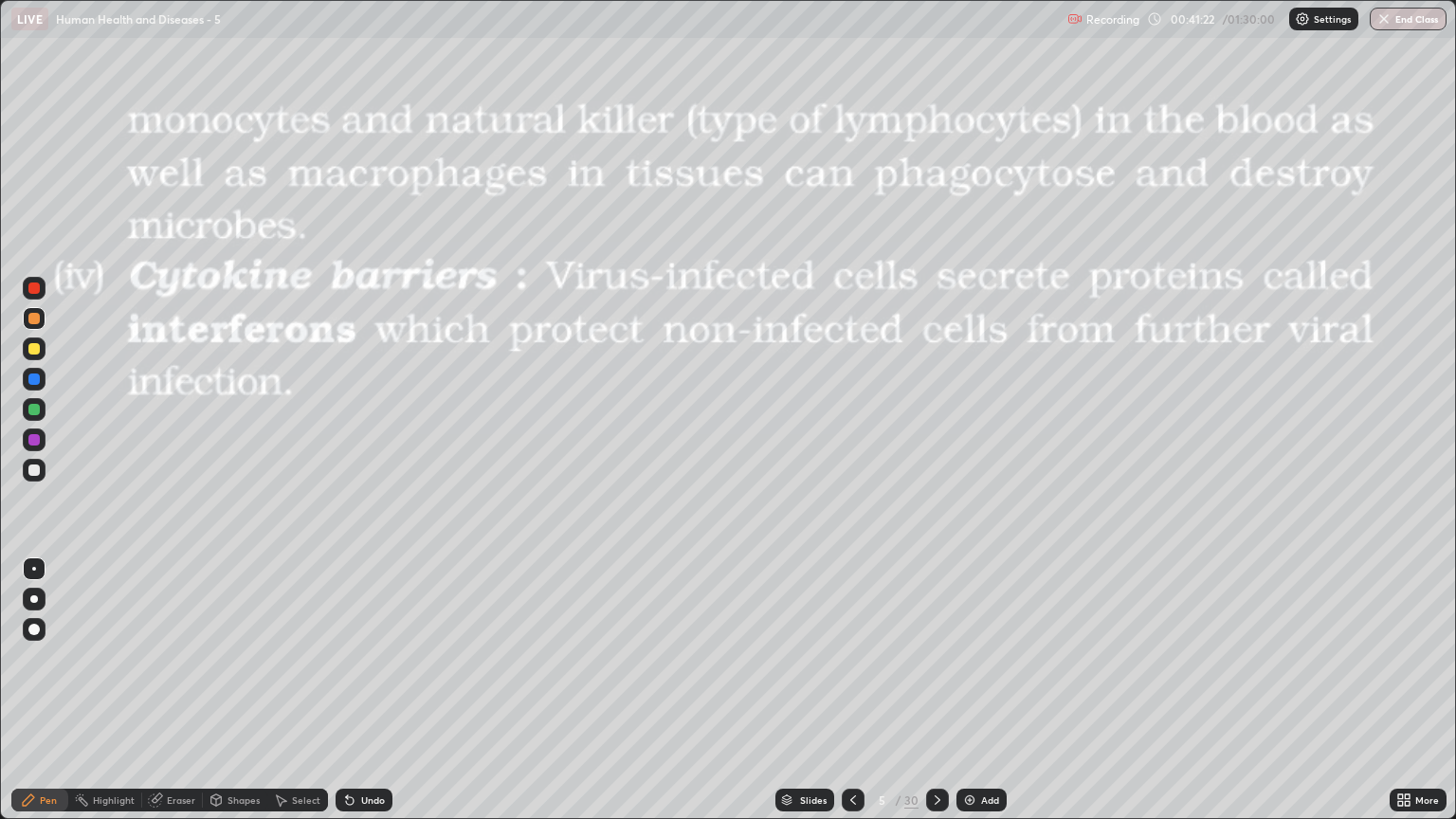 click 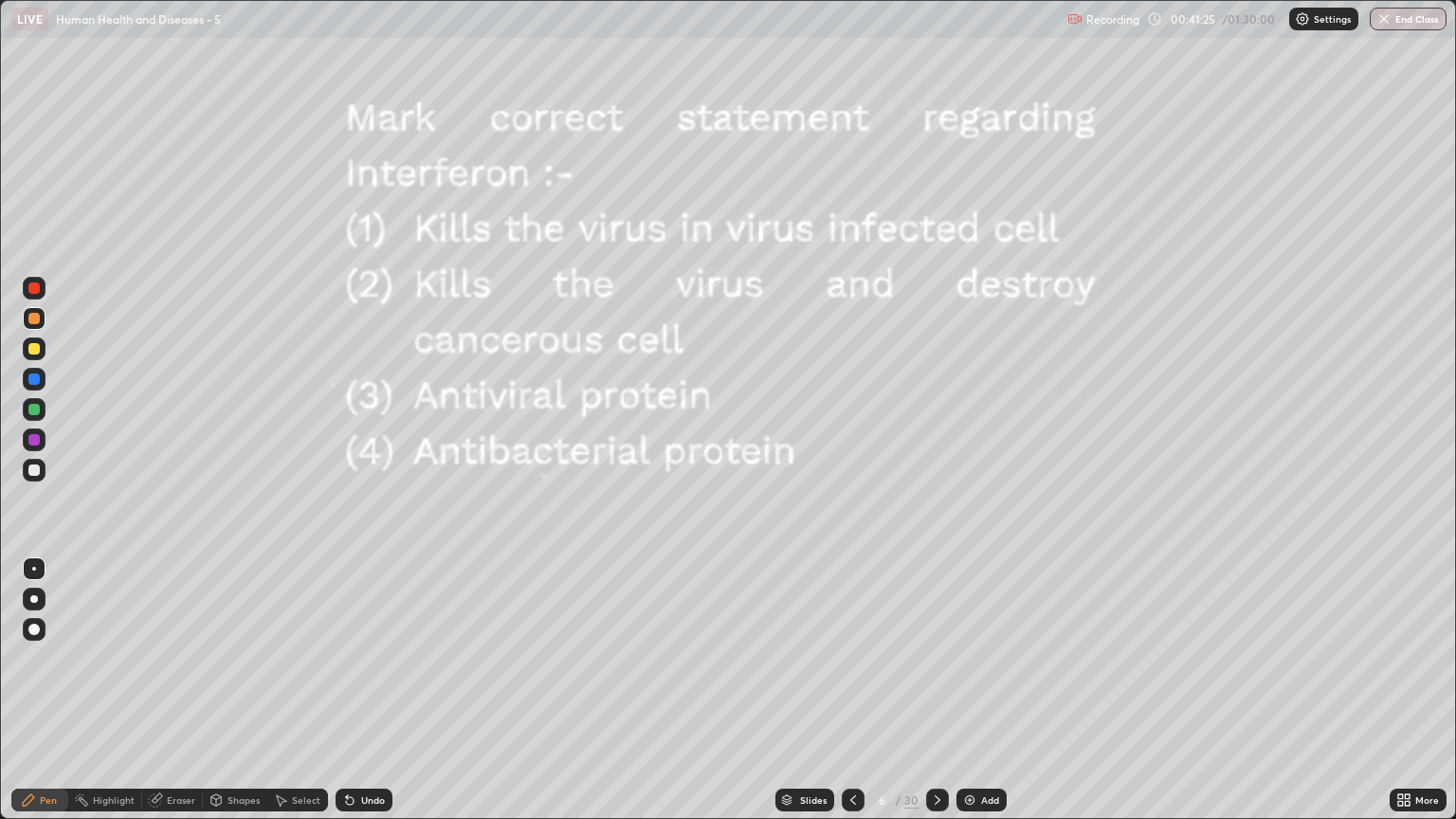 click at bounding box center (937, 800) 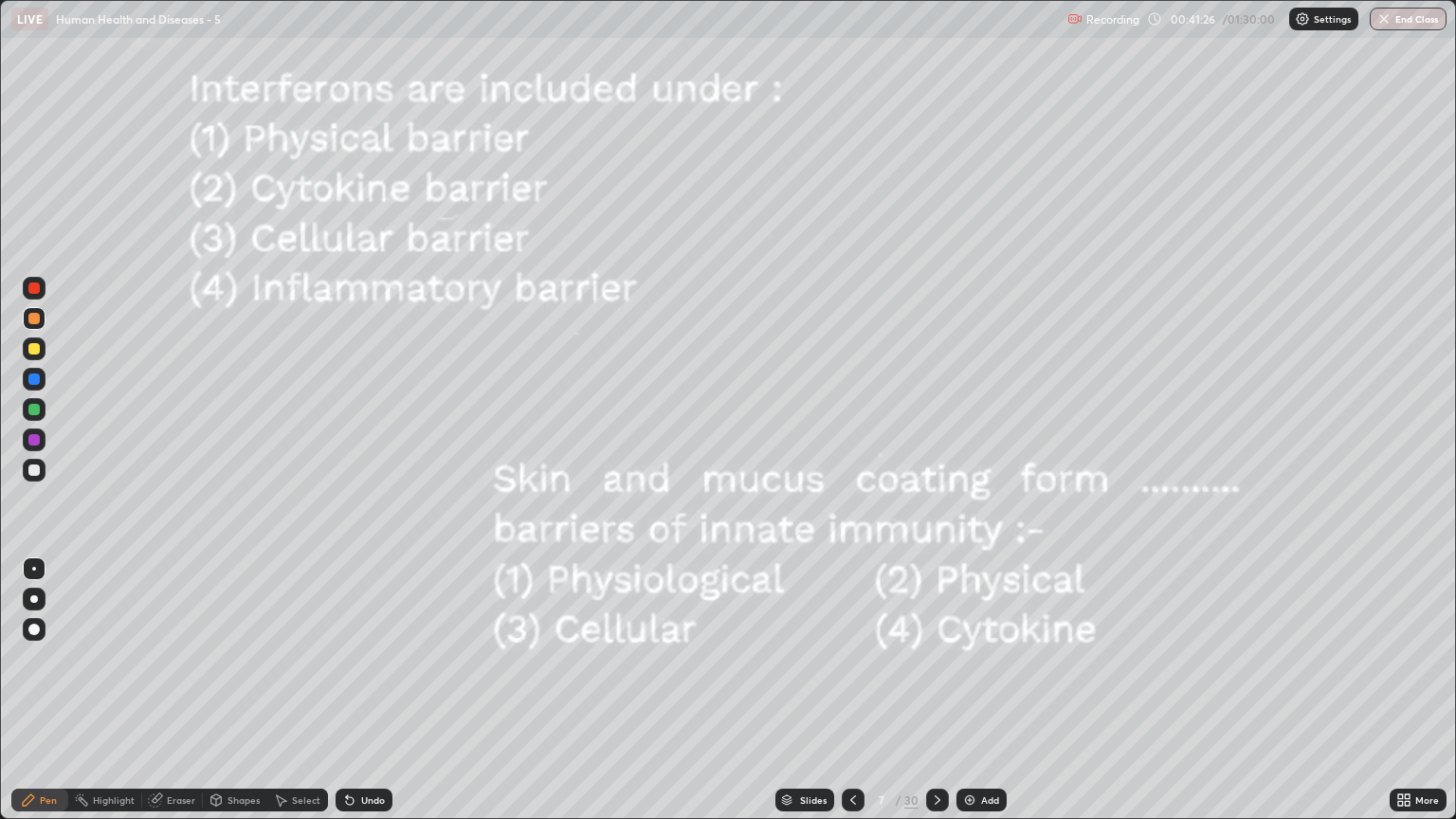 click 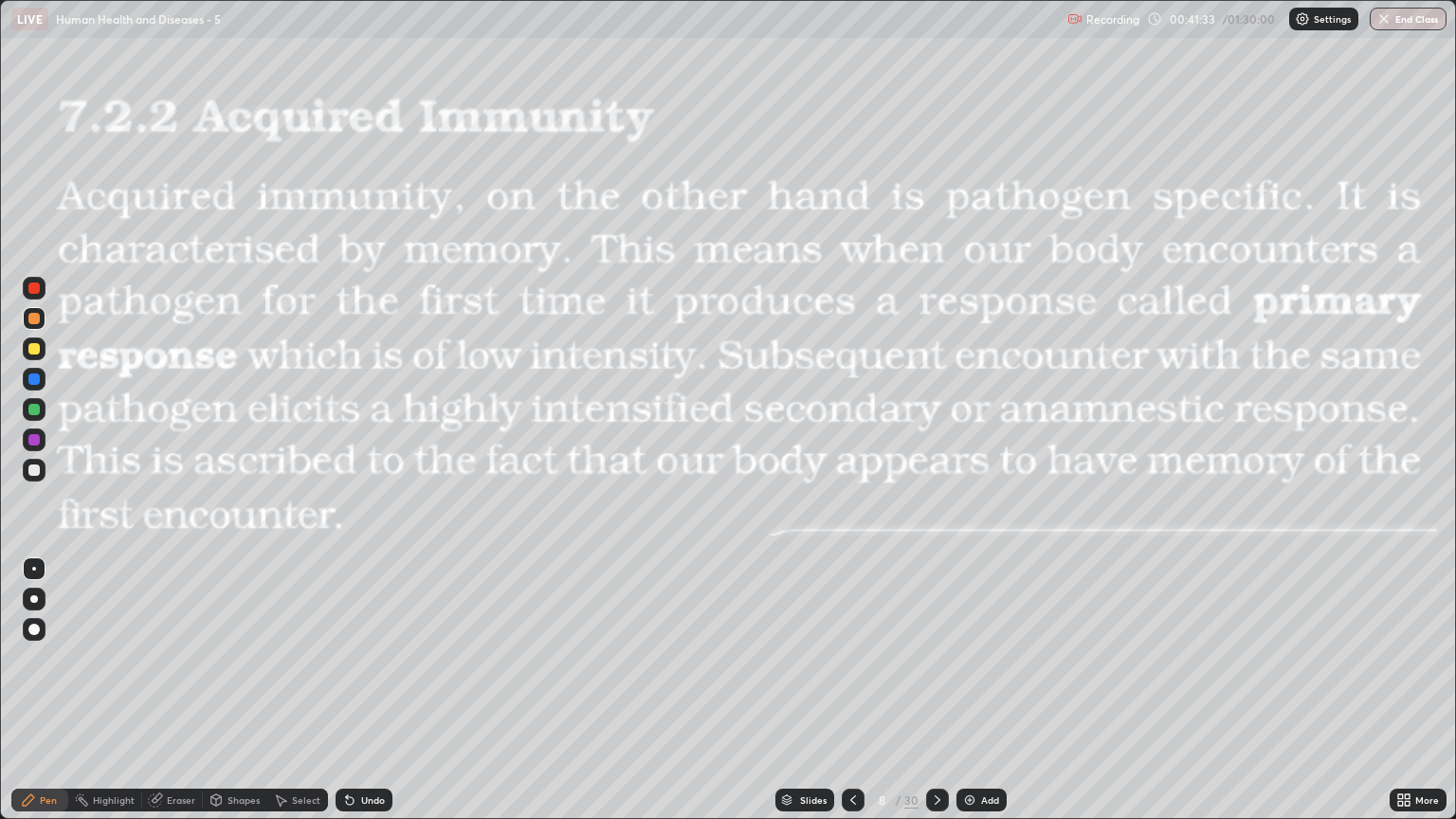 click 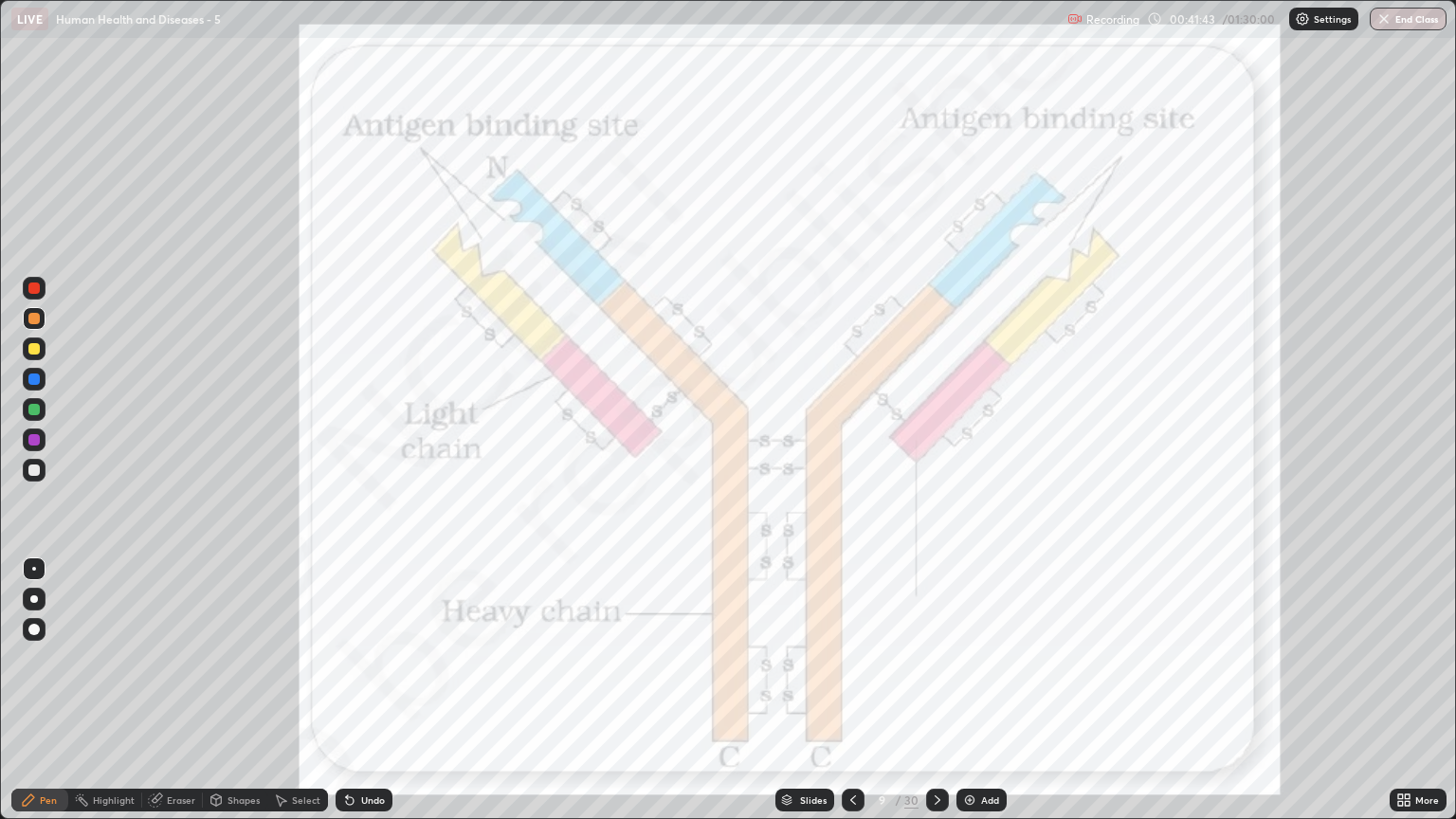 click at bounding box center [34, 379] 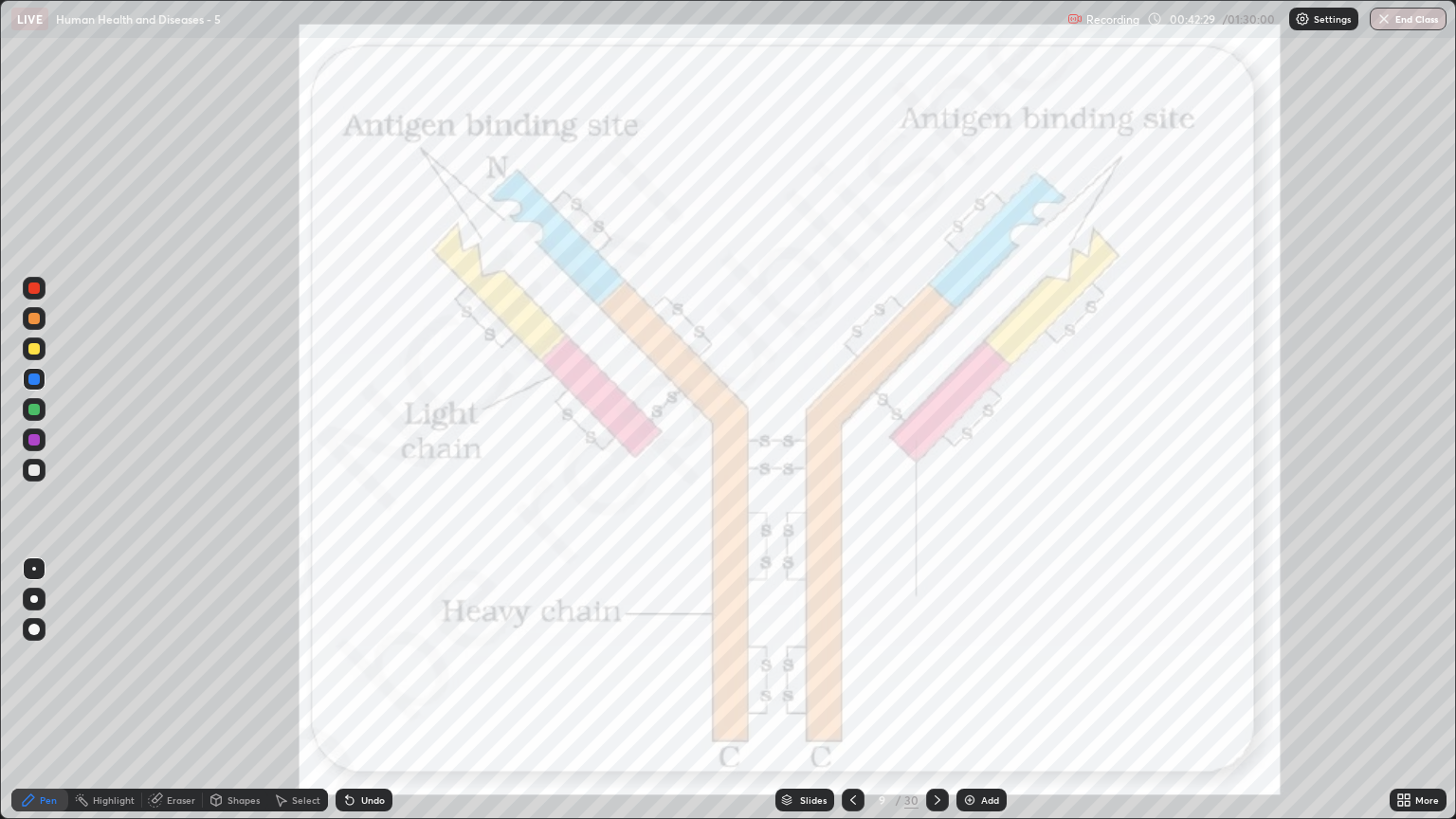 click at bounding box center (34, 440) 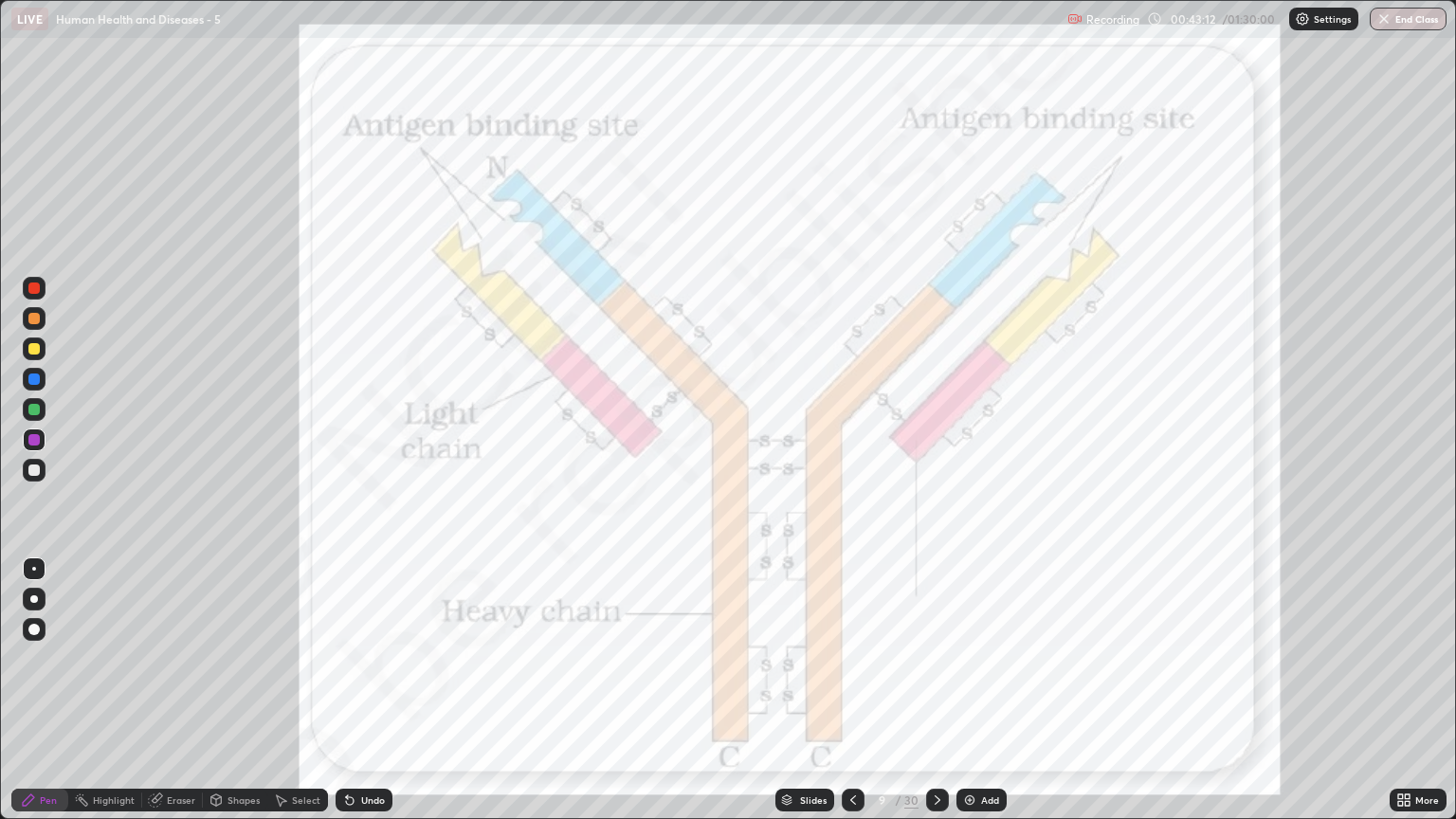 click 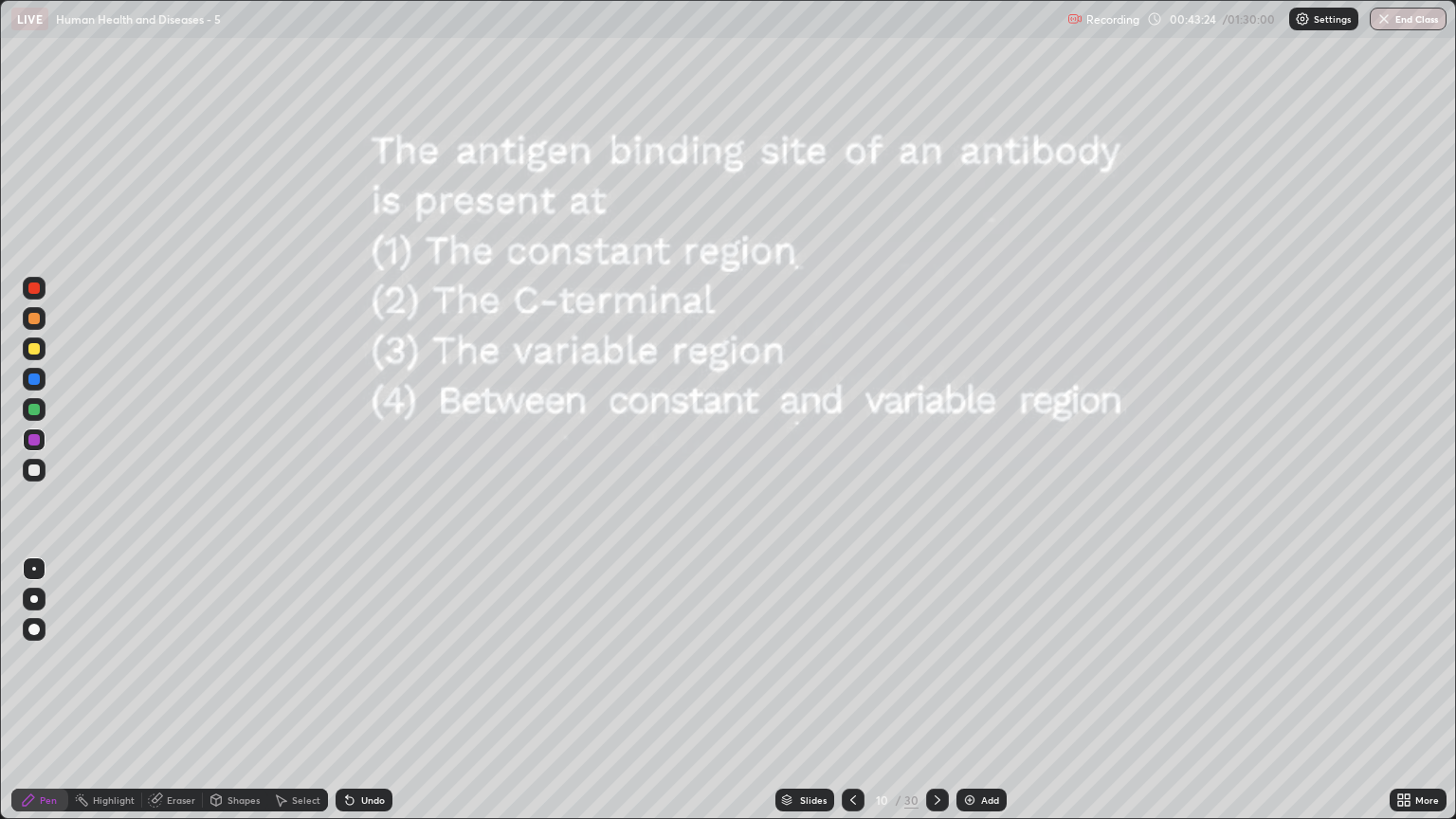 click 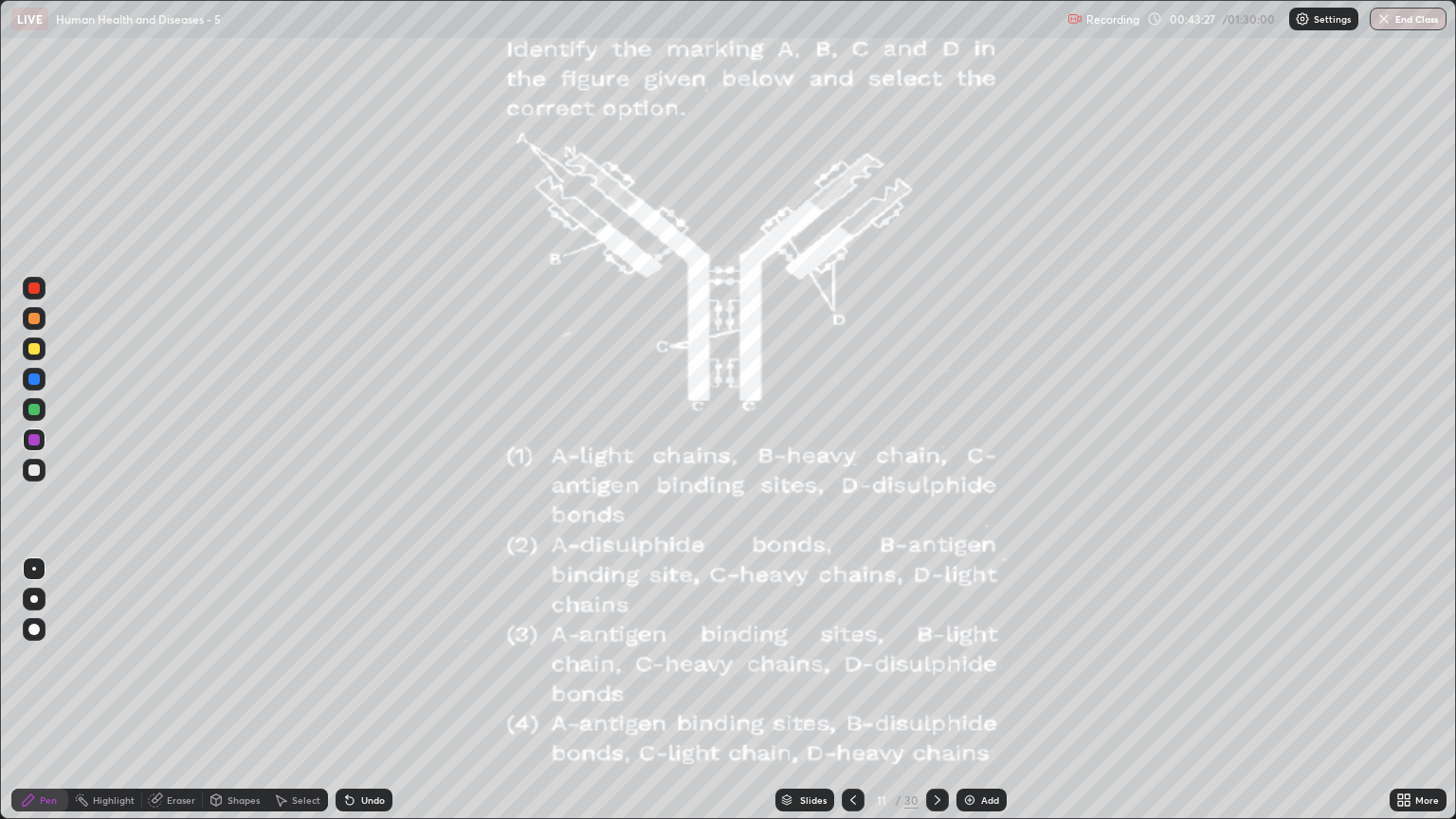 click 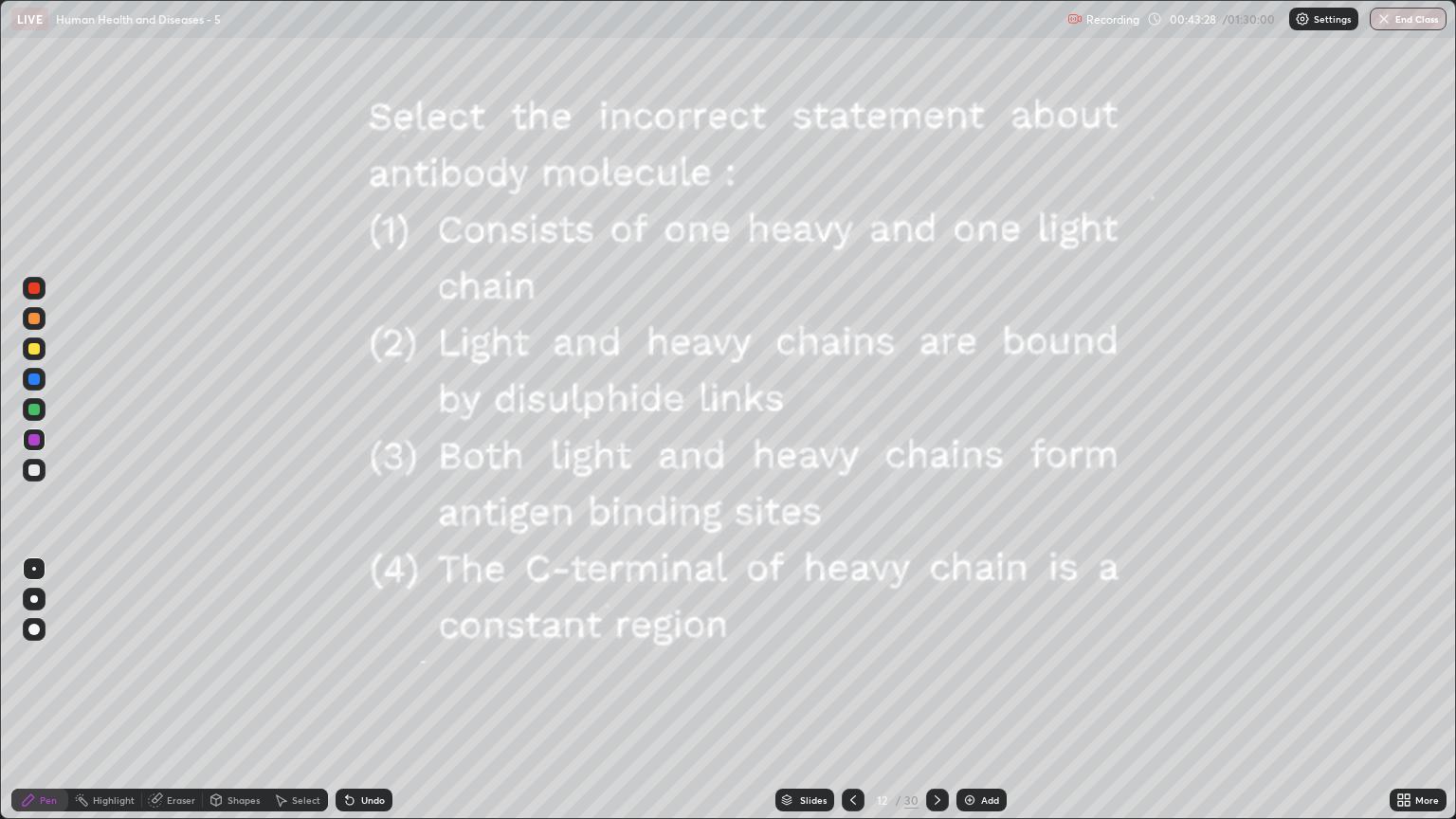click 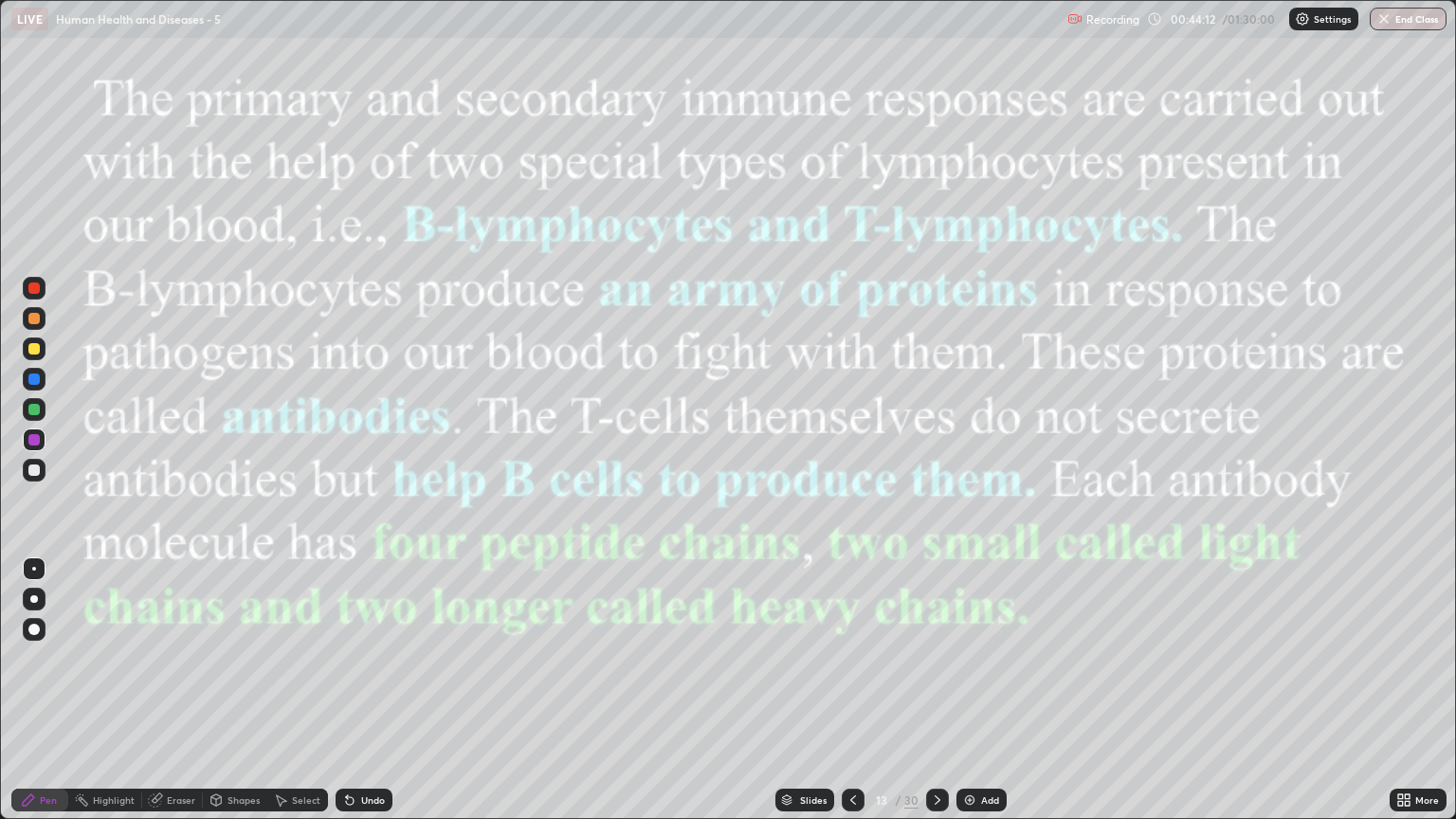 click 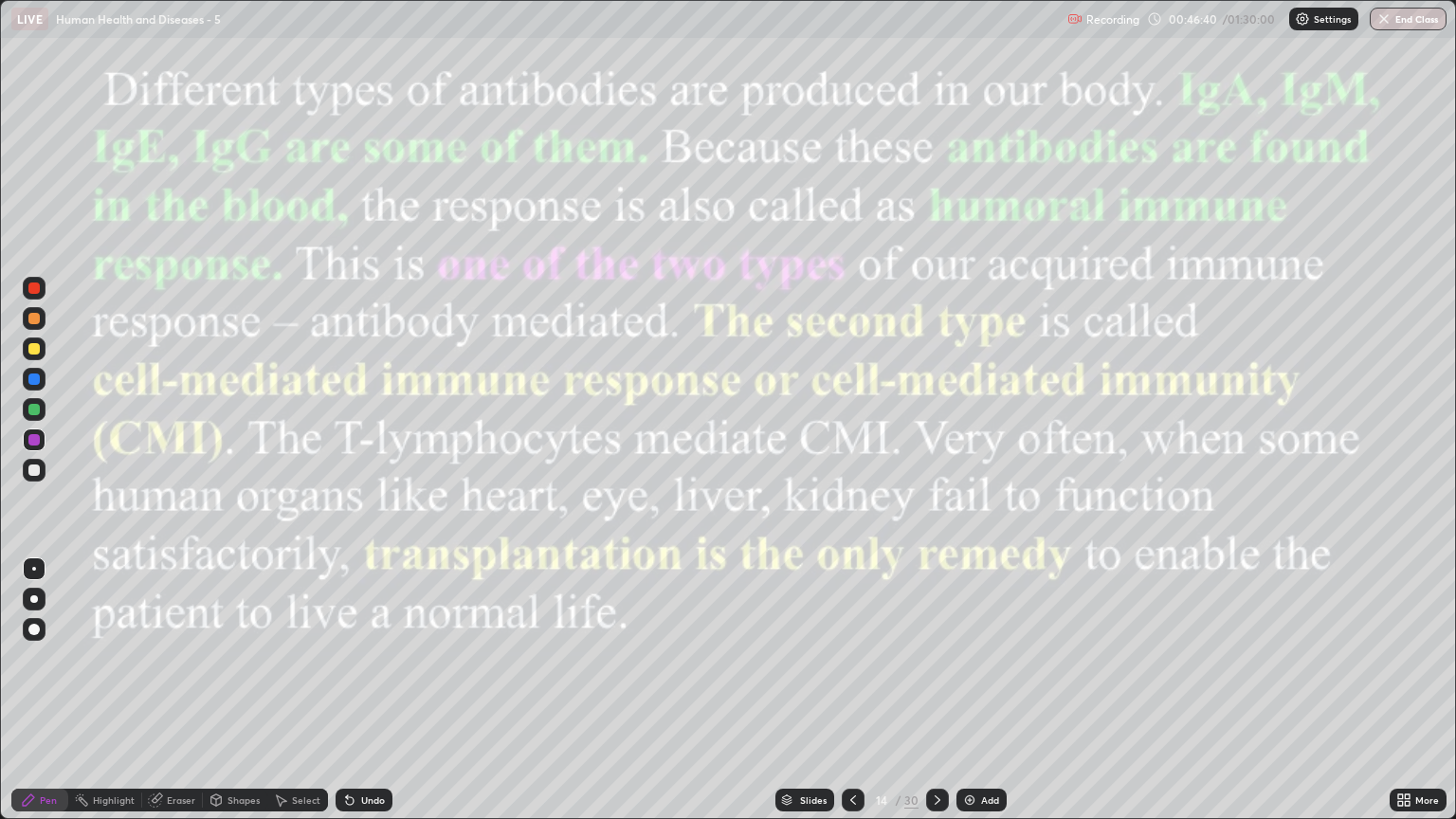 click 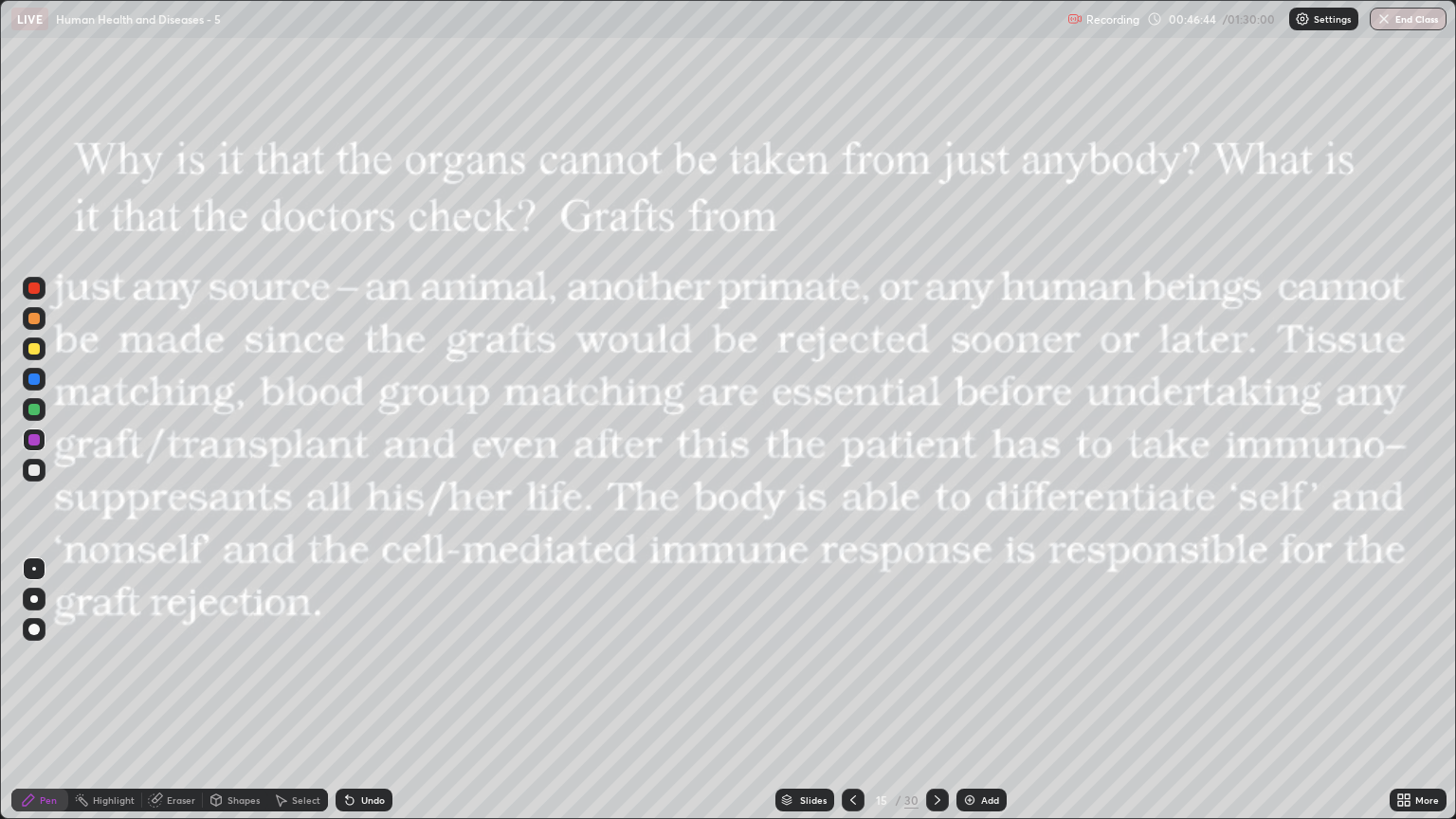 click 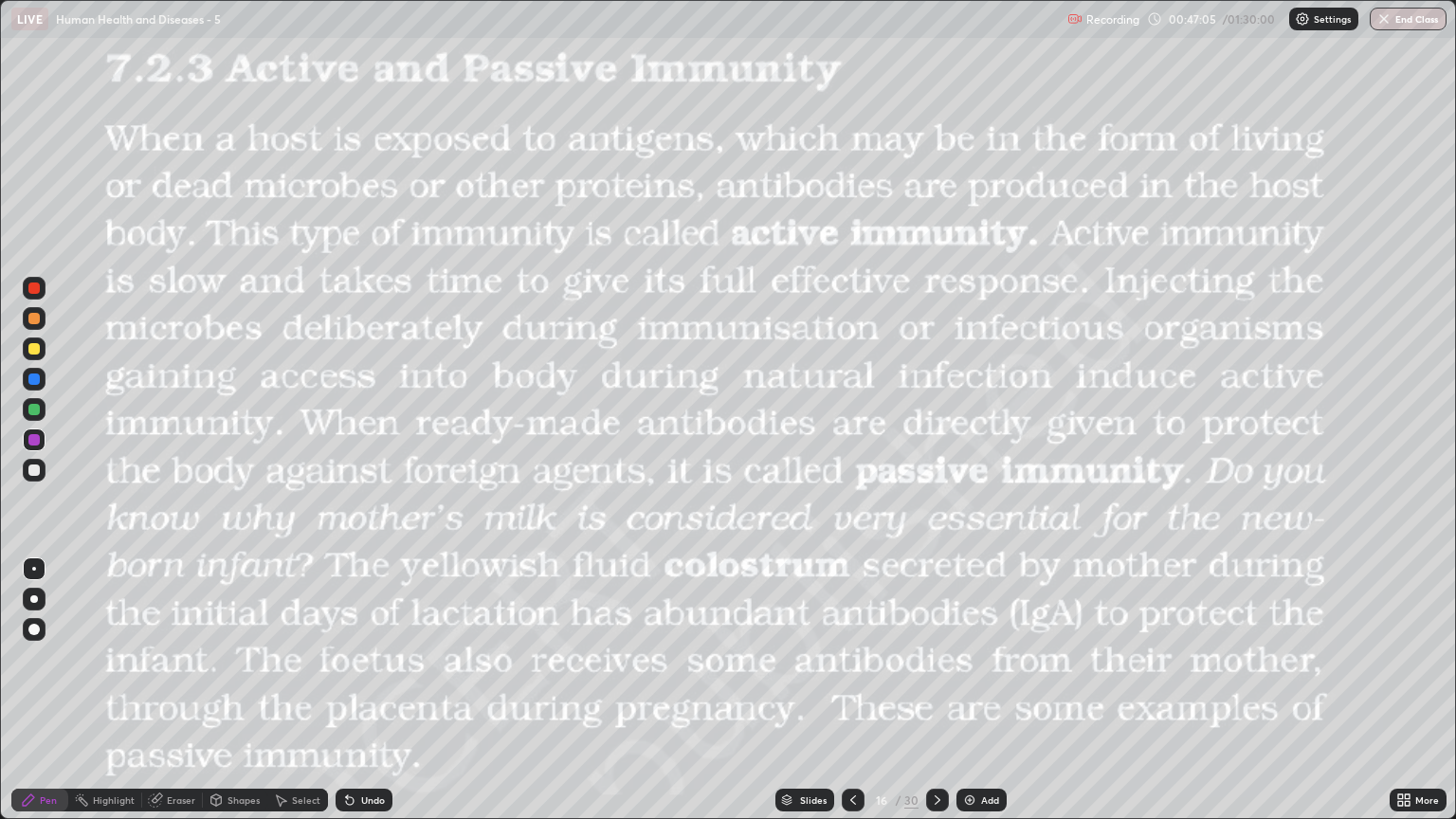 click at bounding box center (34, 379) 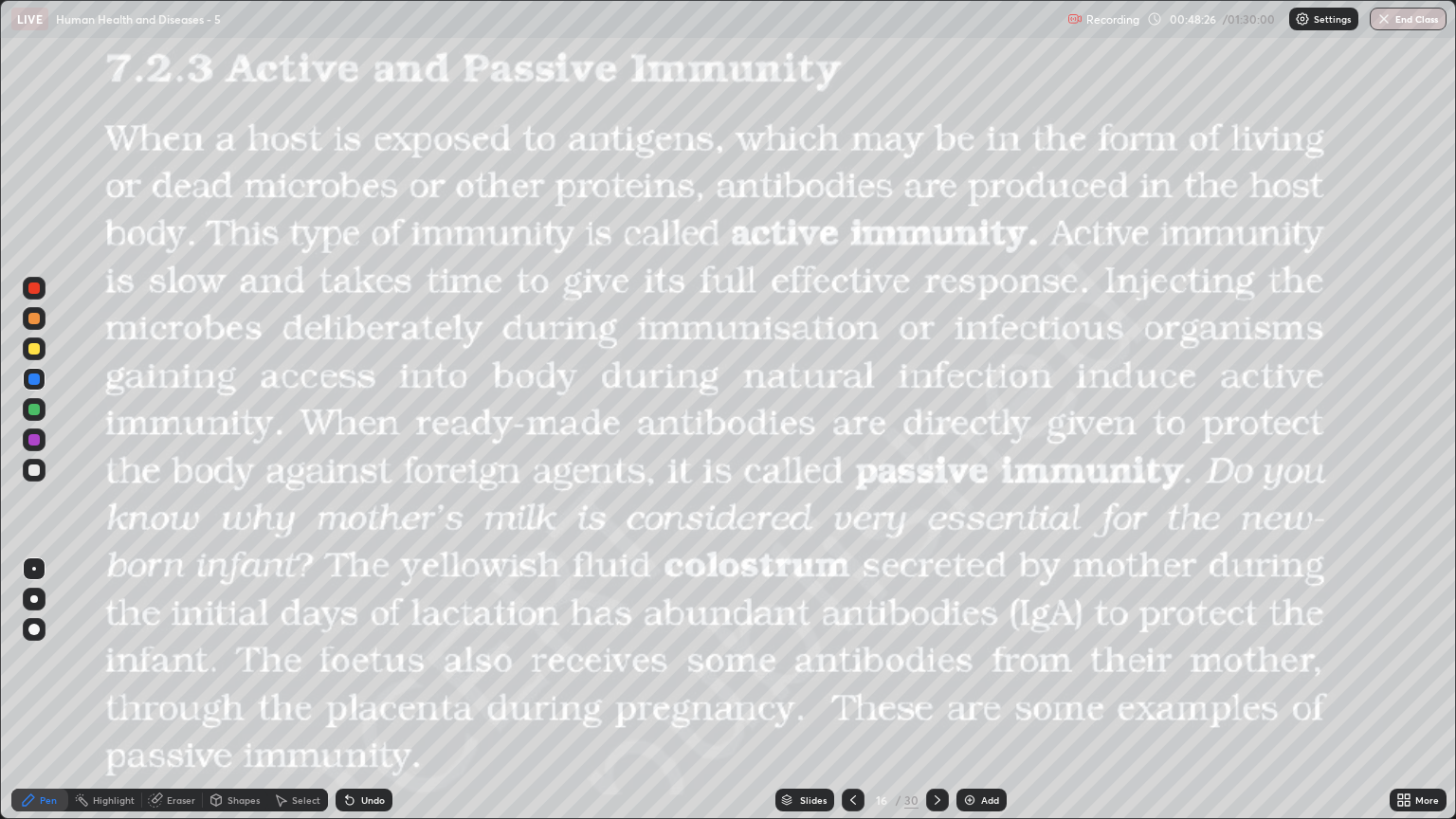 click 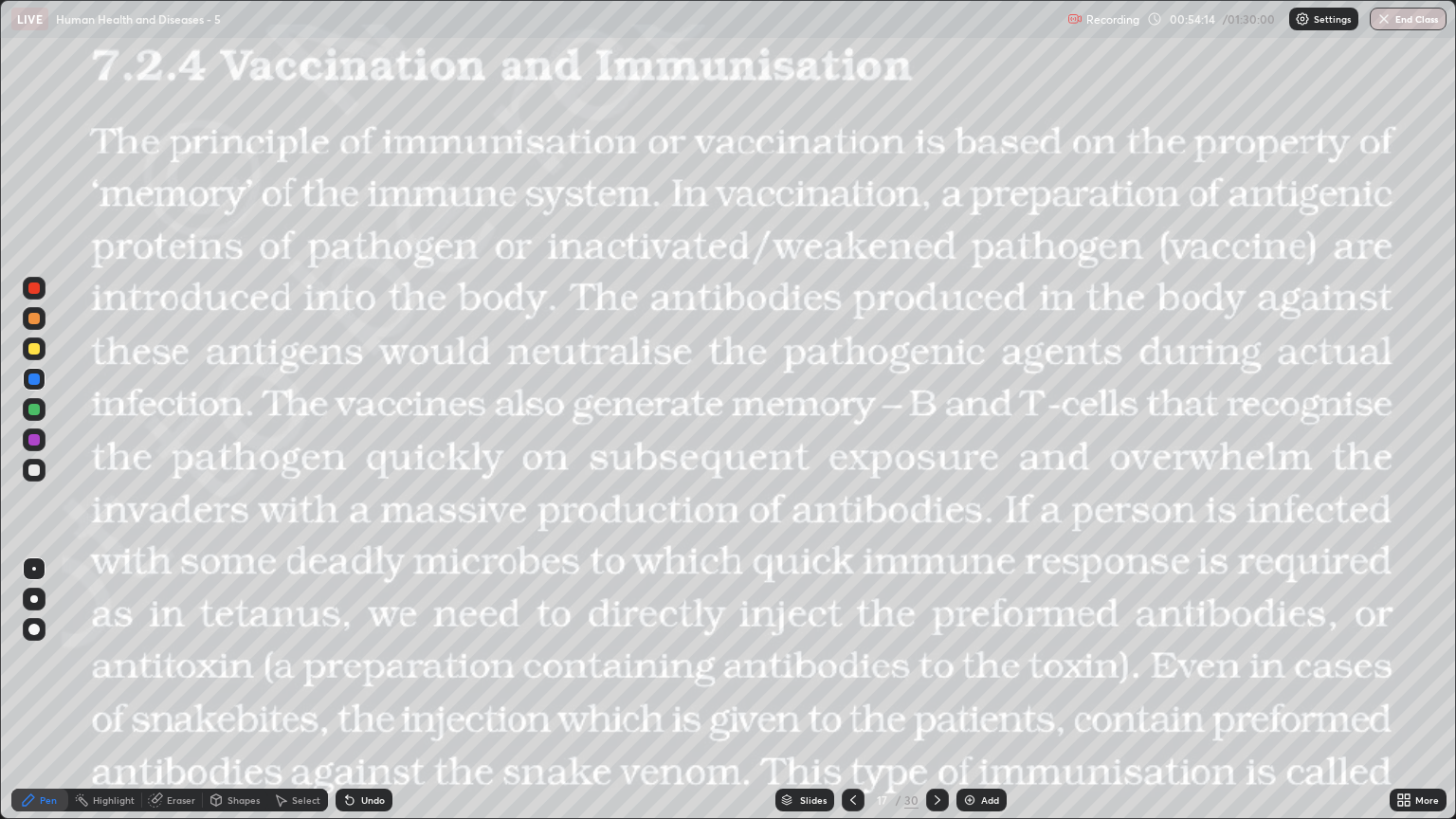 click at bounding box center (937, 800) 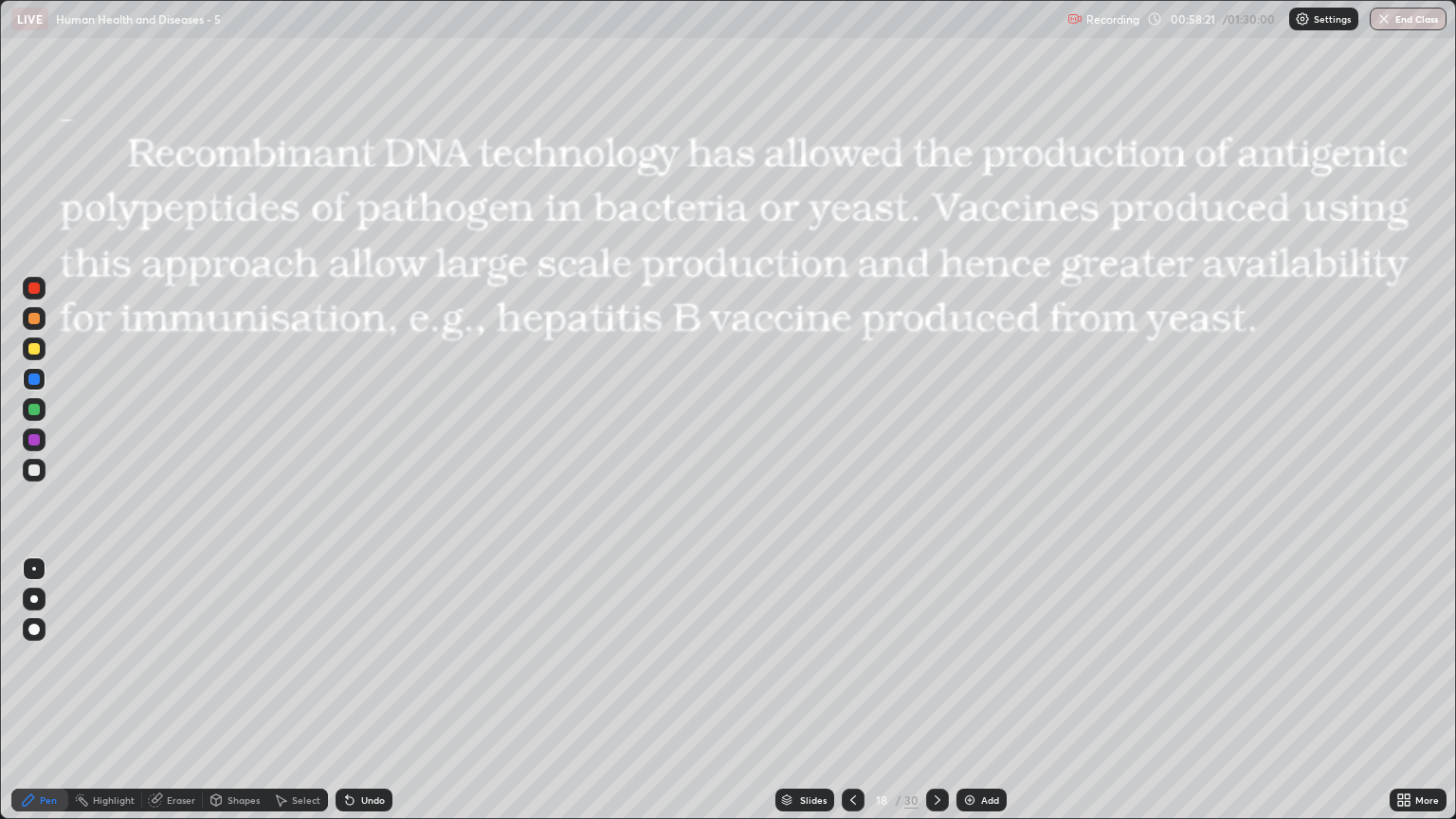 click 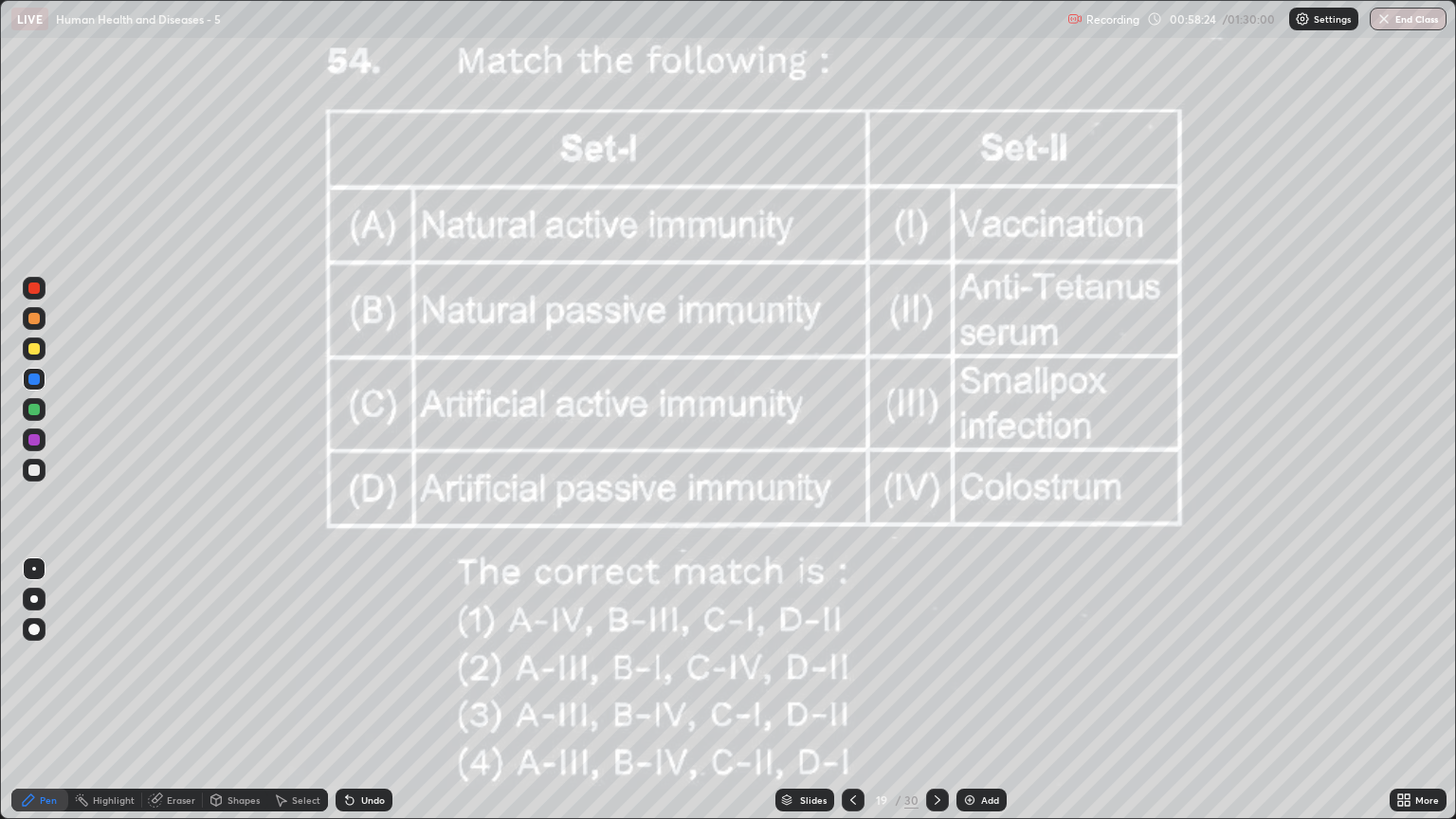 click 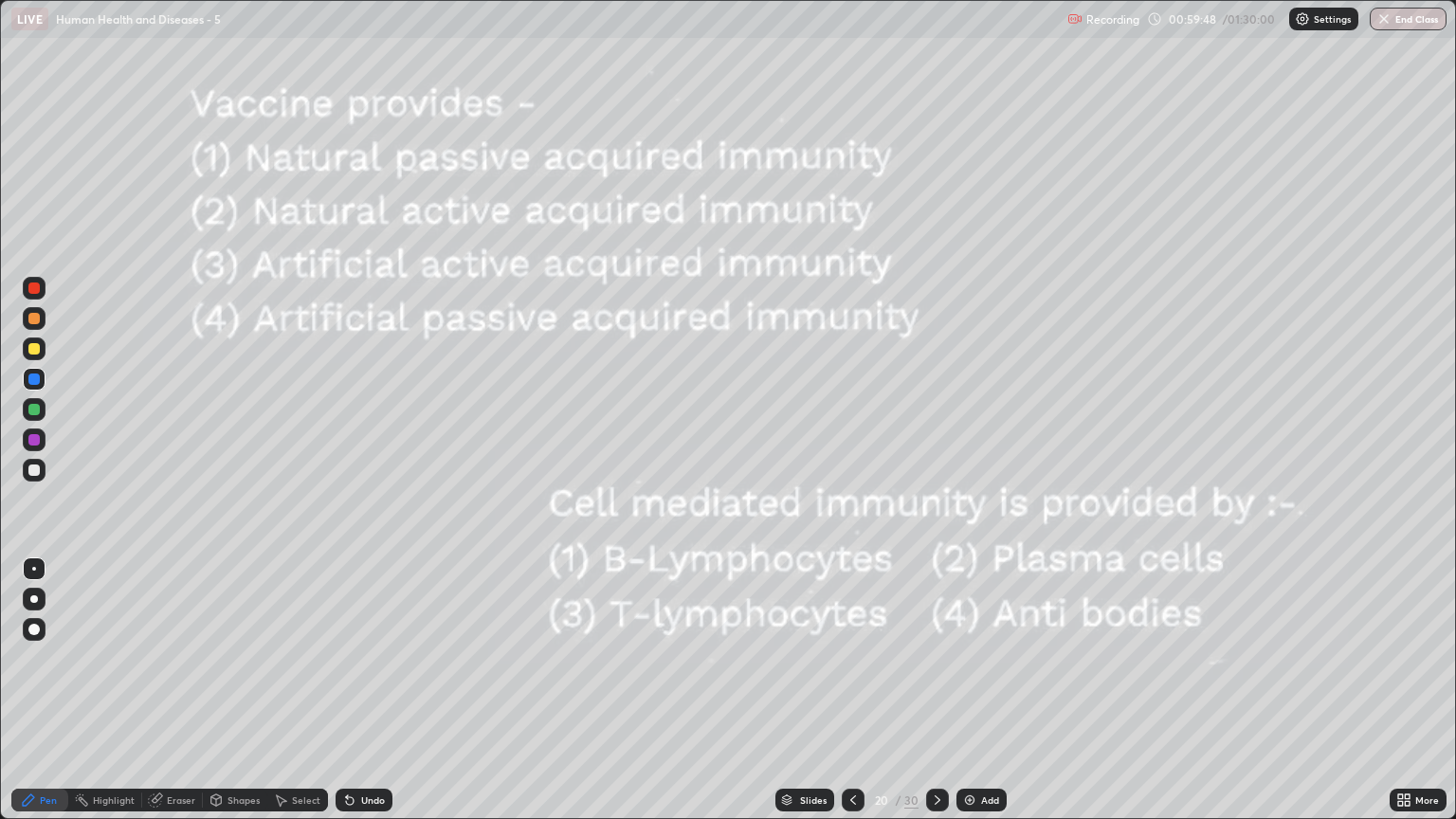 click on "Undo" at bounding box center (373, 800) 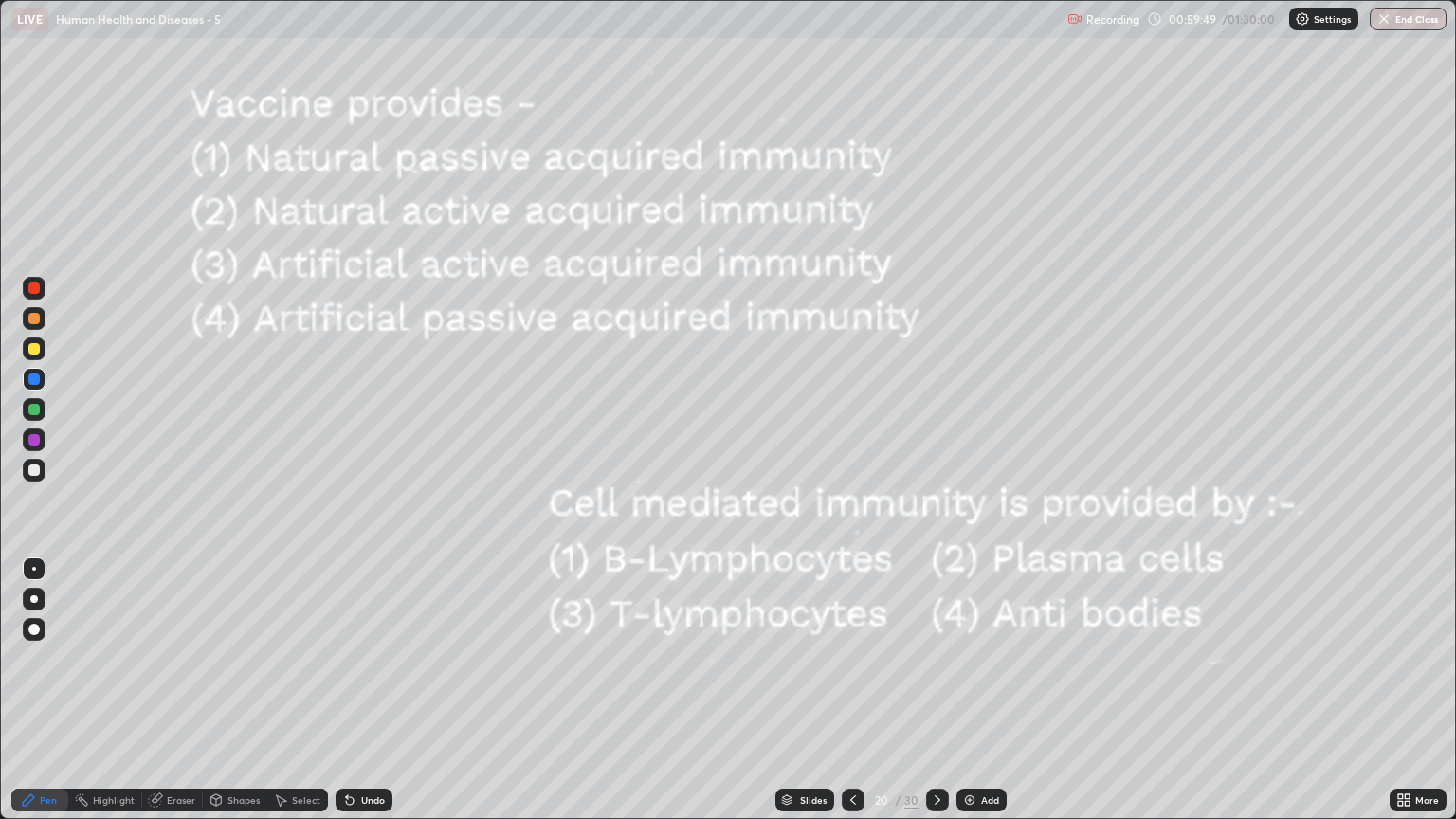 click on "Undo" at bounding box center [364, 800] 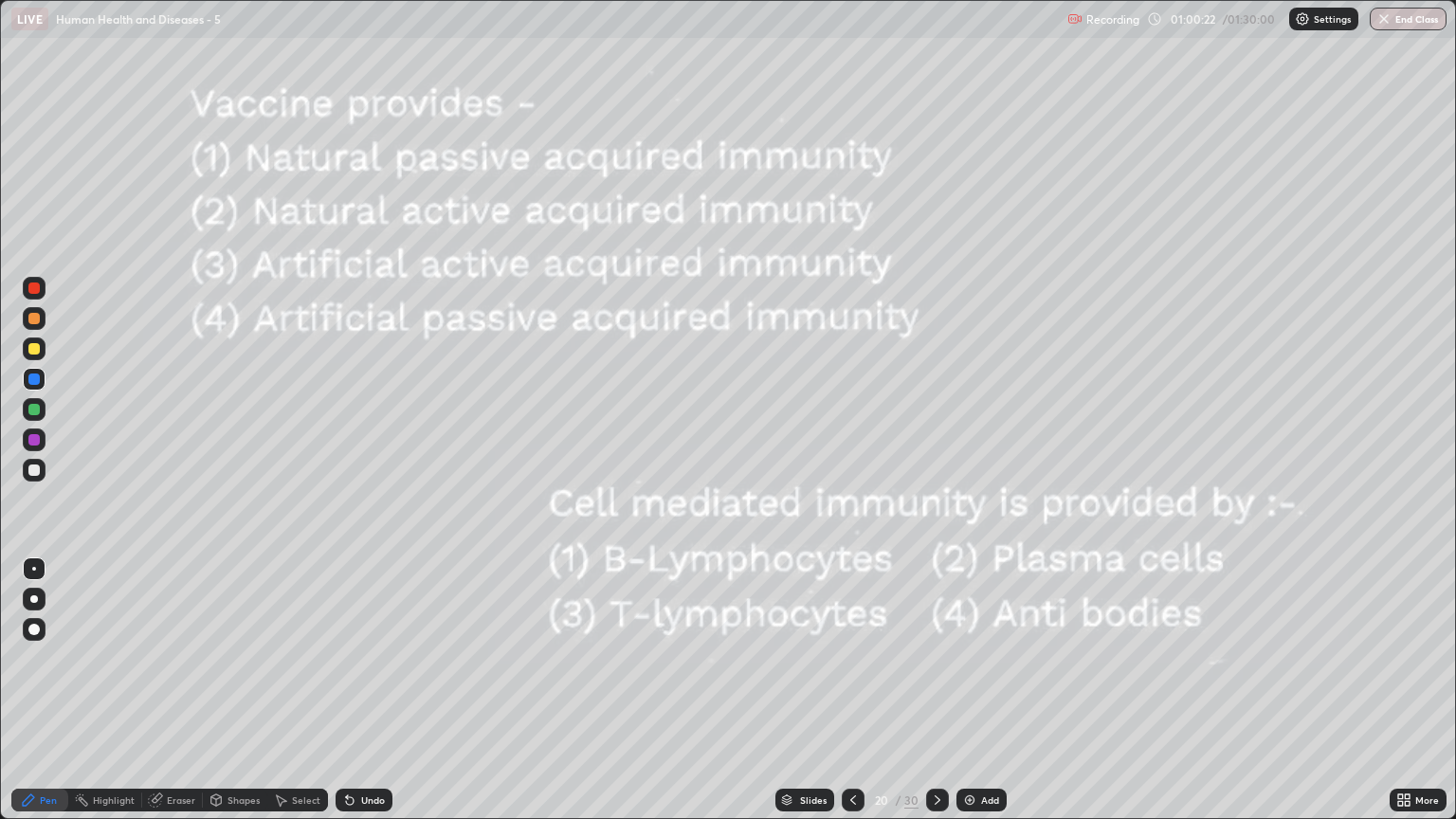 click on "Slides" at bounding box center (813, 800) 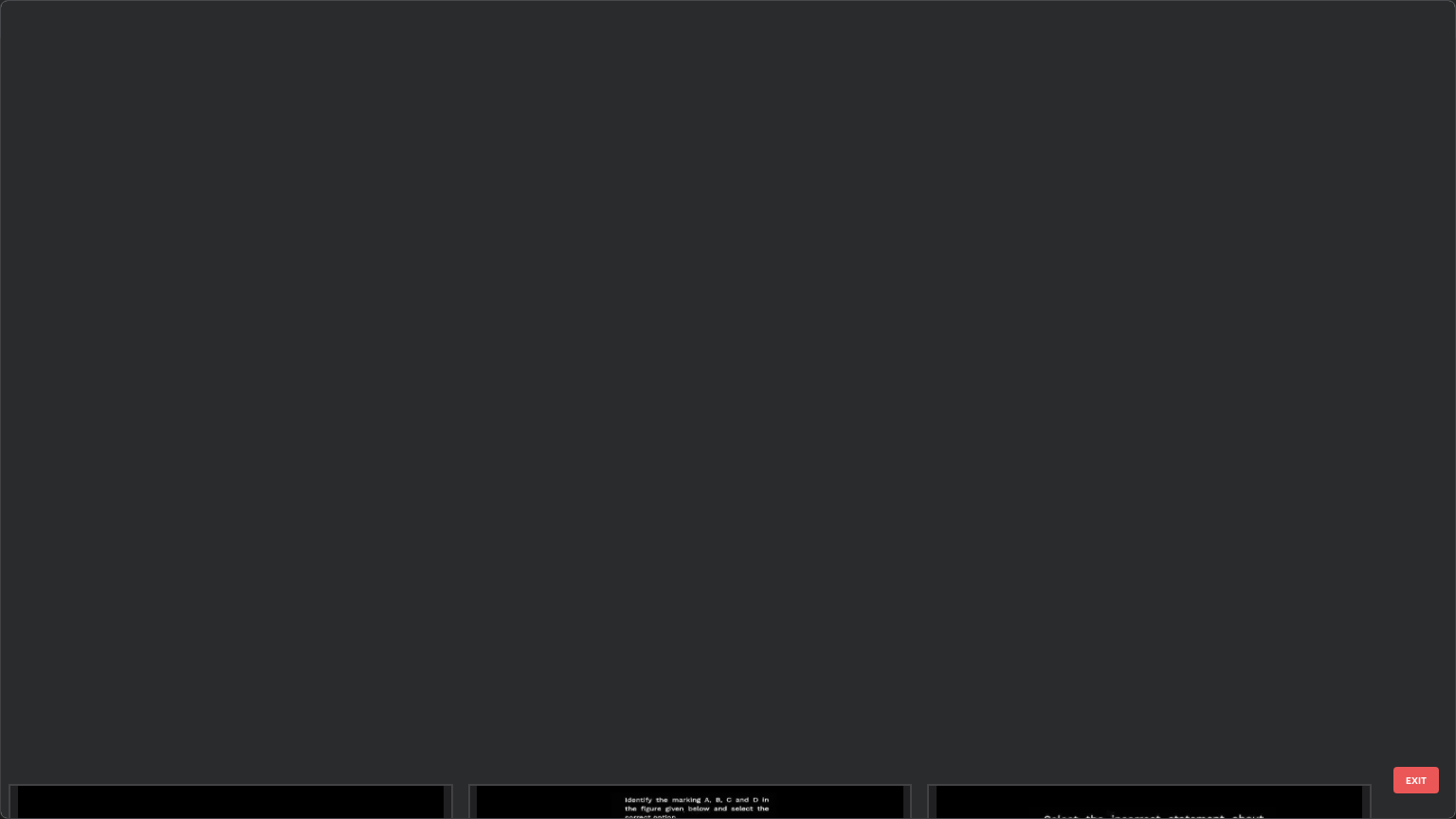 scroll, scrollTop: 992, scrollLeft: 0, axis: vertical 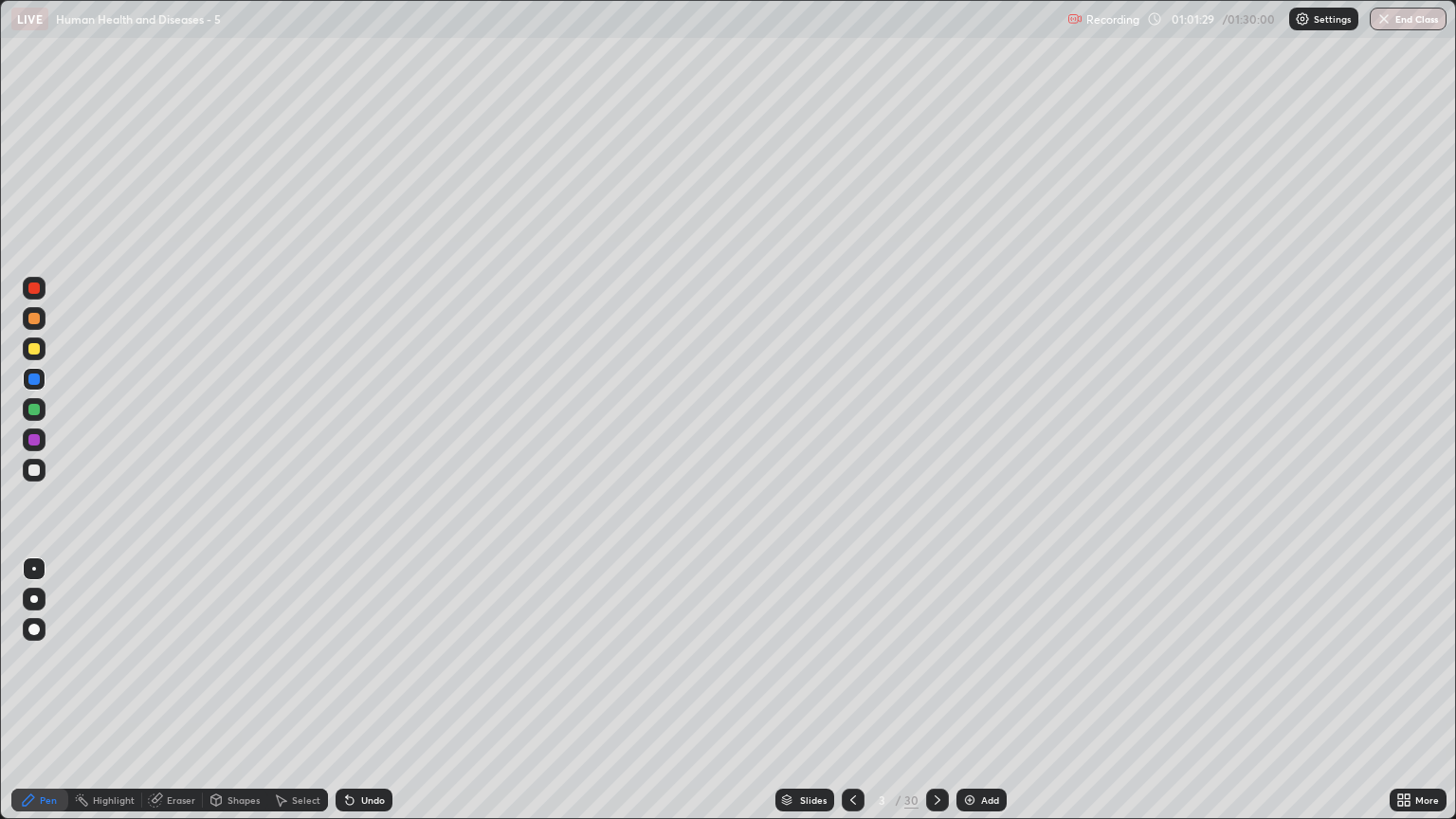 click on "Slides" at bounding box center [813, 800] 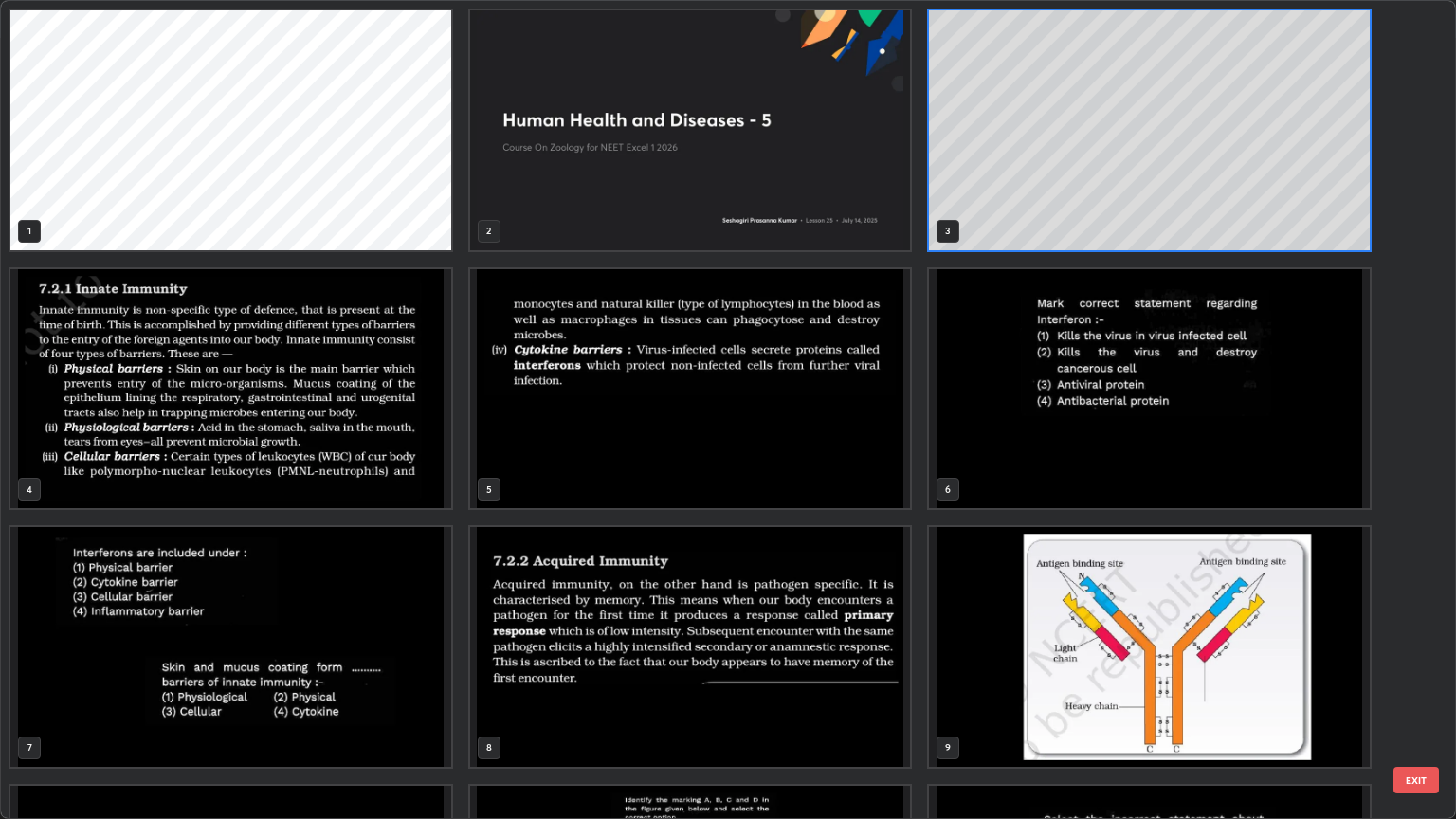 scroll, scrollTop: 6, scrollLeft: 9, axis: both 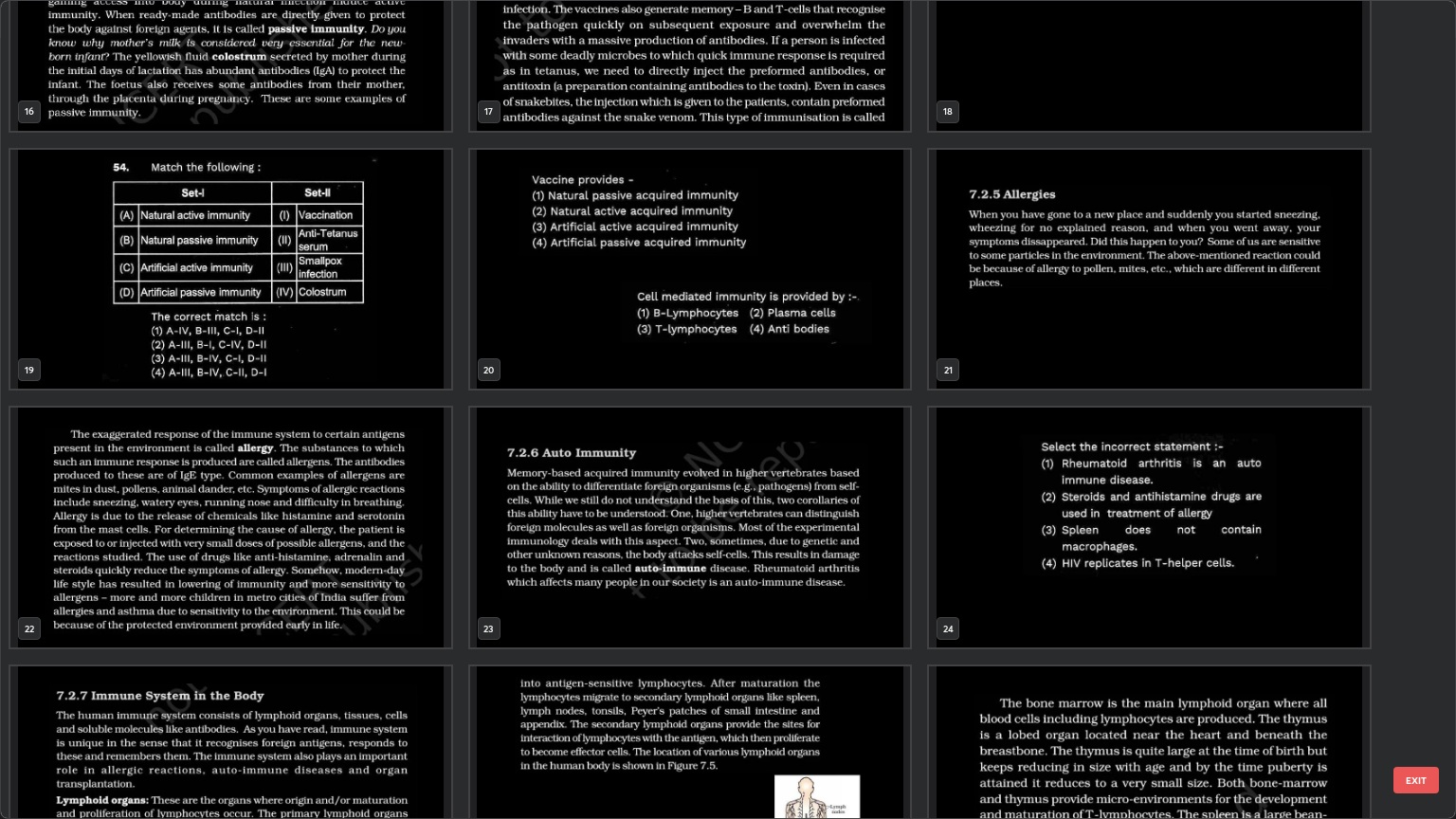 click at bounding box center [1149, 269] 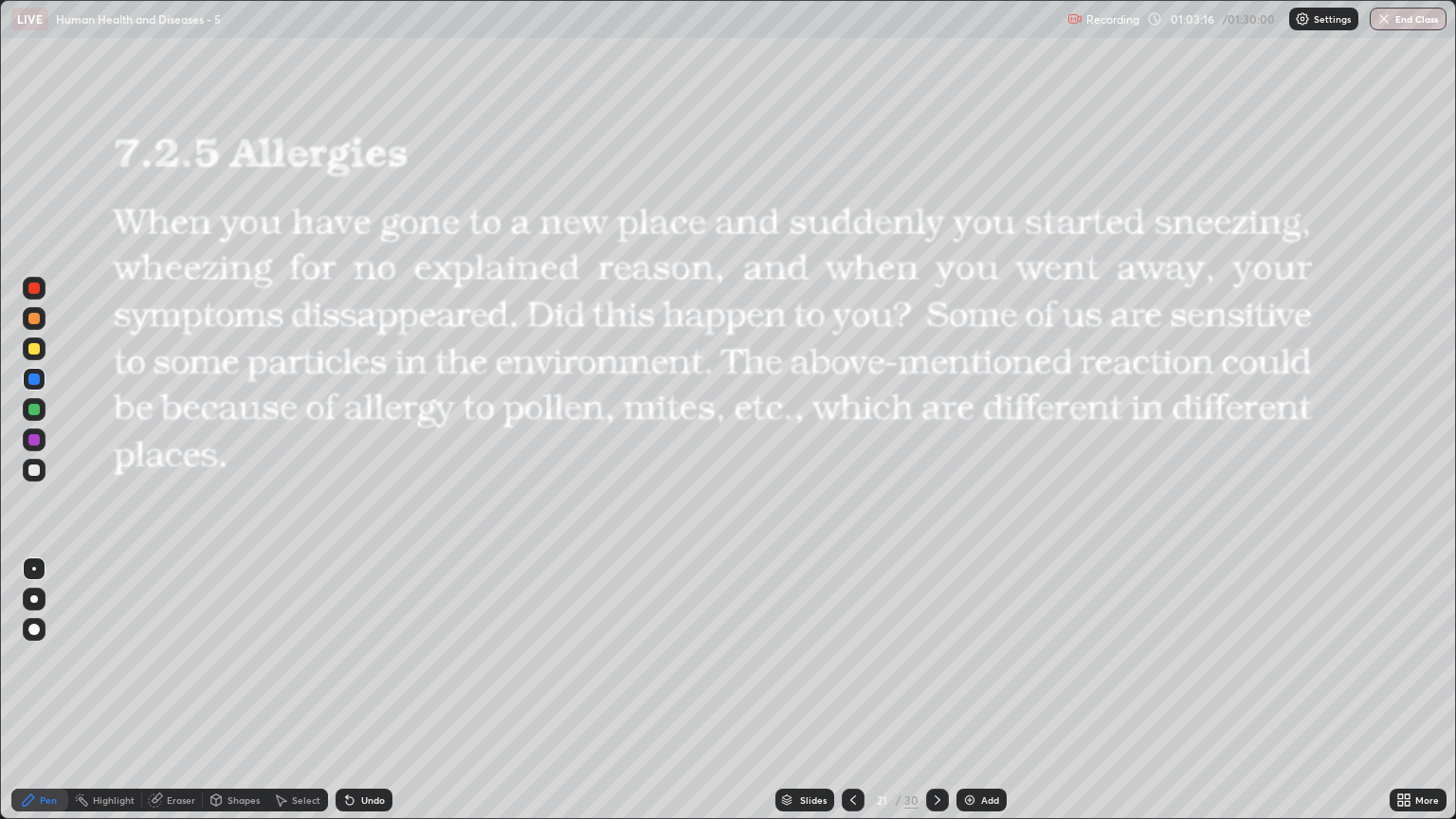 click 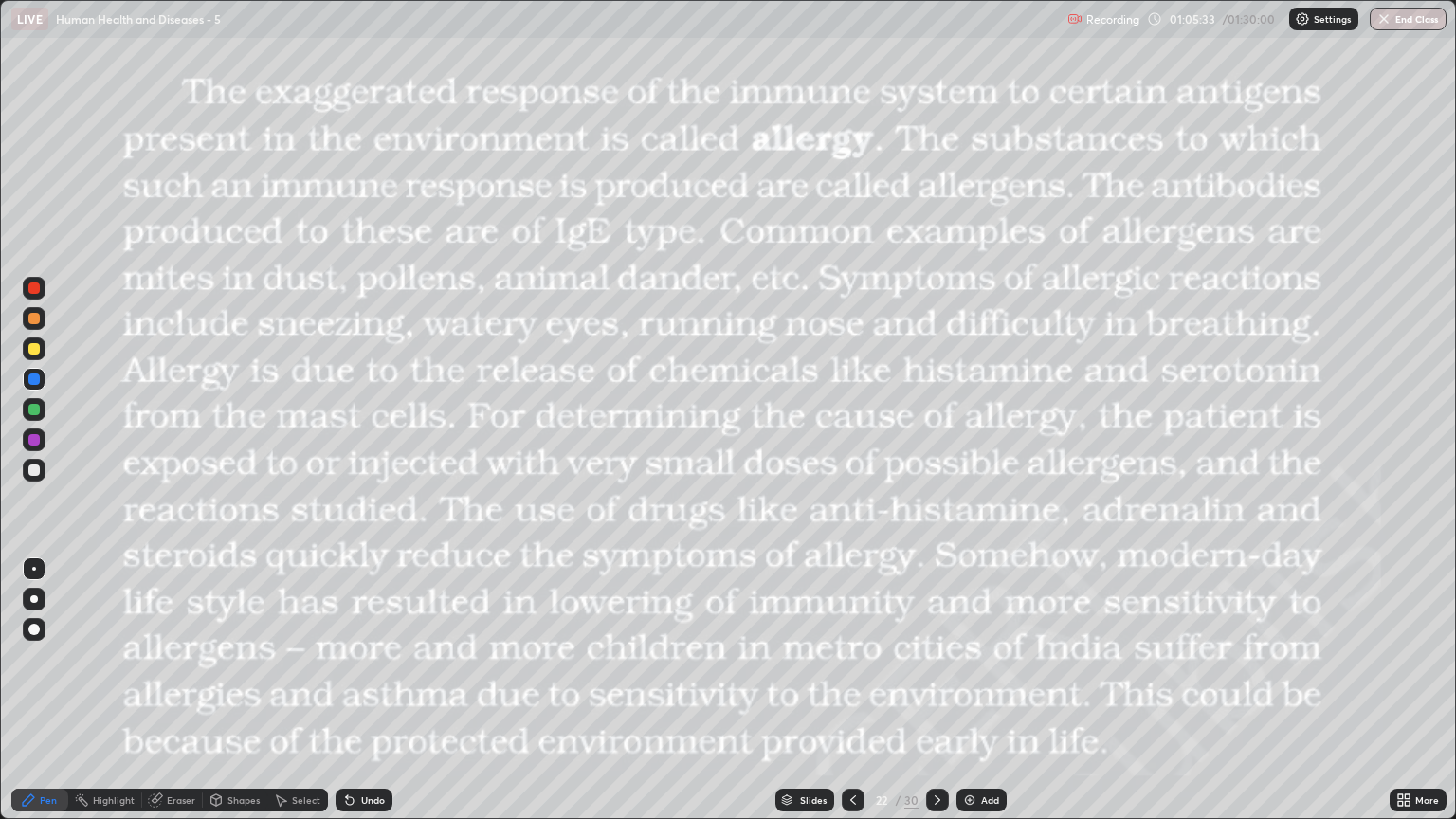click at bounding box center [34, 440] 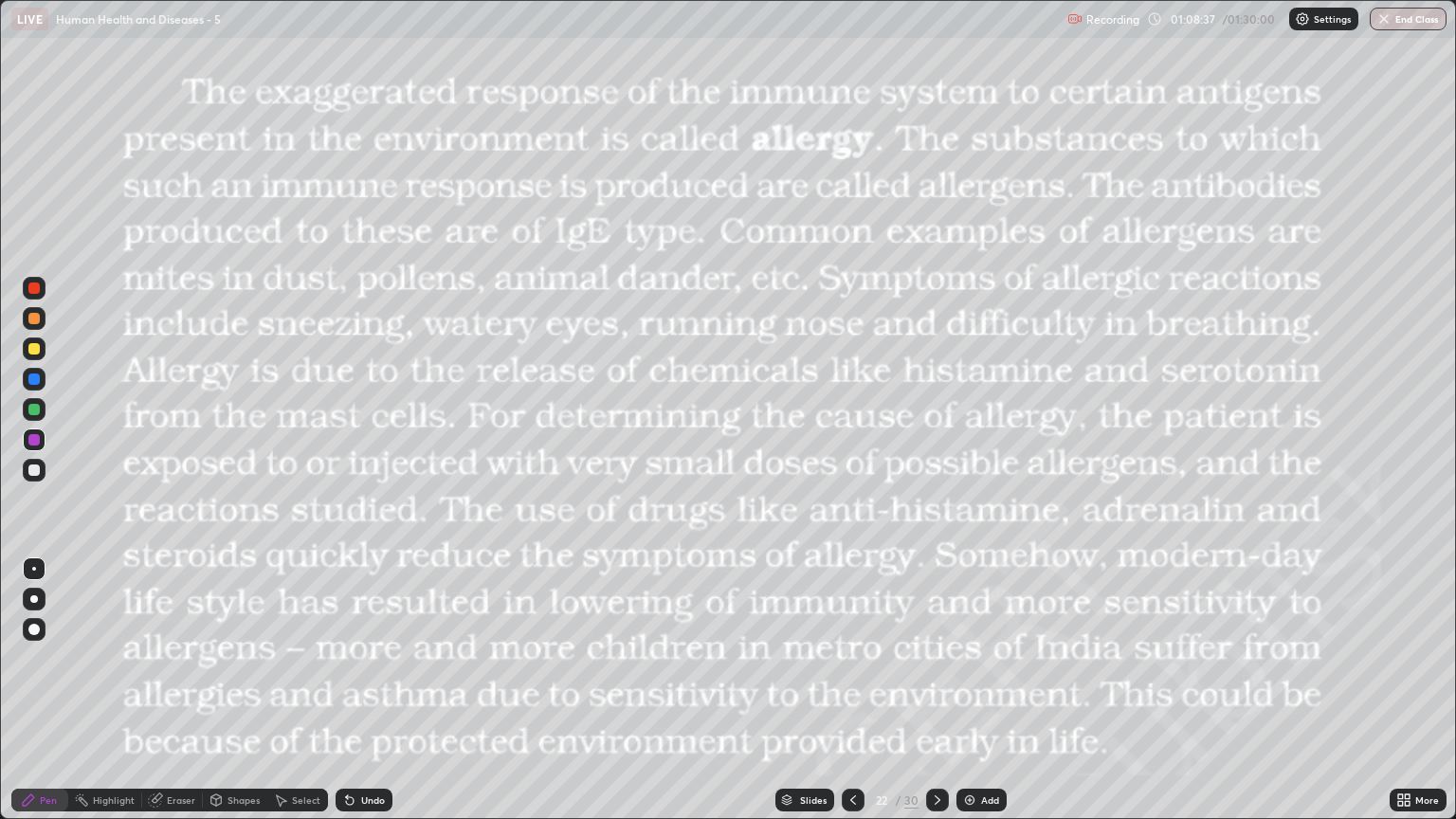 click 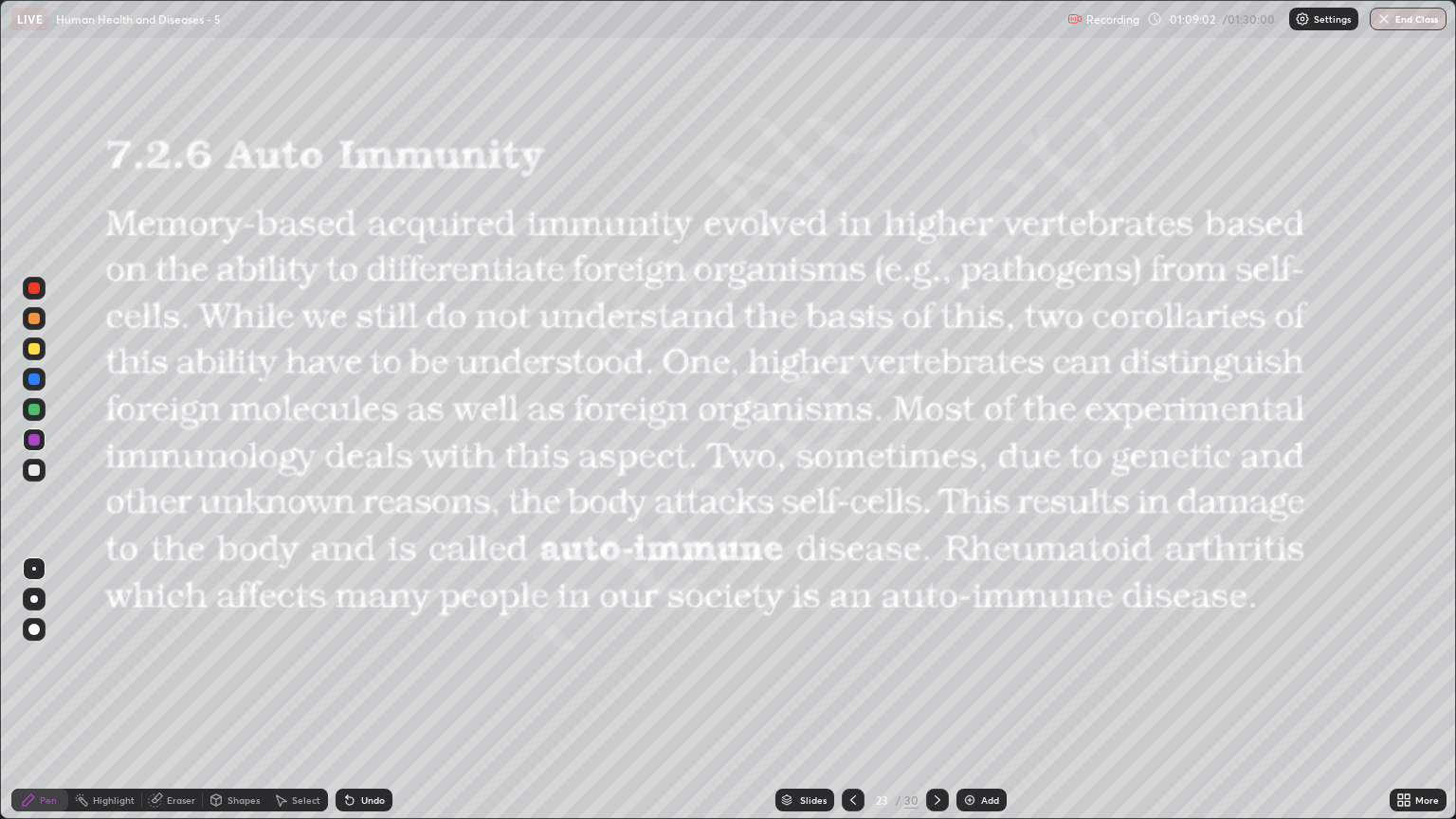 click 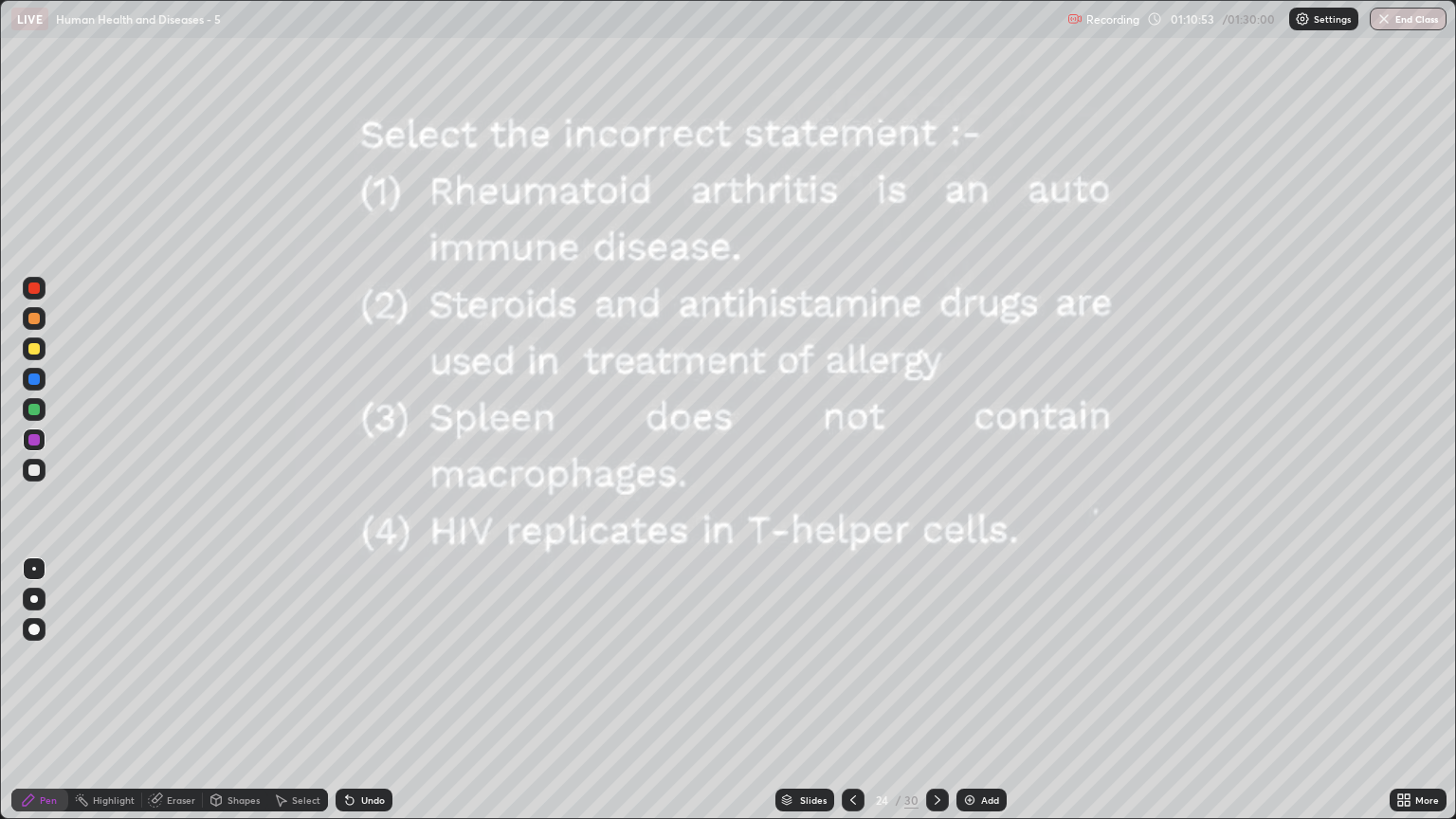 click on "Undo" at bounding box center (364, 800) 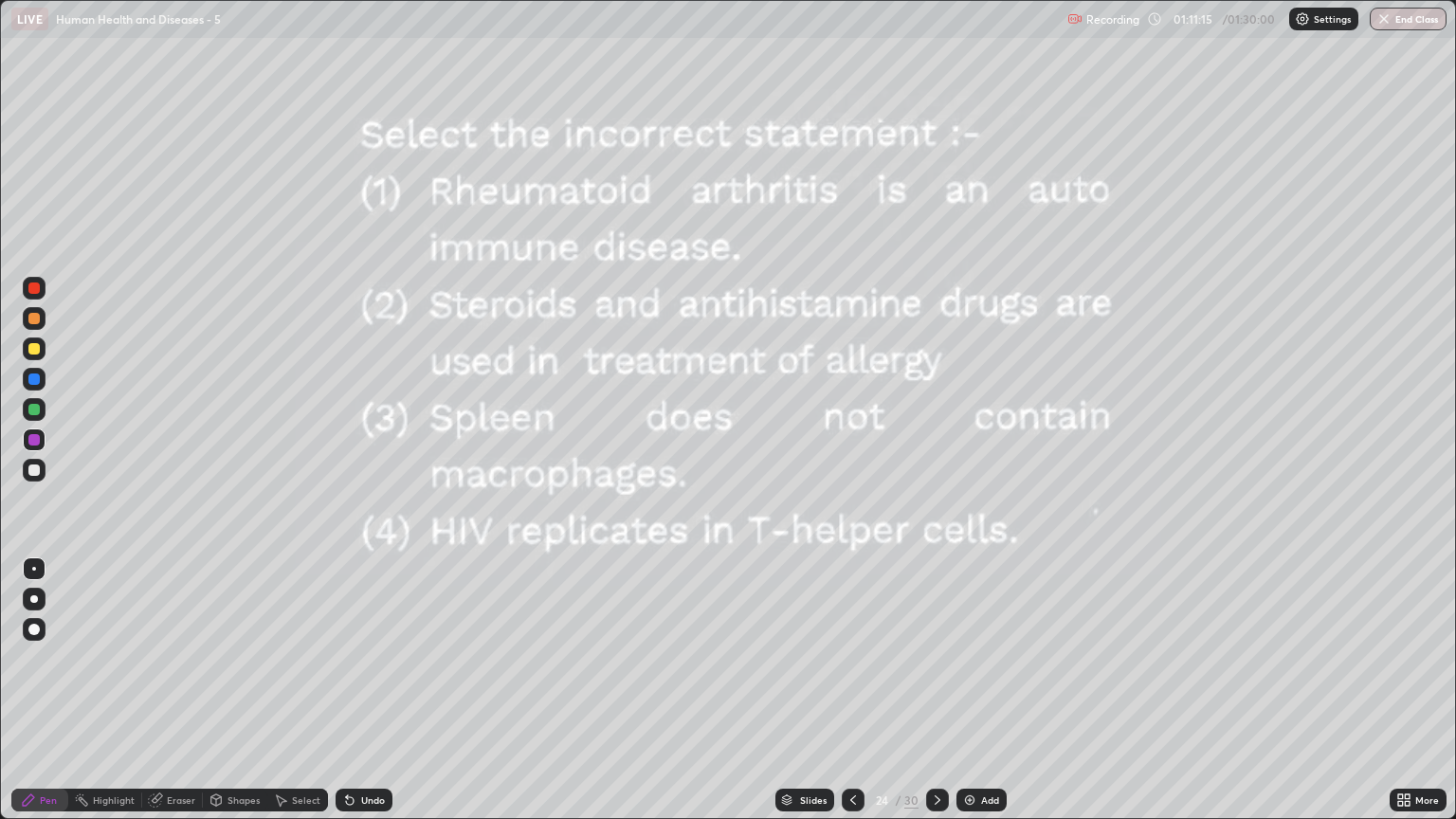 click on "Undo" at bounding box center (373, 800) 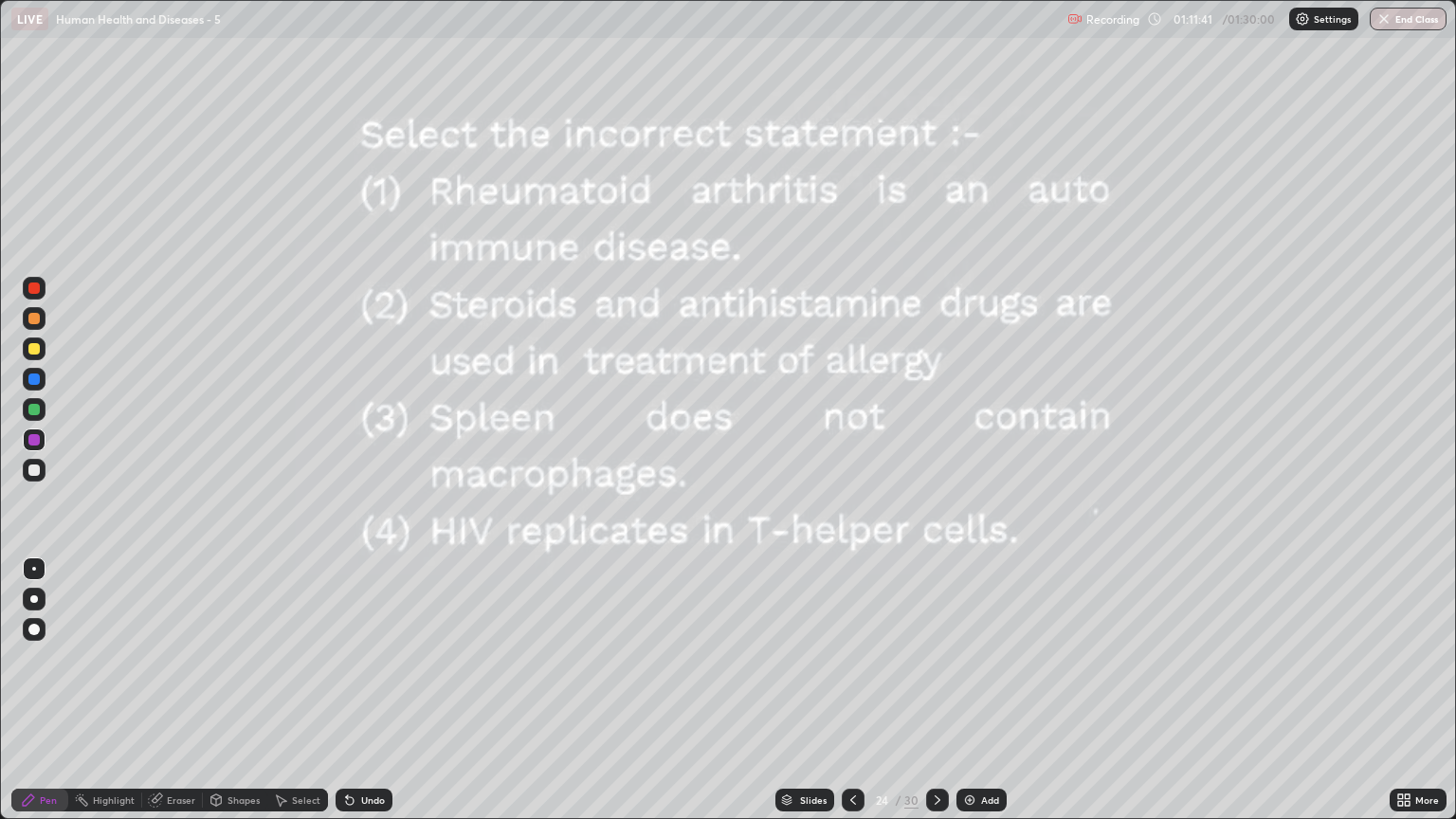 click on "Slides" at bounding box center [805, 800] 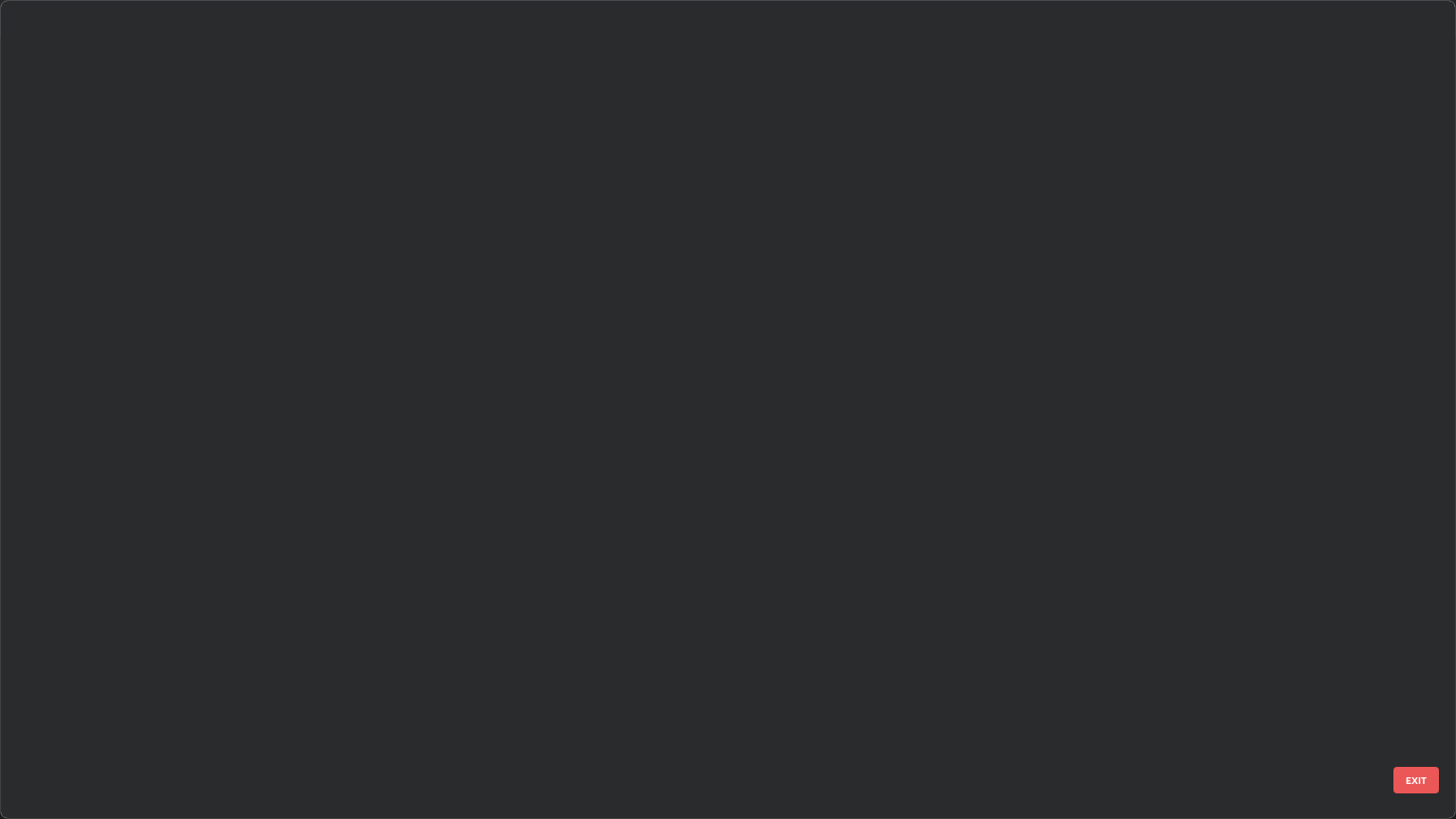 scroll, scrollTop: 1250, scrollLeft: 0, axis: vertical 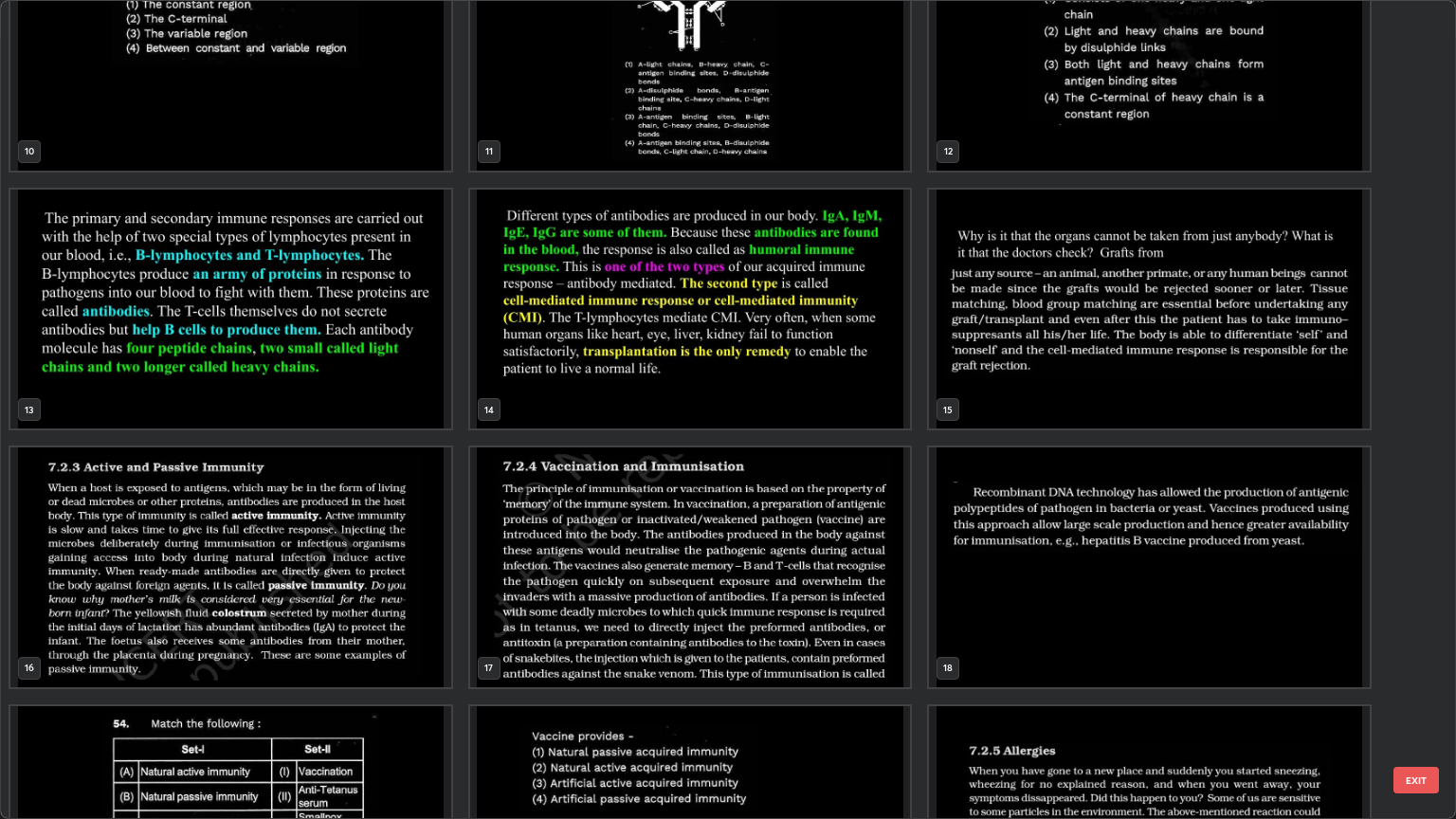 click at bounding box center (230, 309) 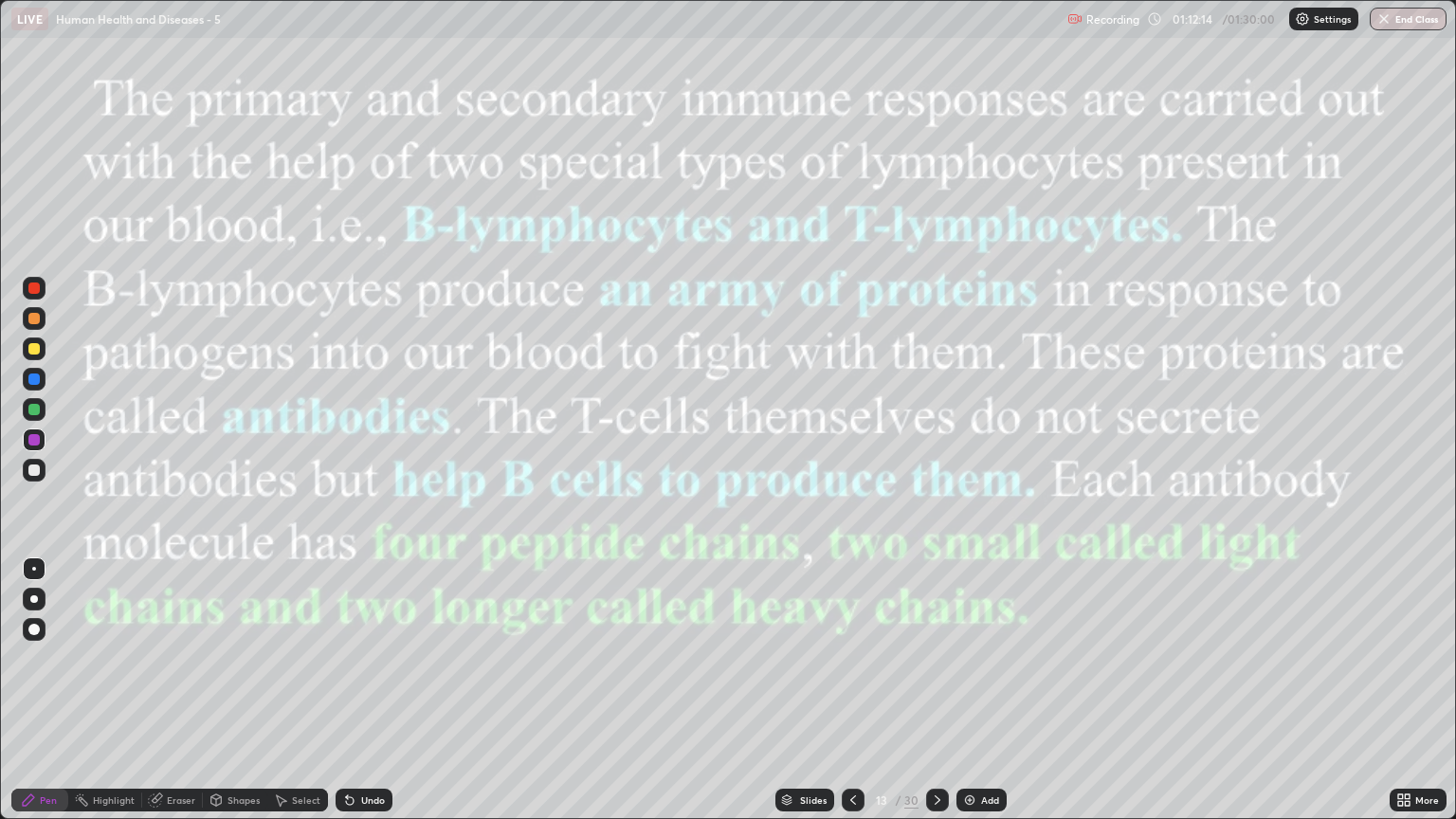 click on "Slides" at bounding box center (805, 800) 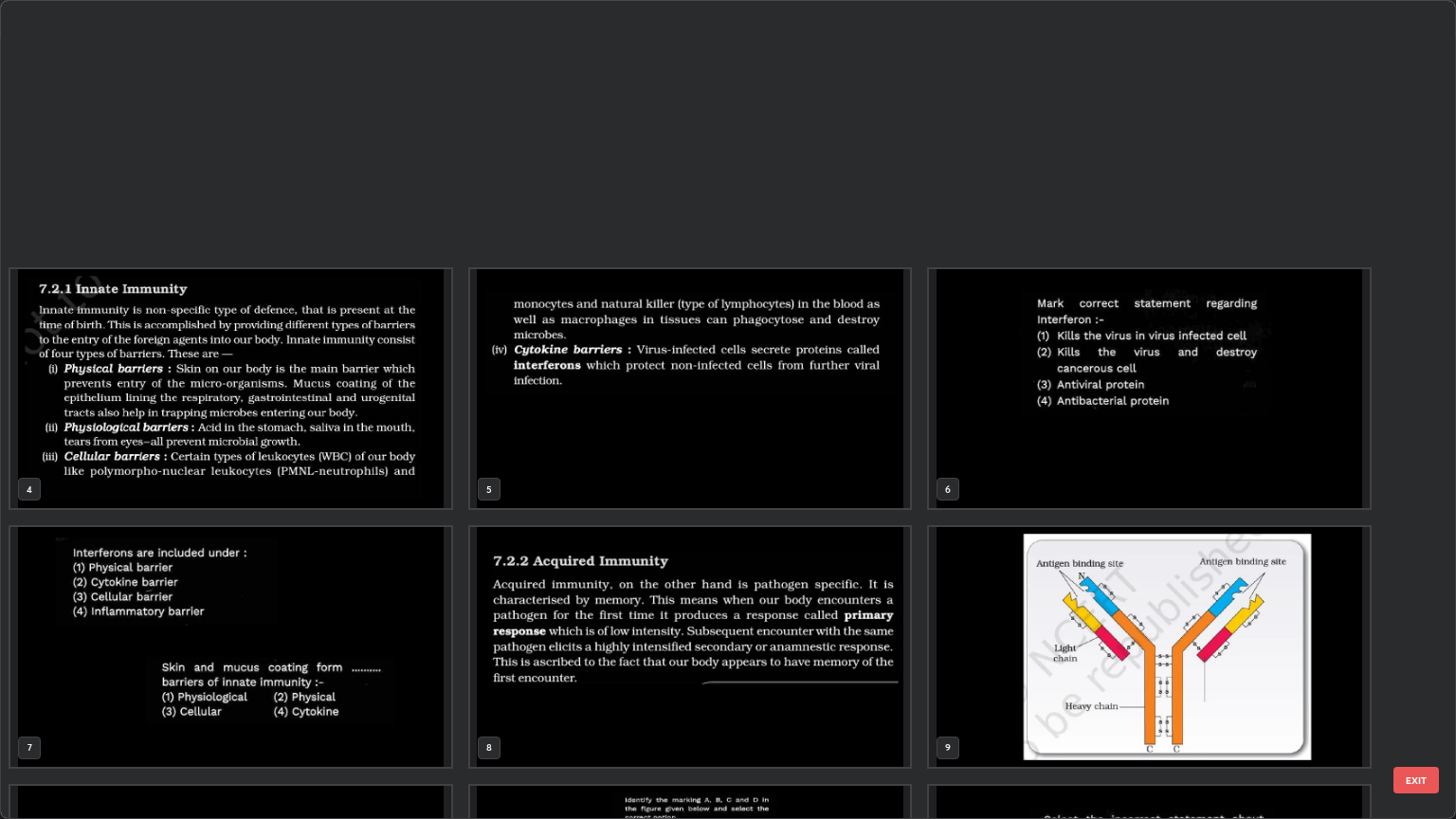 scroll, scrollTop: 475, scrollLeft: 0, axis: vertical 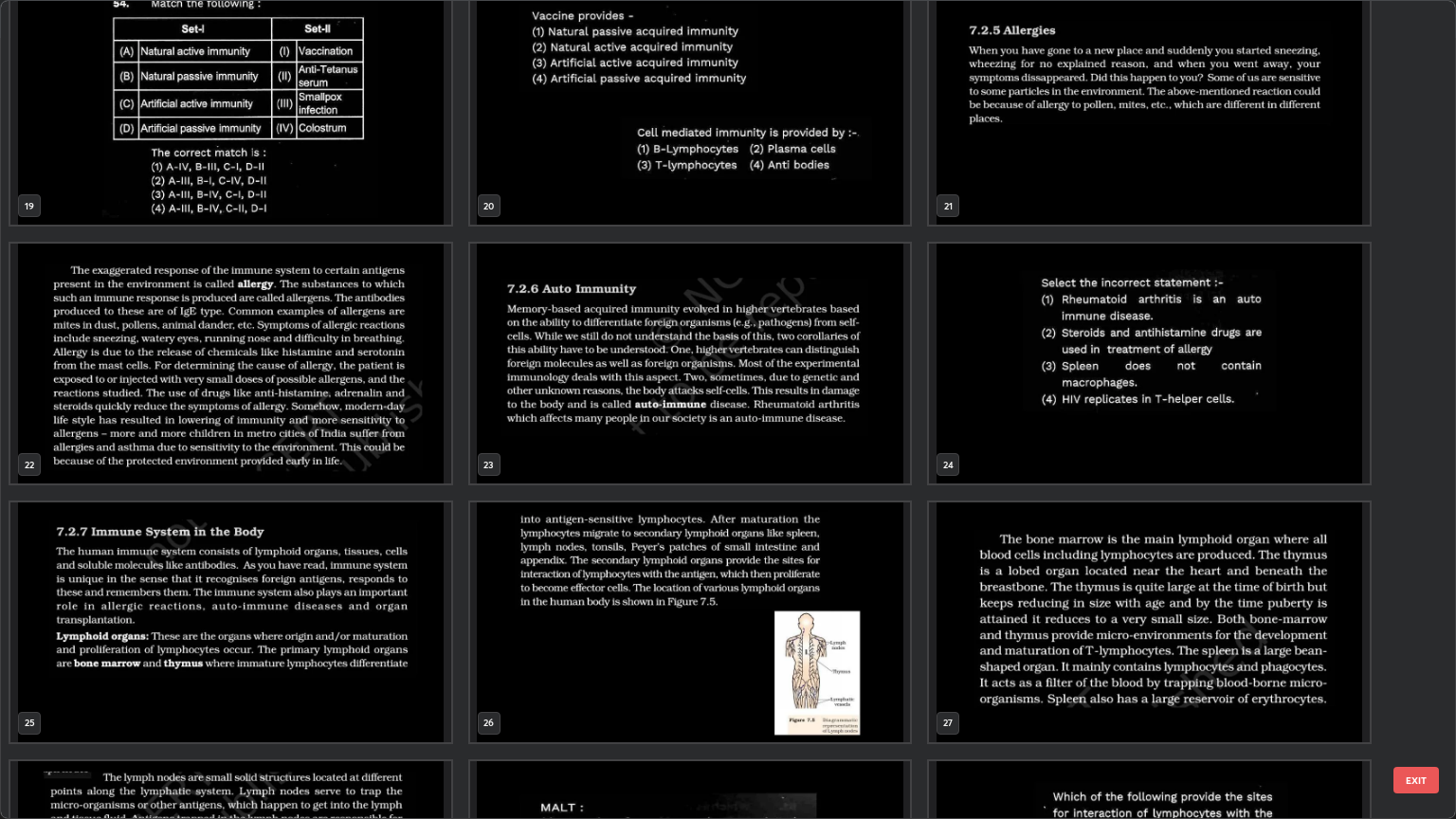 click at bounding box center [1149, 363] 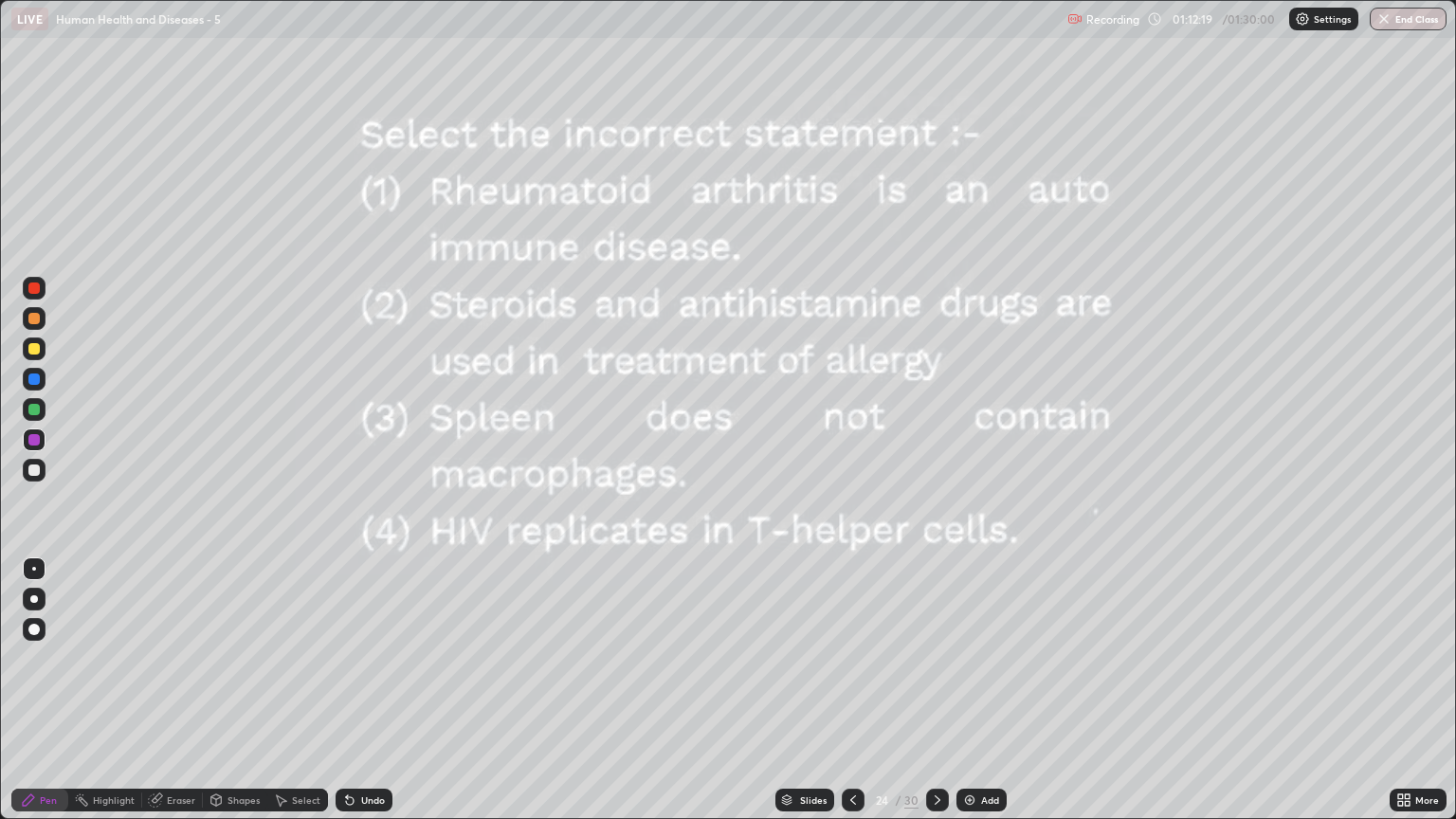 click at bounding box center (1149, 363) 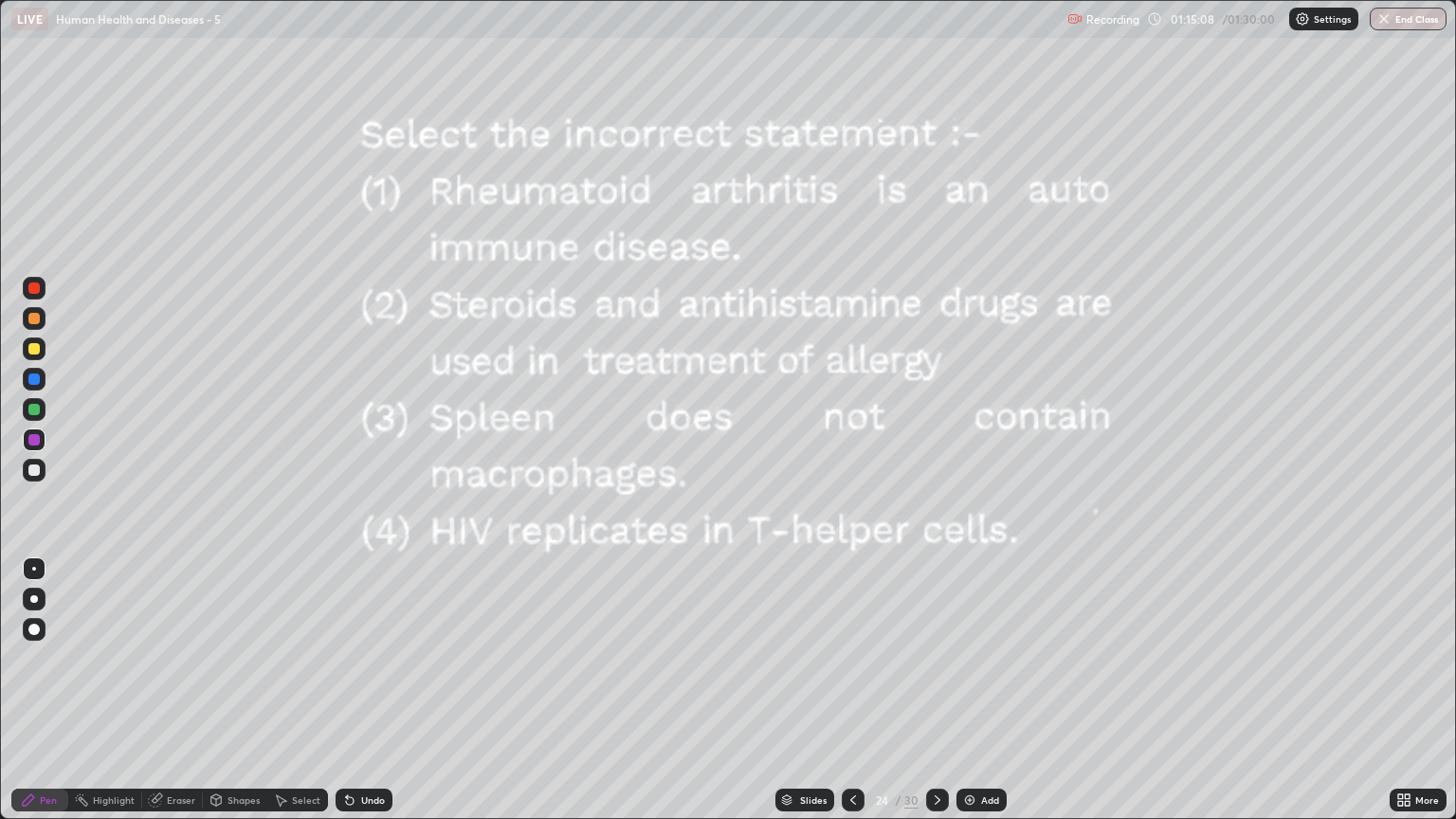 click 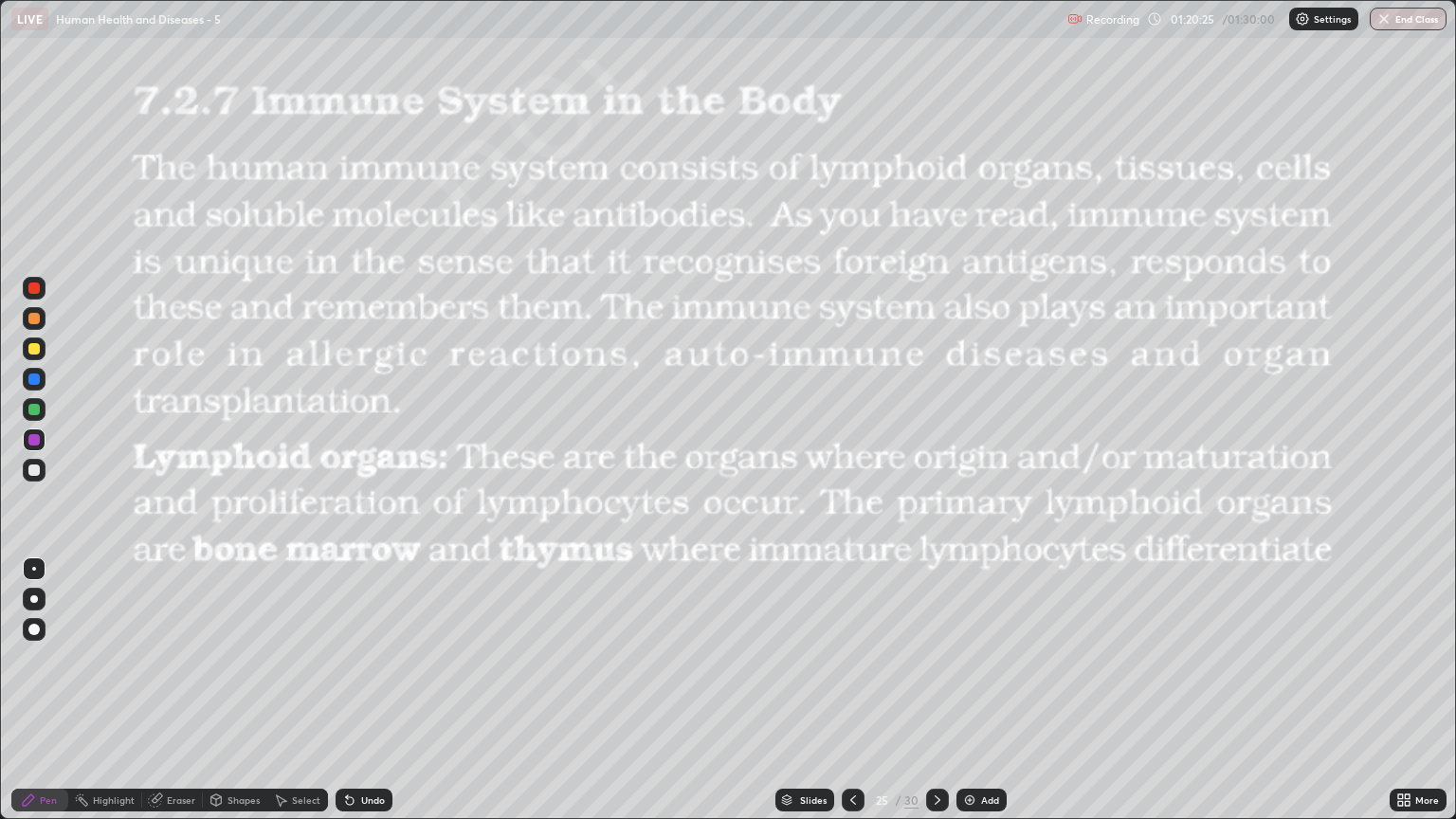 click 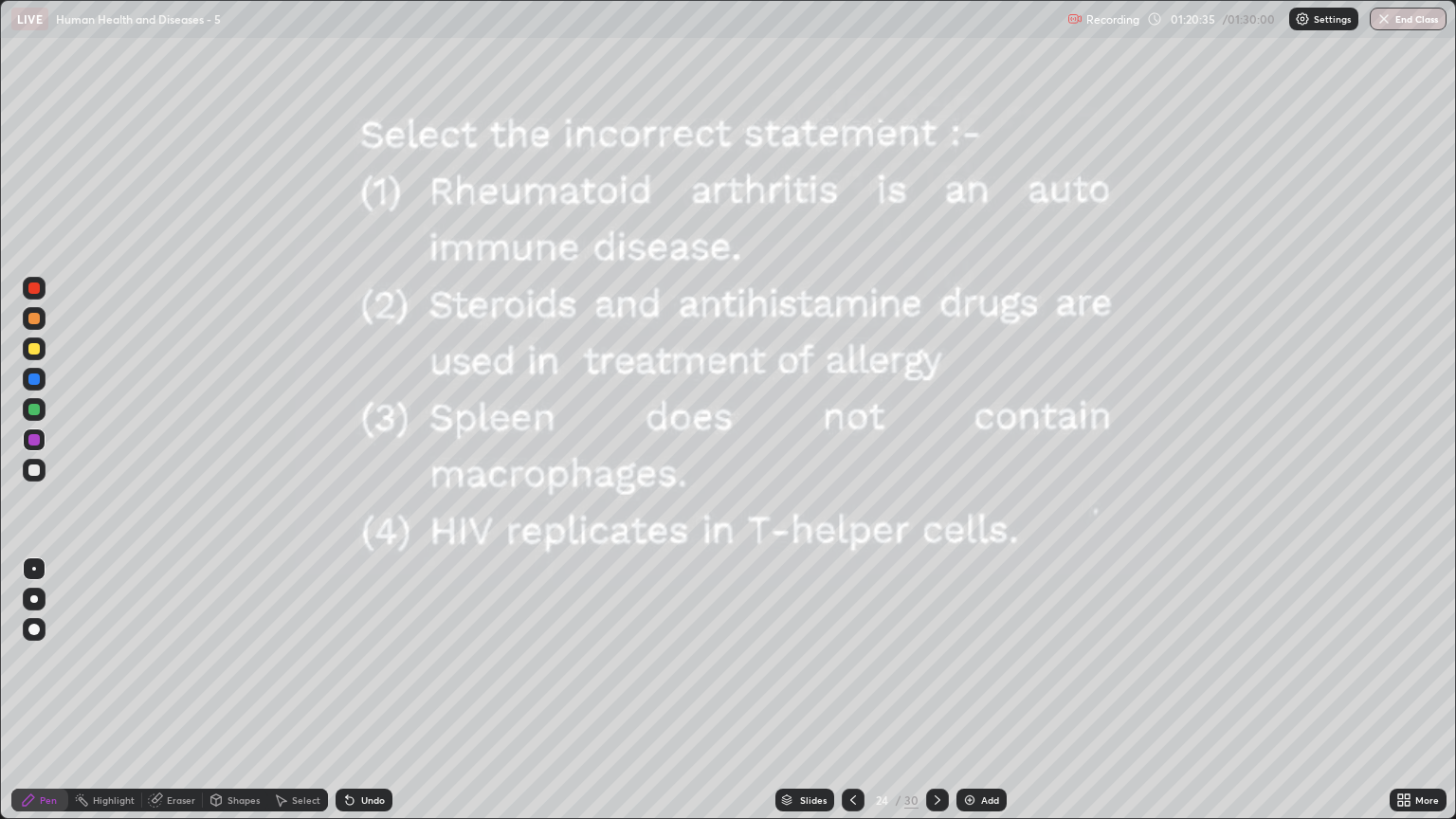 click 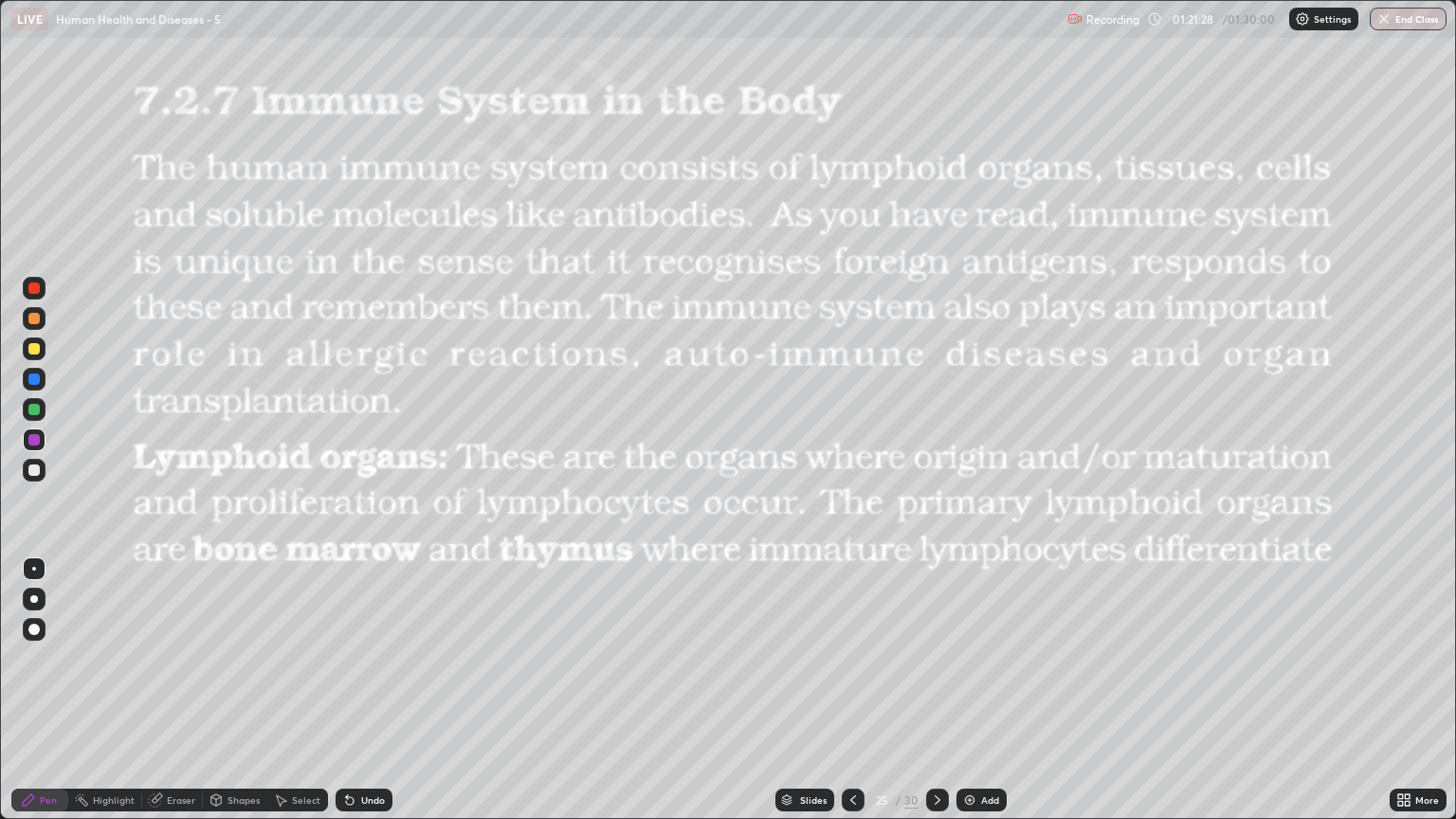 click 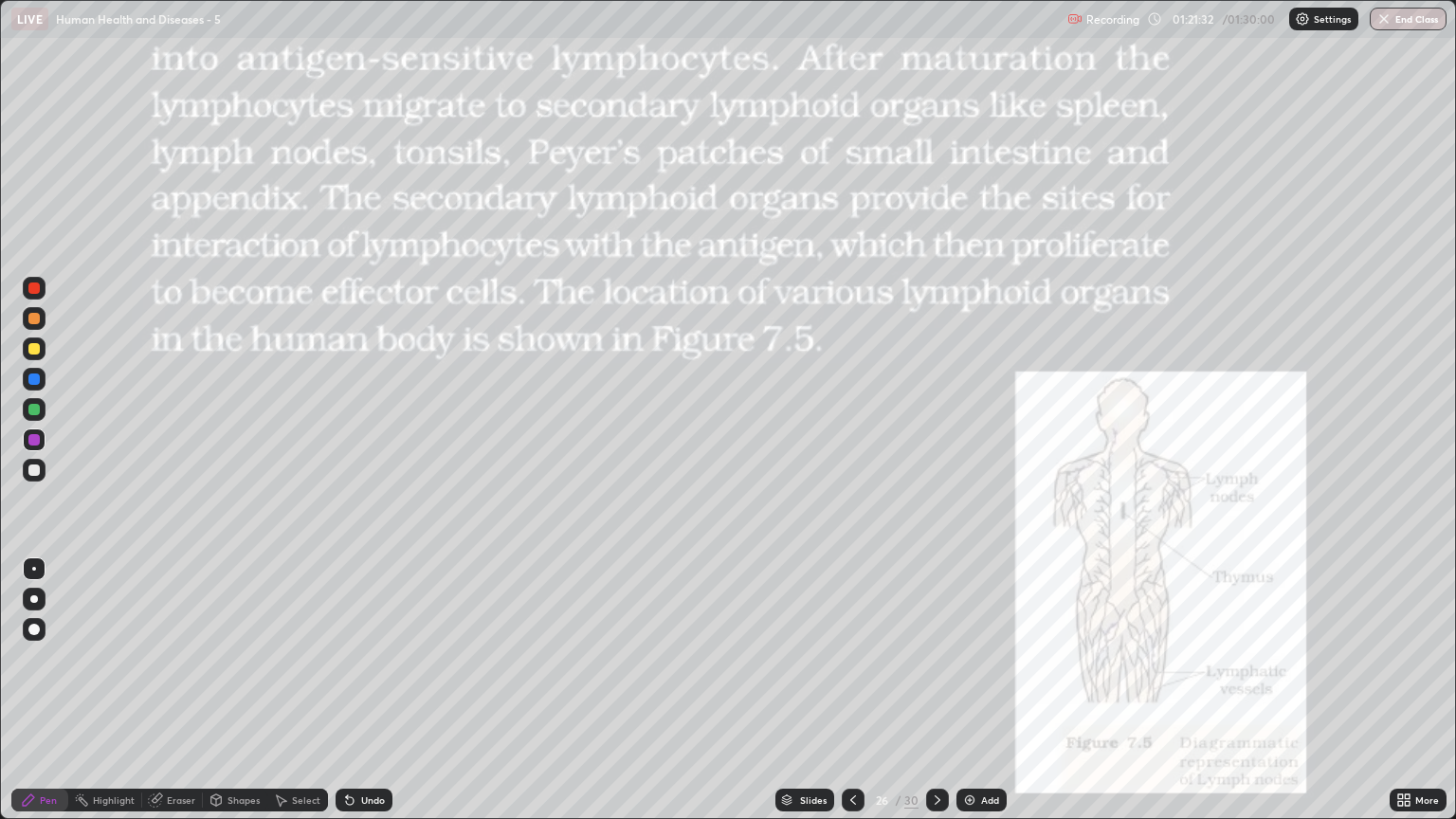click at bounding box center (34, 379) 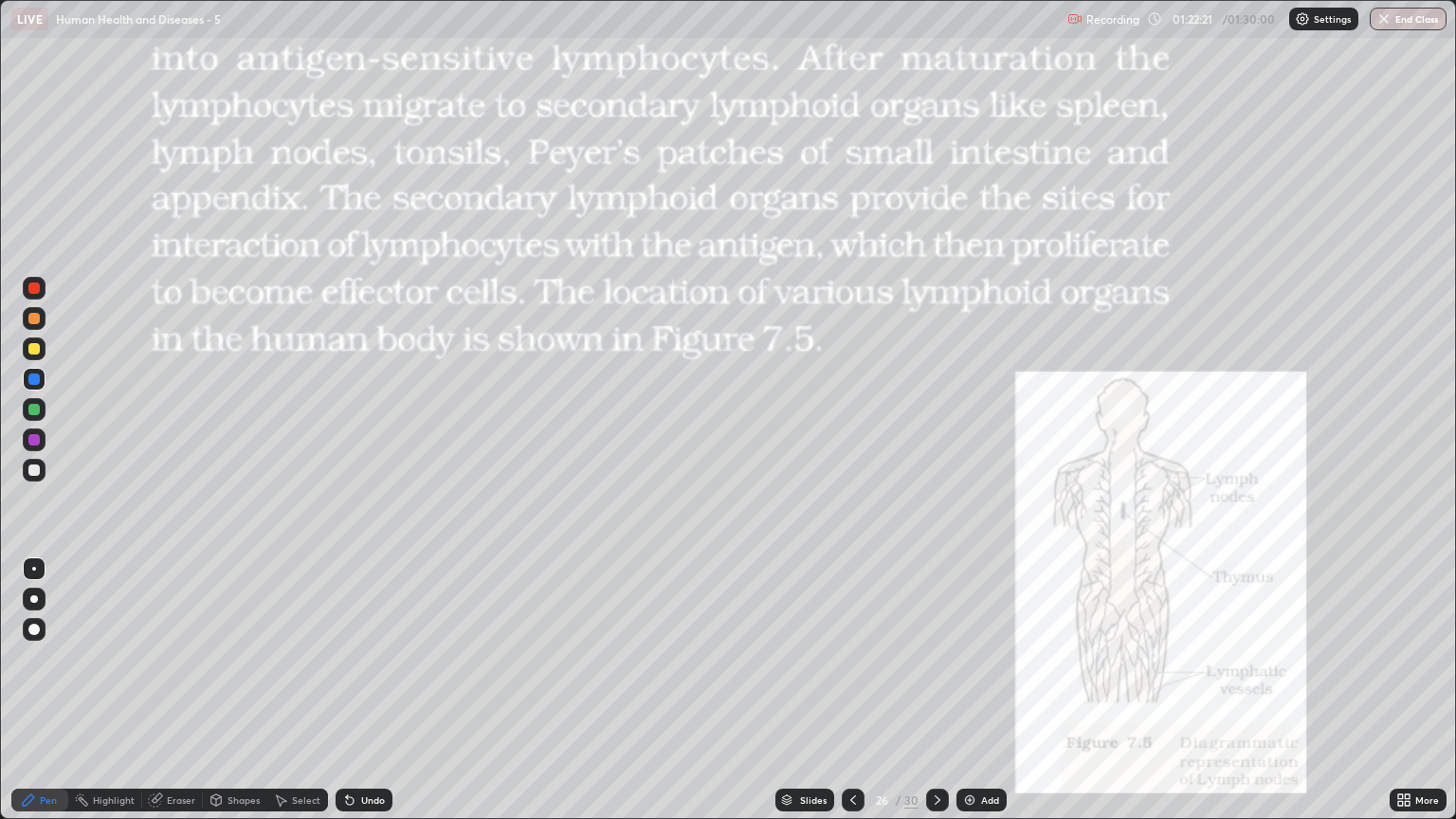 click on "Undo" at bounding box center [373, 800] 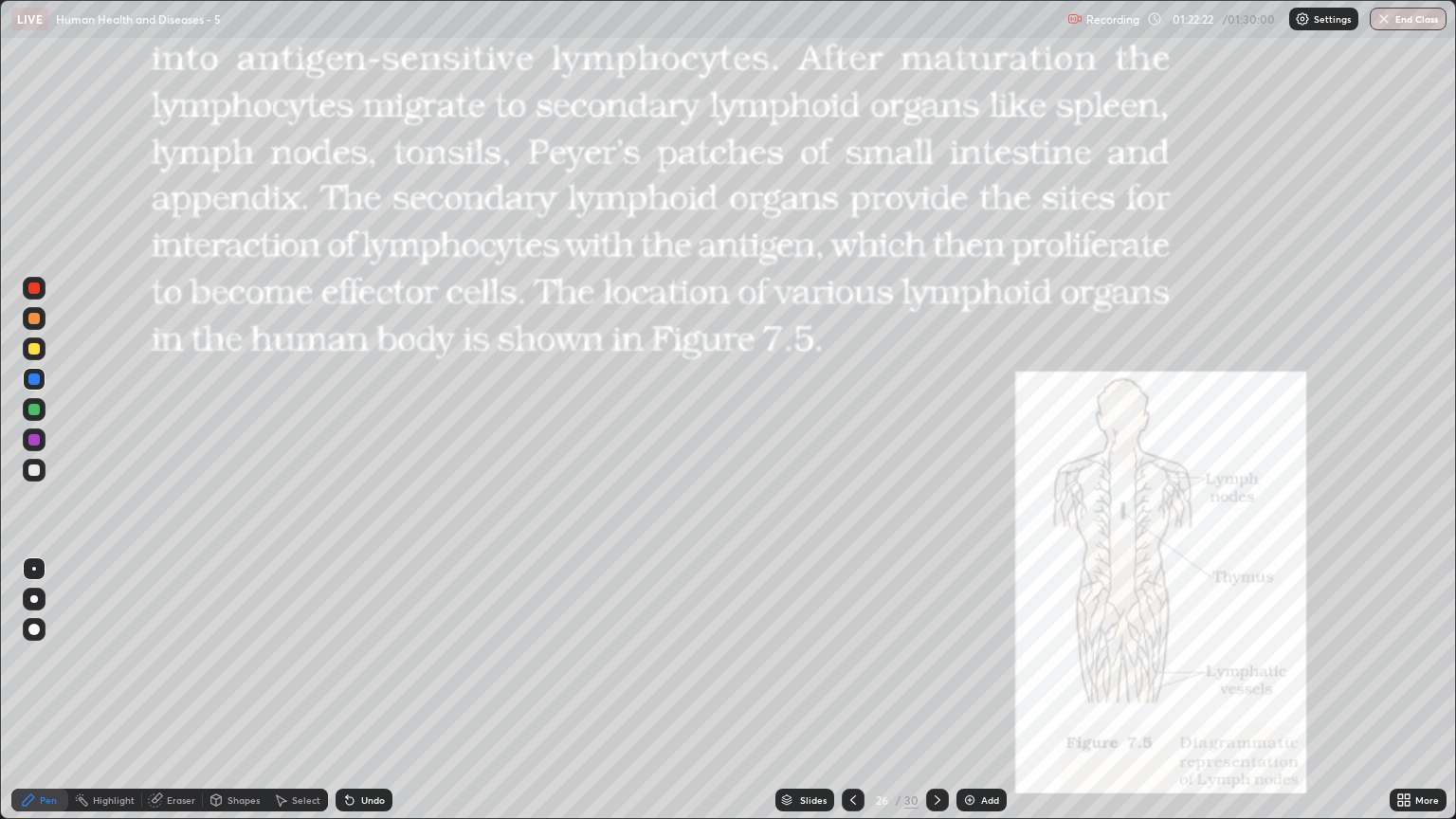 click on "Undo" at bounding box center [373, 800] 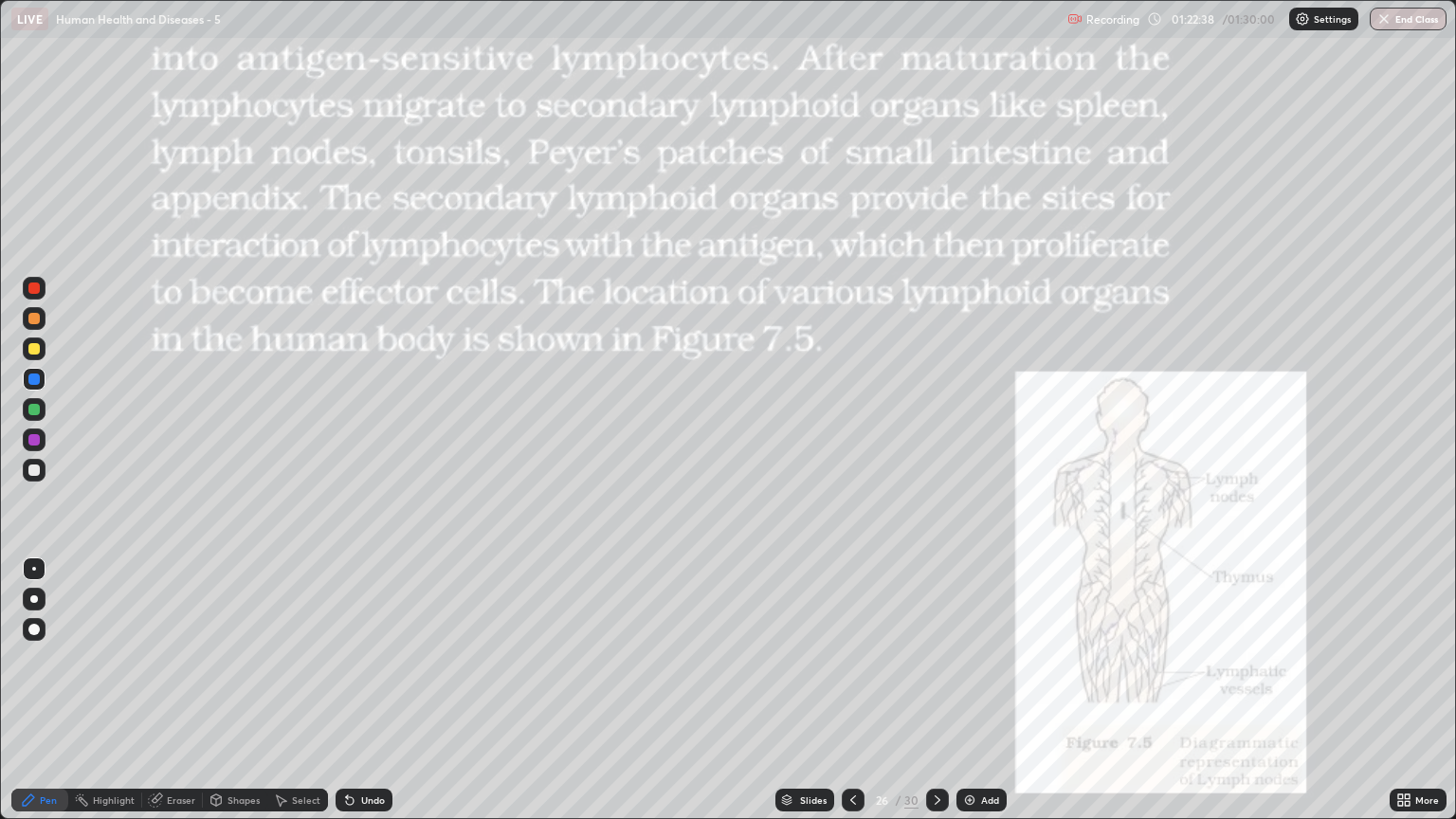 click at bounding box center (34, 410) 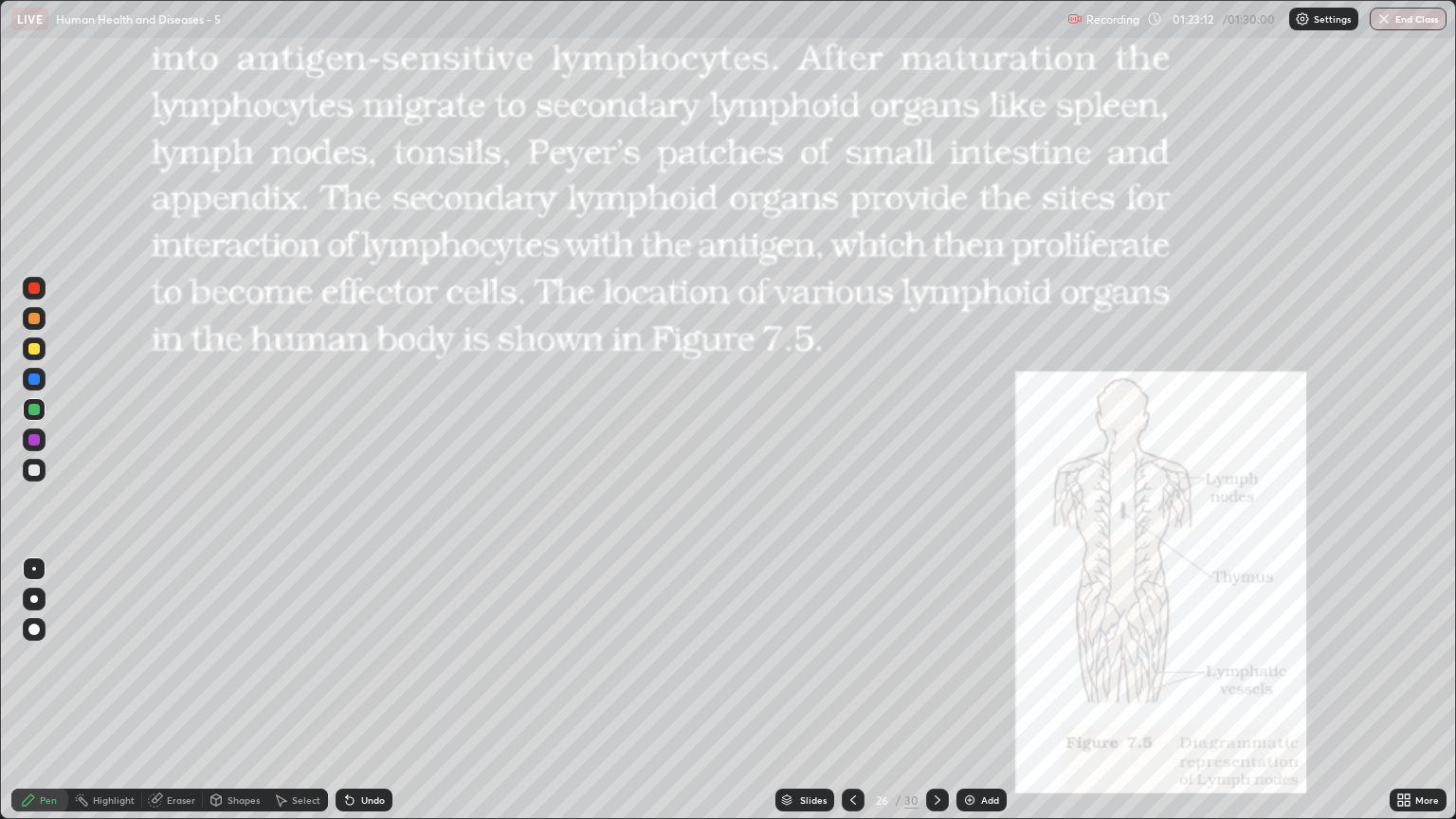 click at bounding box center (34, 440) 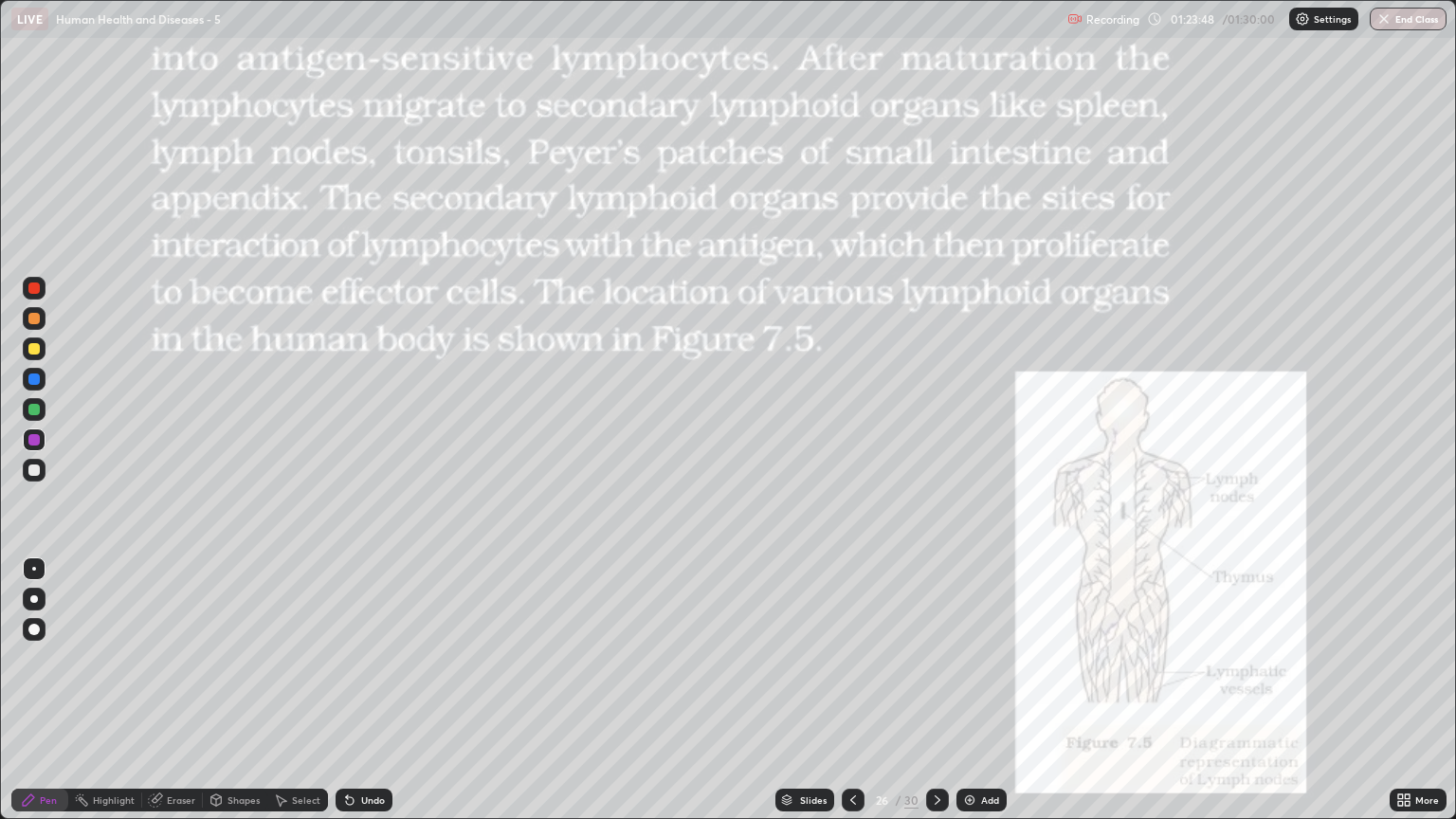 click at bounding box center [34, 470] 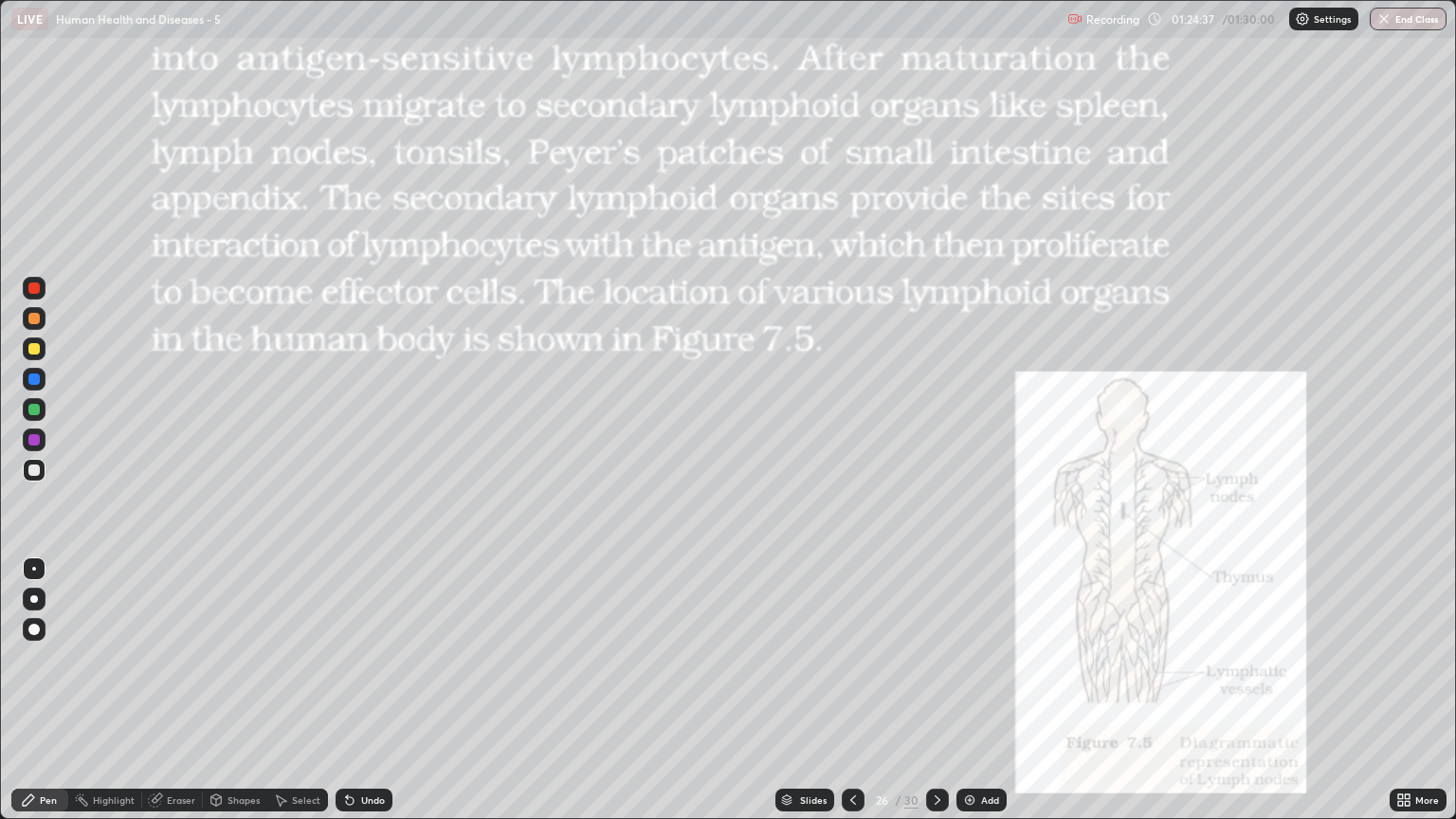 click at bounding box center [34, 440] 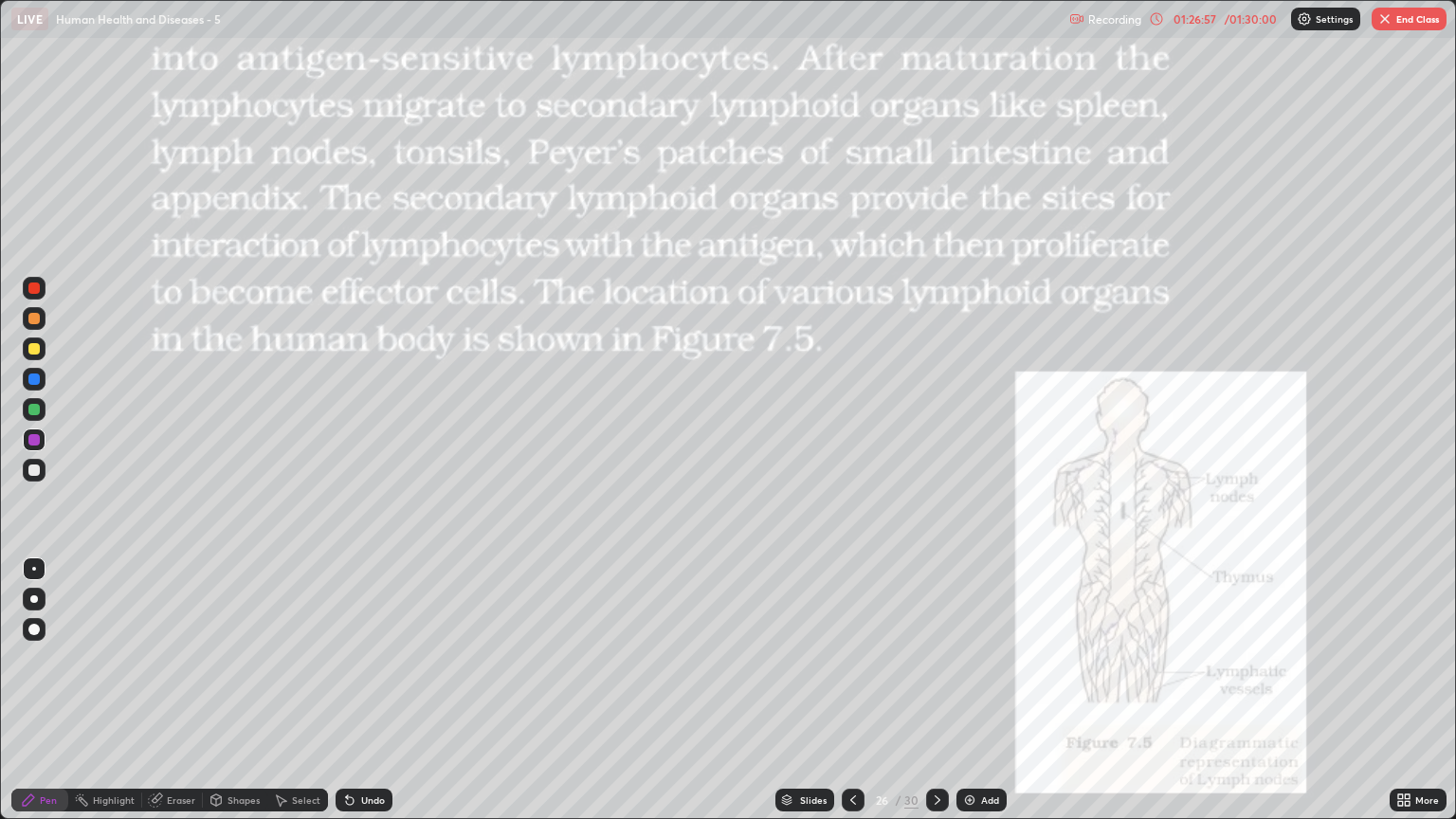 click 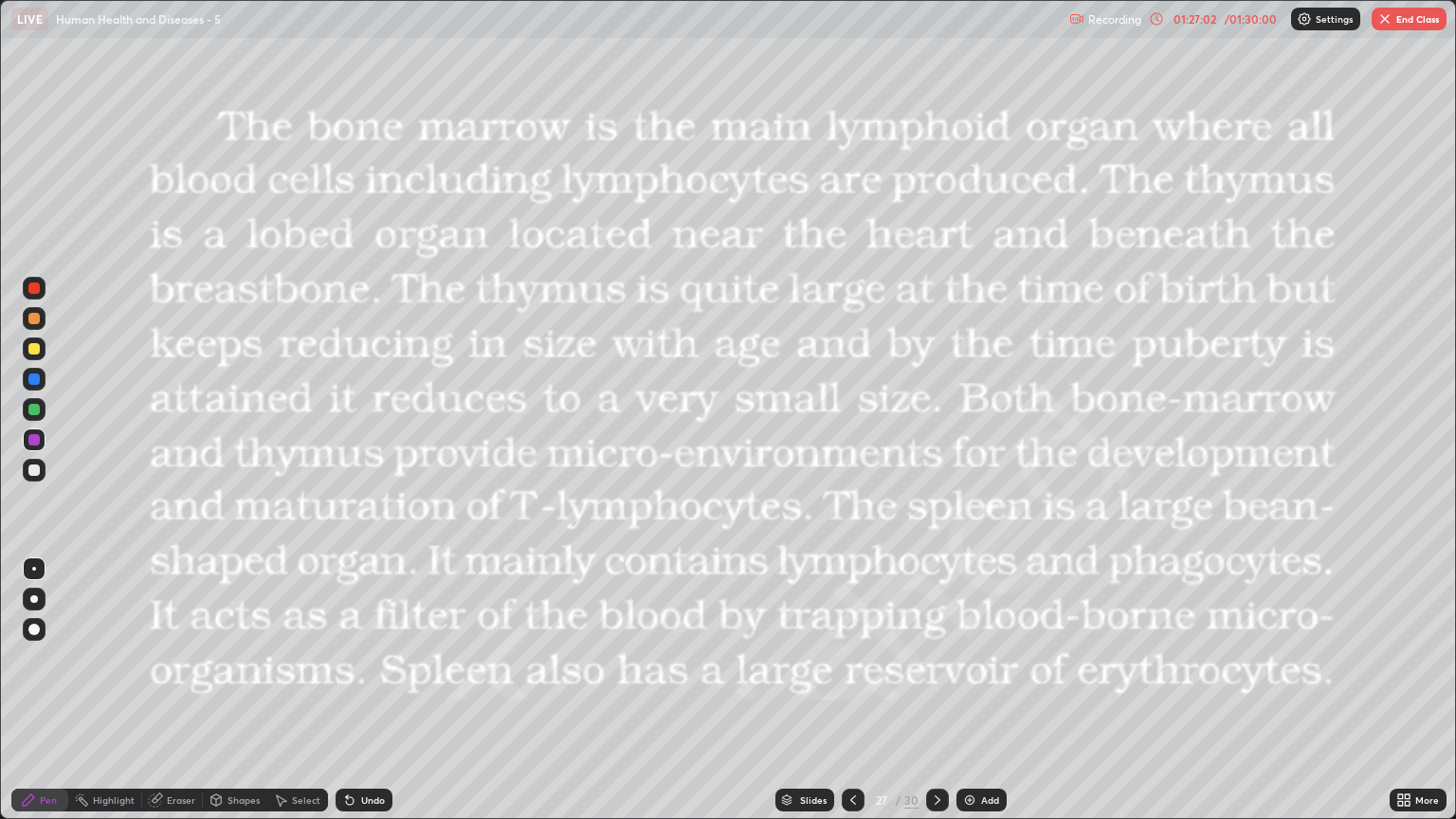click 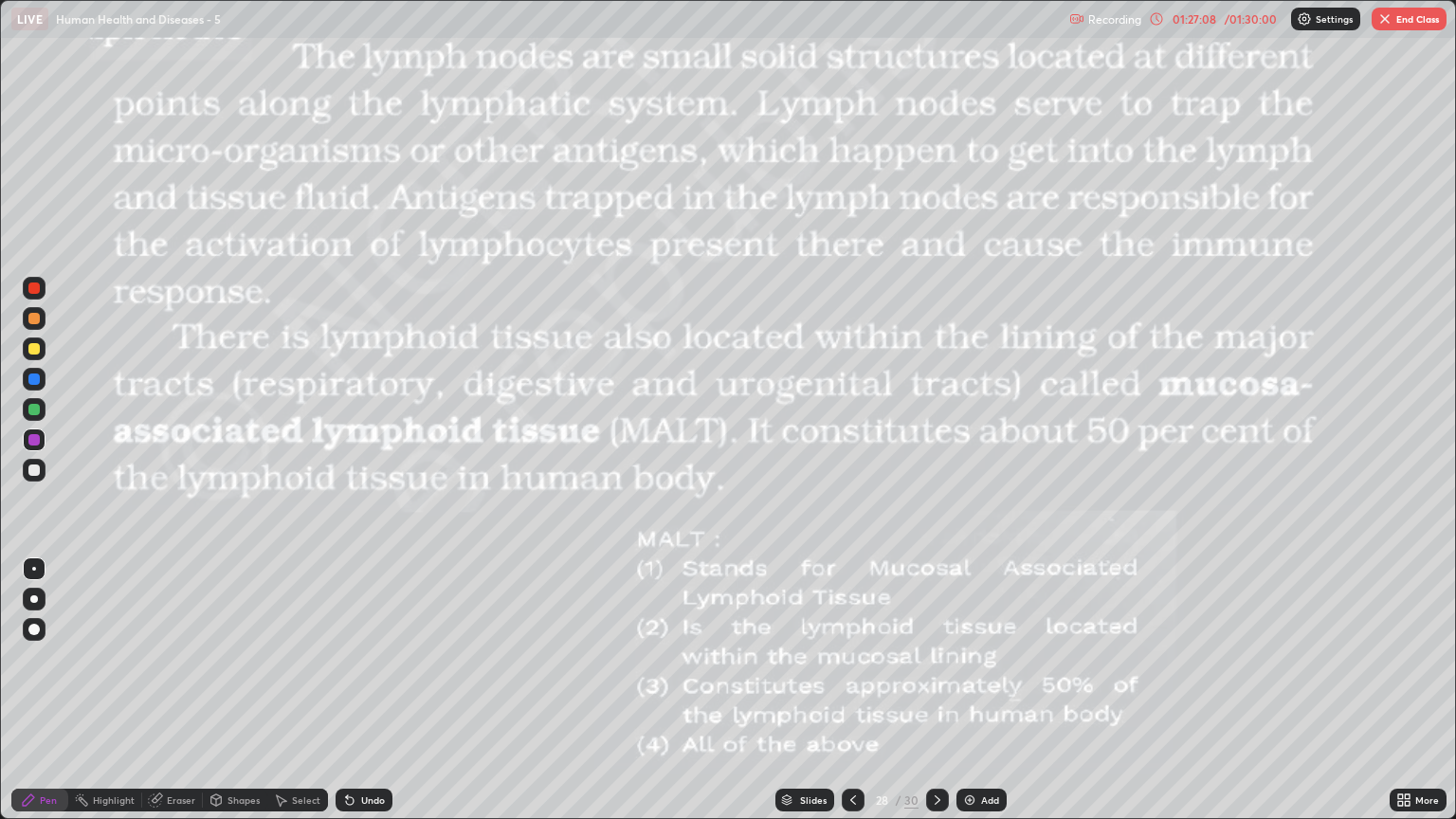 click at bounding box center [34, 349] 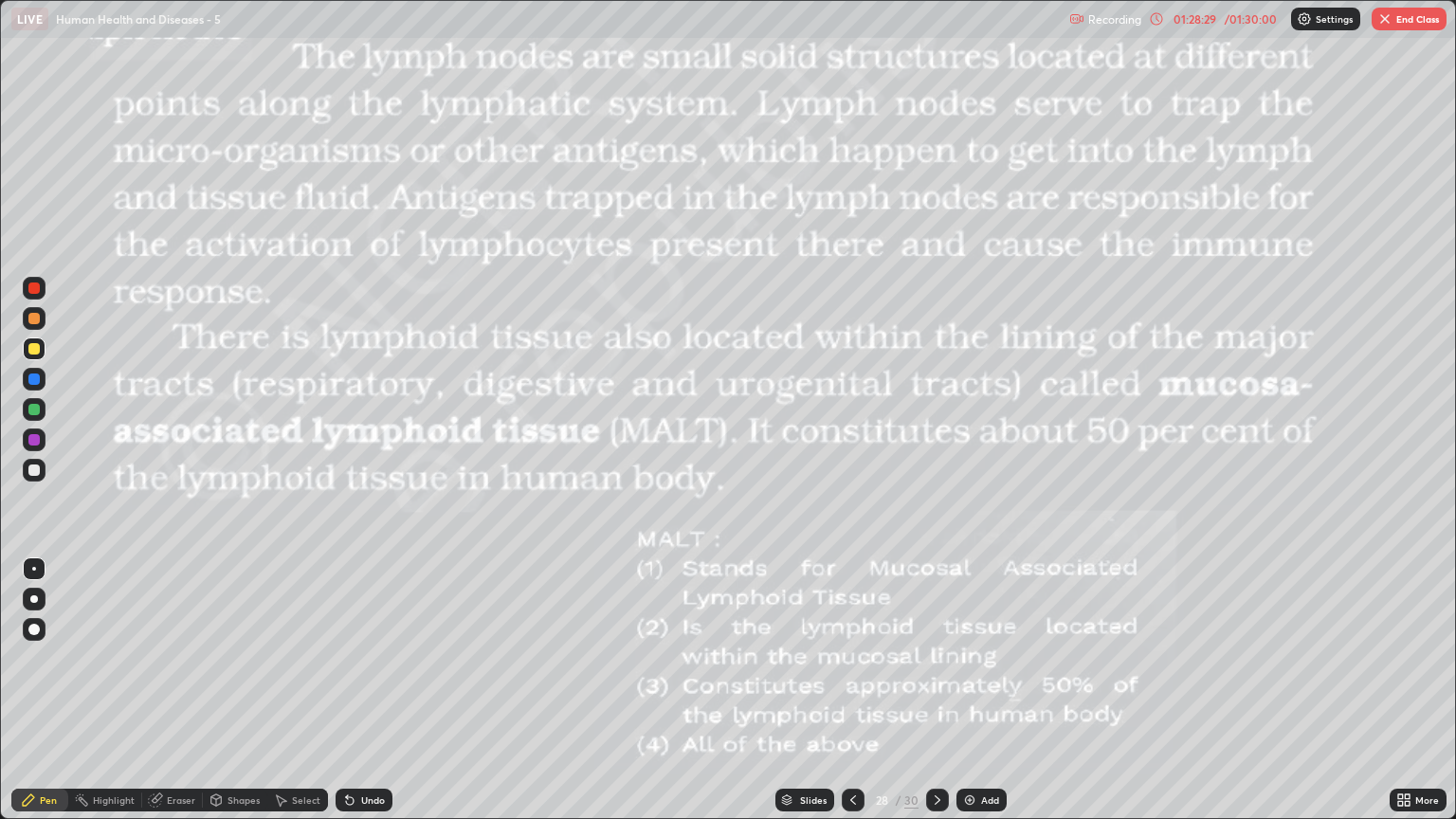 click 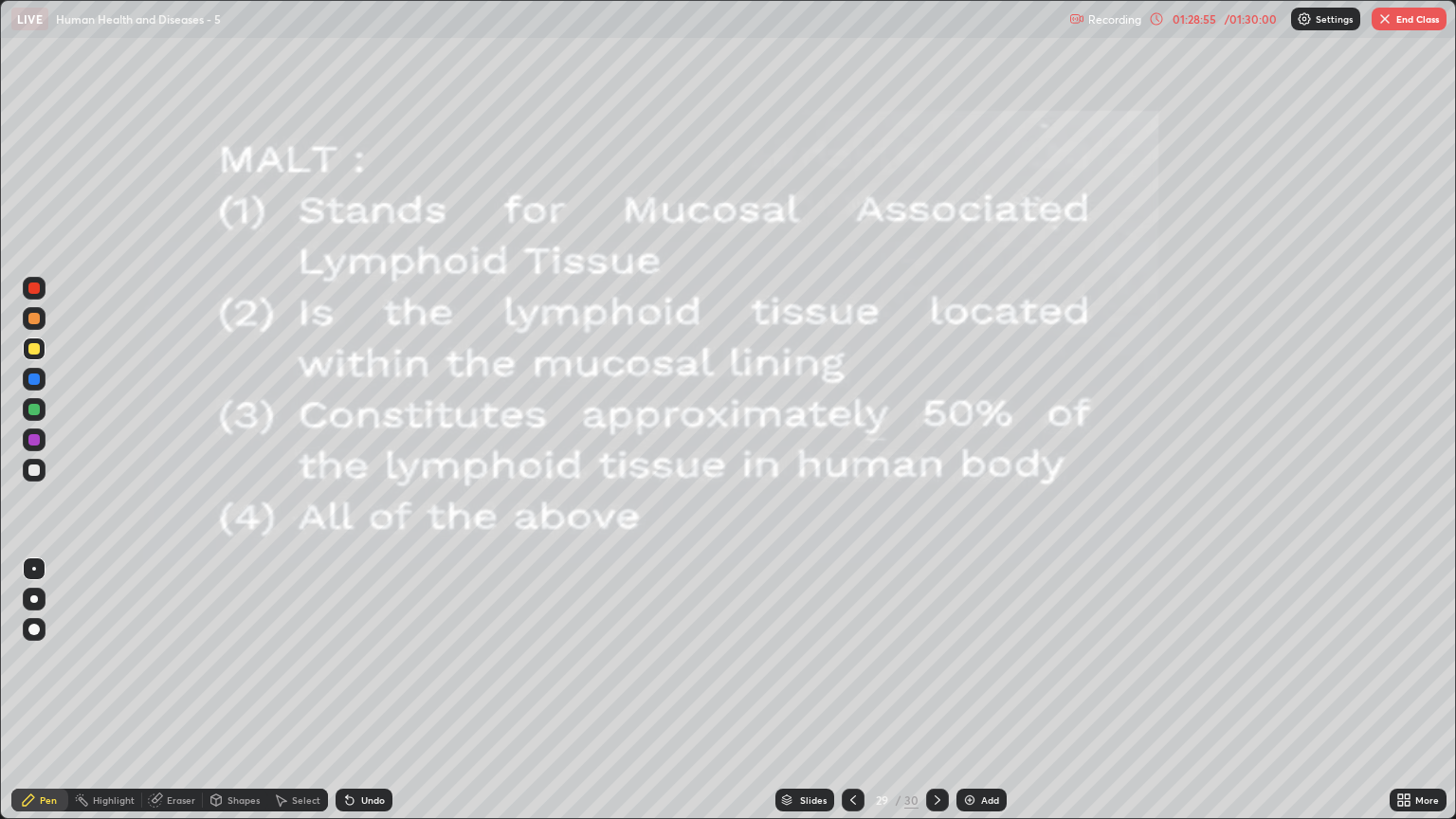click 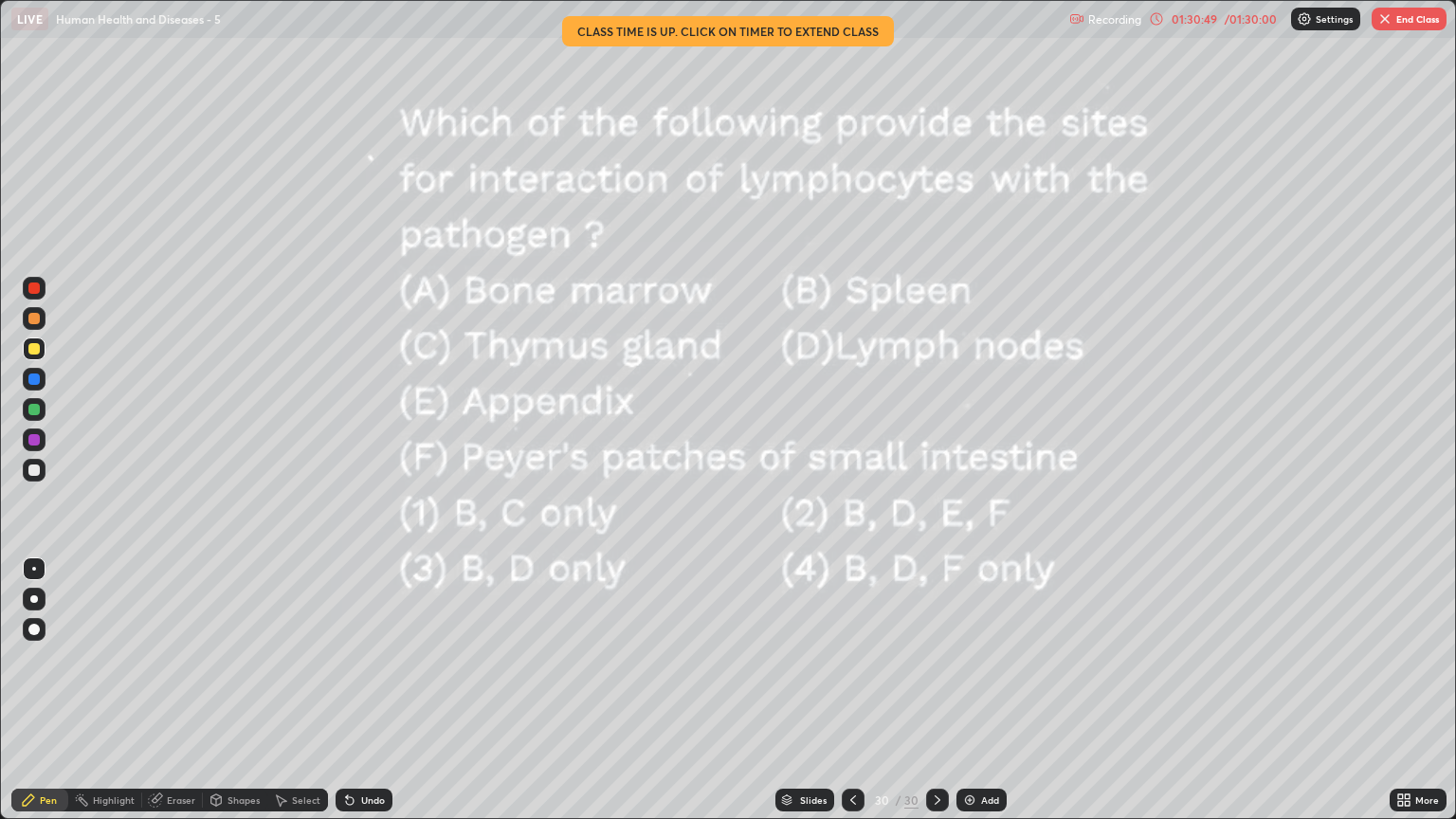 click 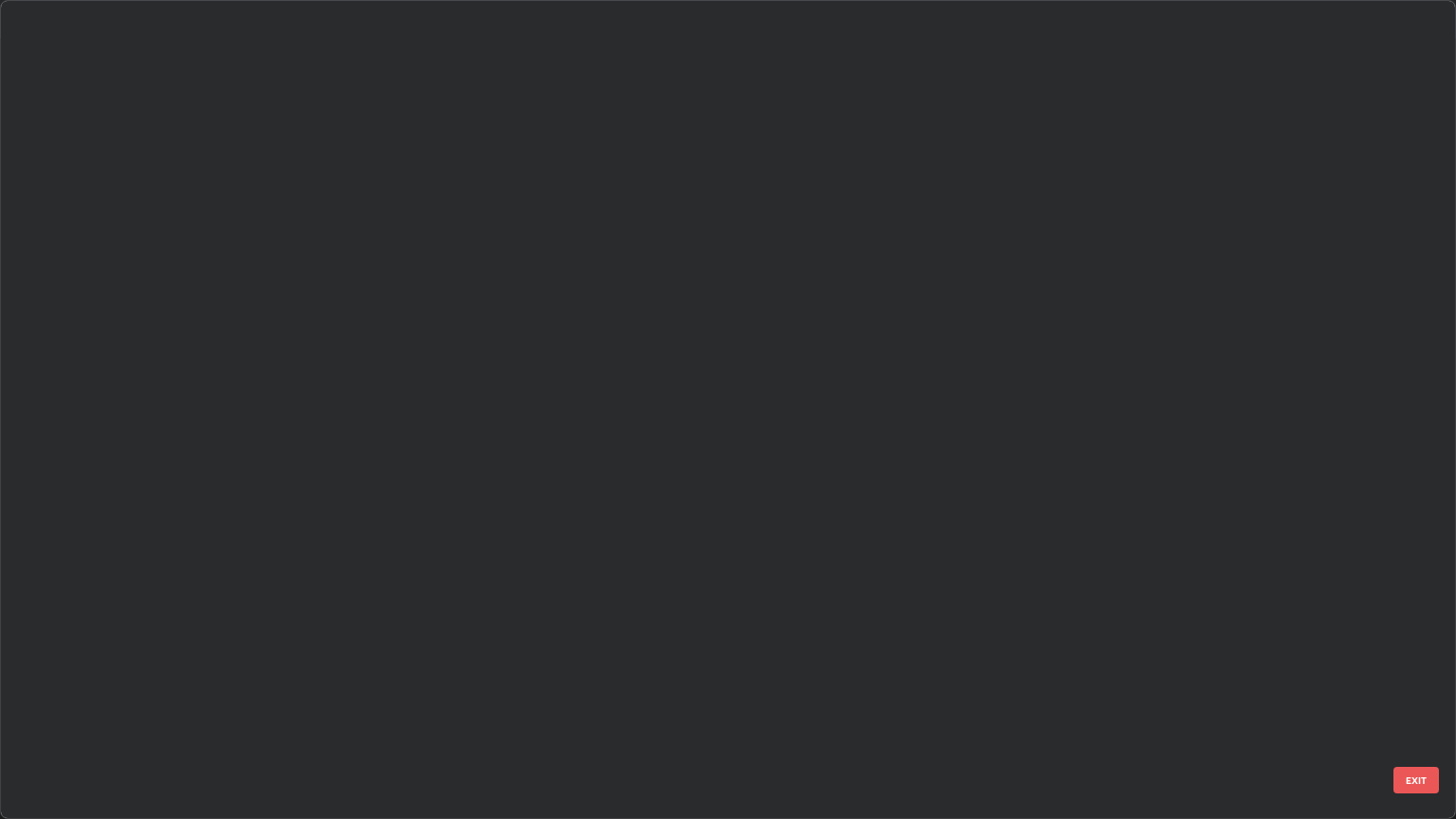 scroll, scrollTop: 1767, scrollLeft: 0, axis: vertical 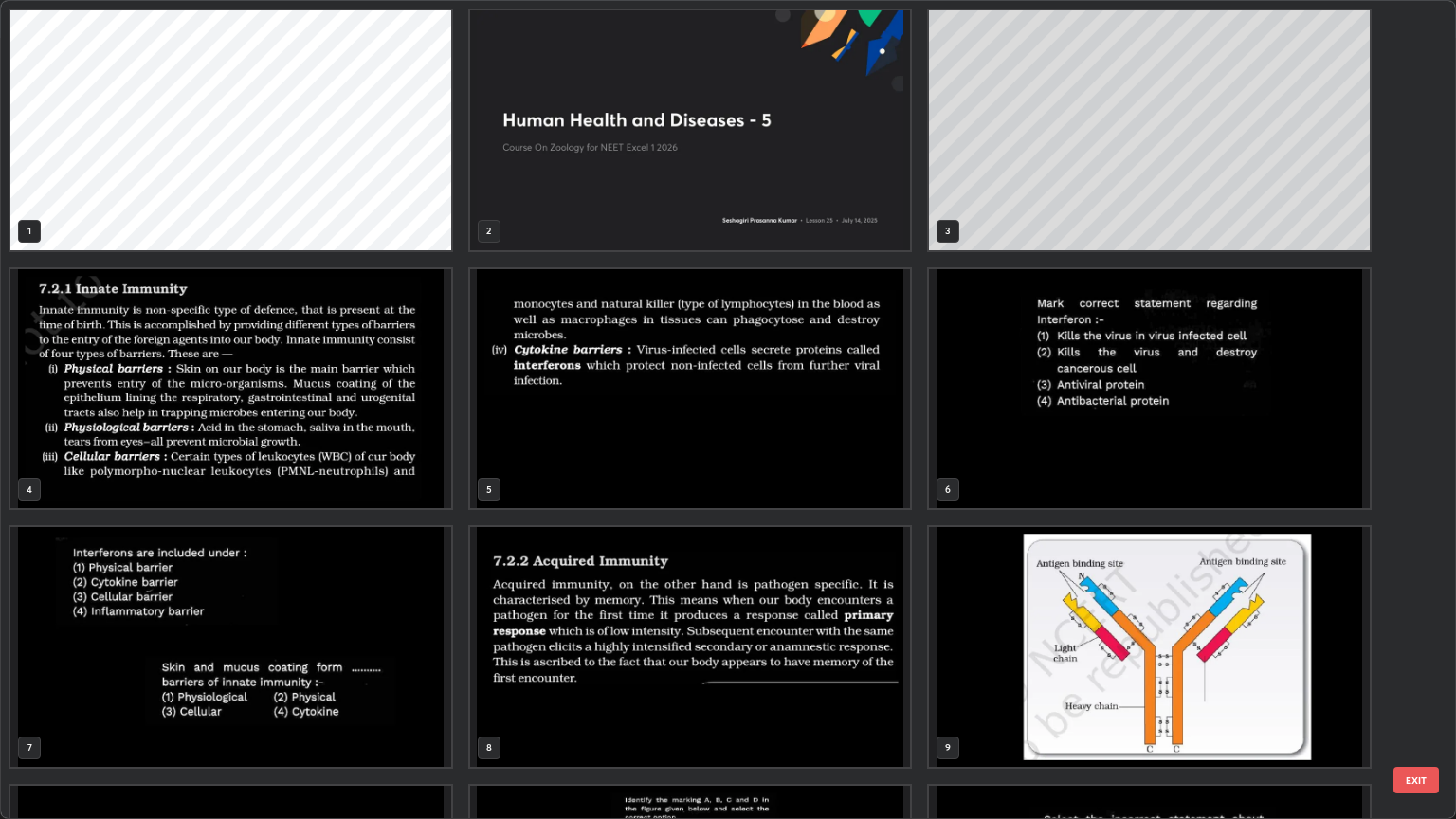 click on "EXIT" at bounding box center [1416, 780] 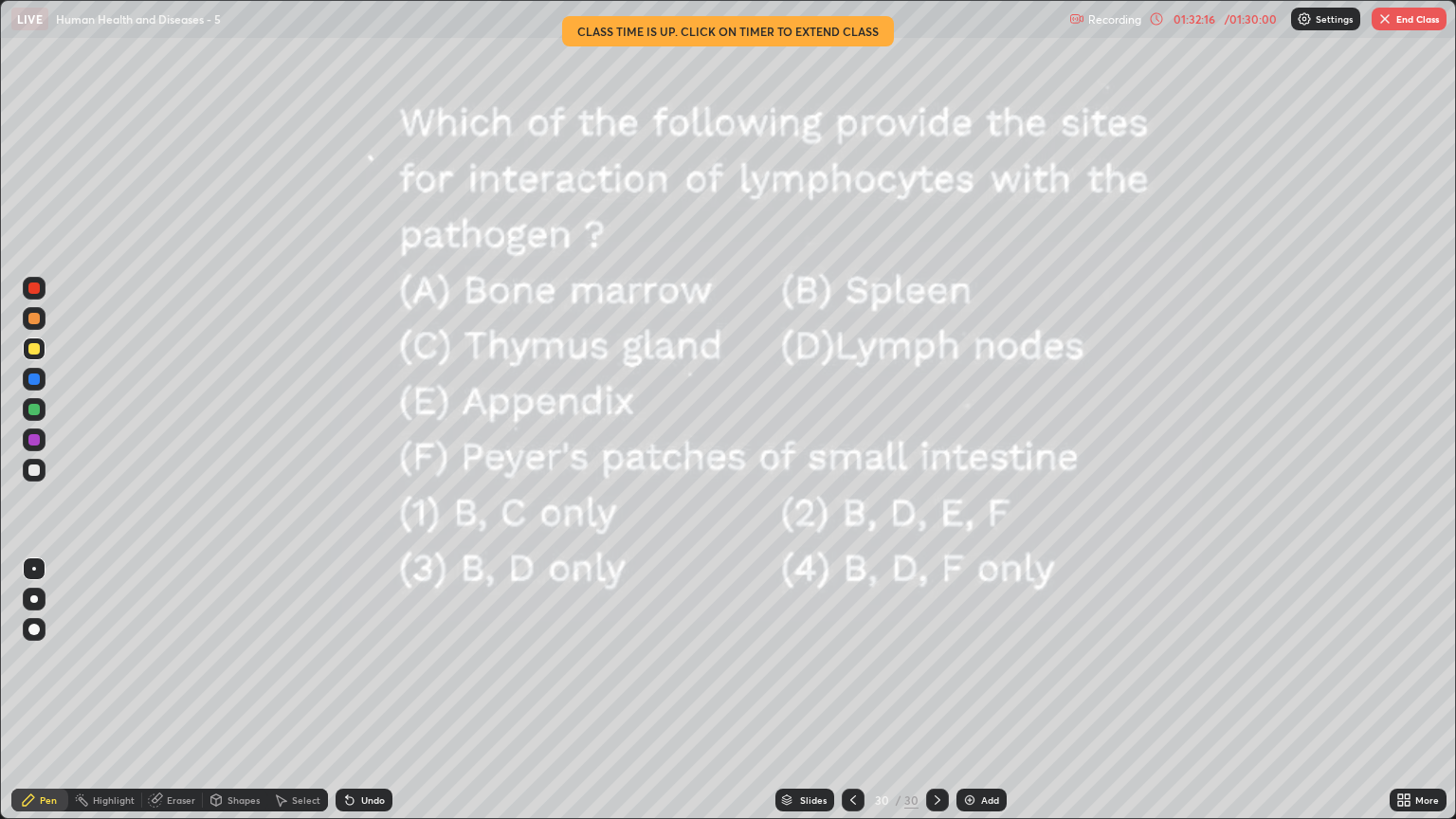 click on "End Class" at bounding box center [1409, 19] 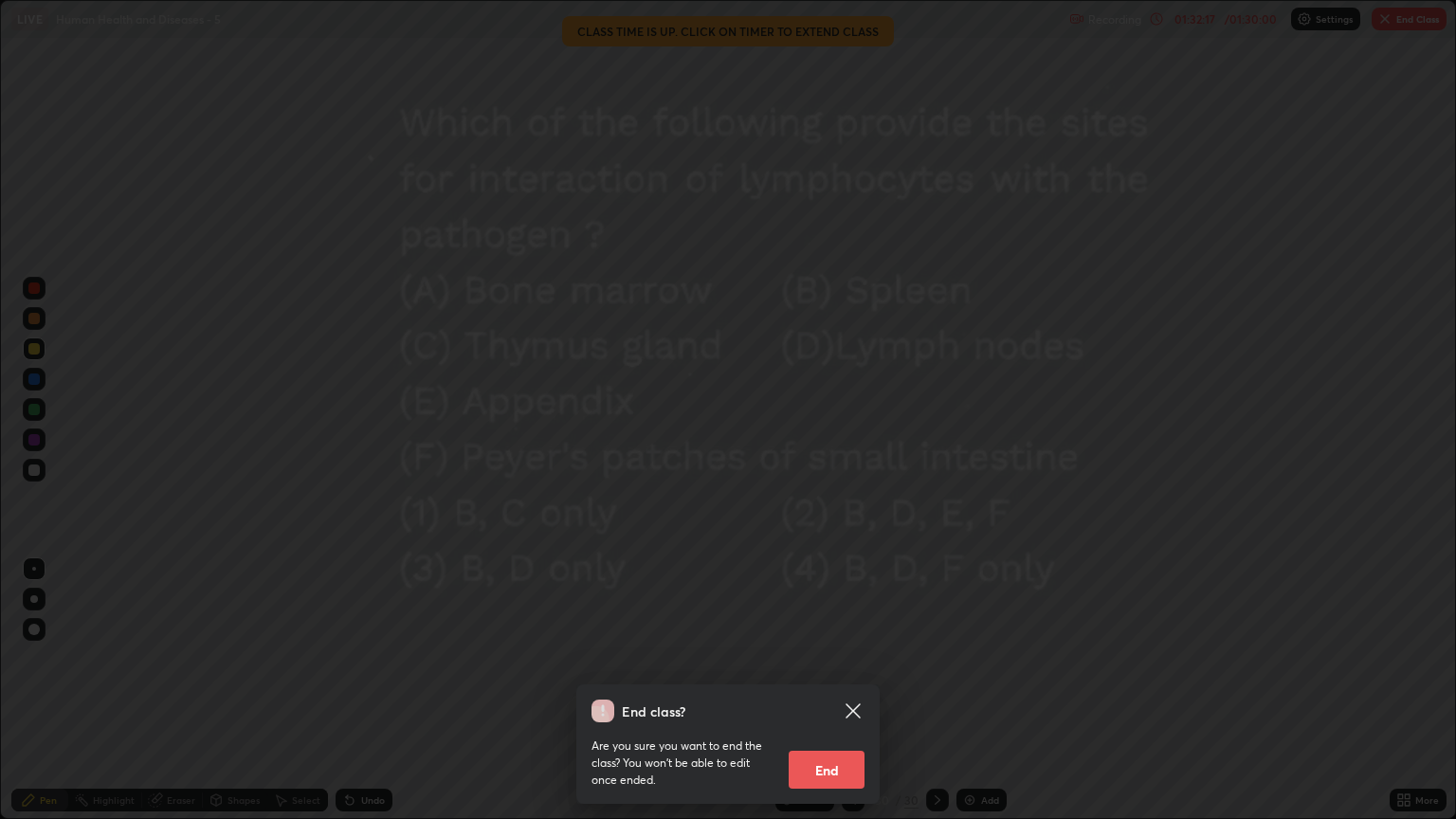 click on "End" at bounding box center [827, 770] 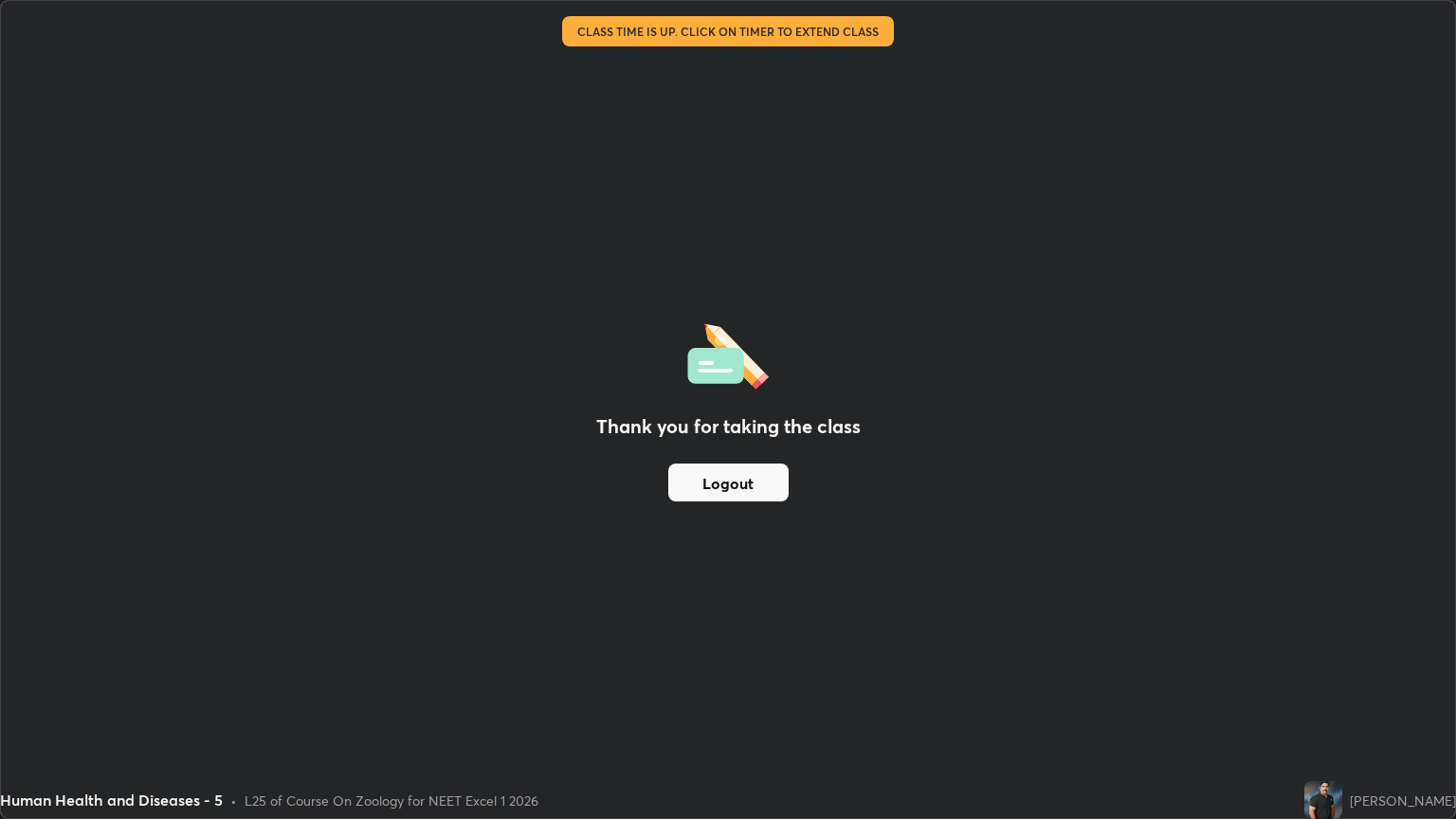 click on "Logout" at bounding box center [728, 482] 